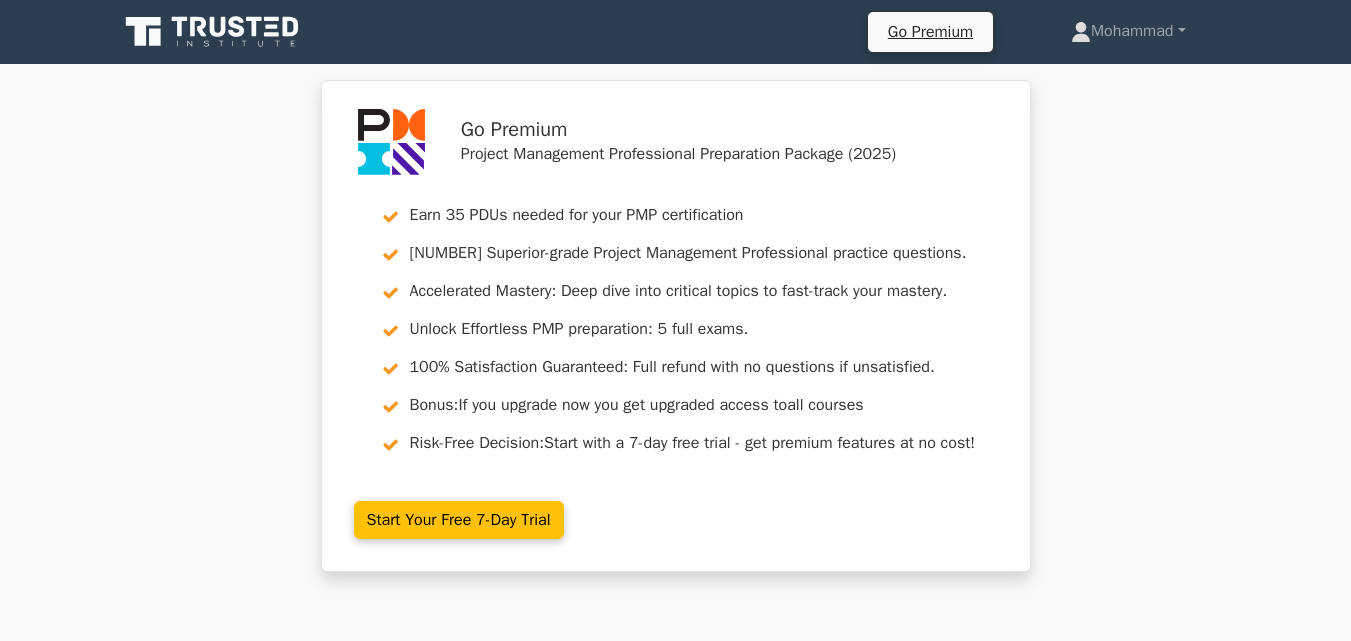 scroll, scrollTop: 4560, scrollLeft: 0, axis: vertical 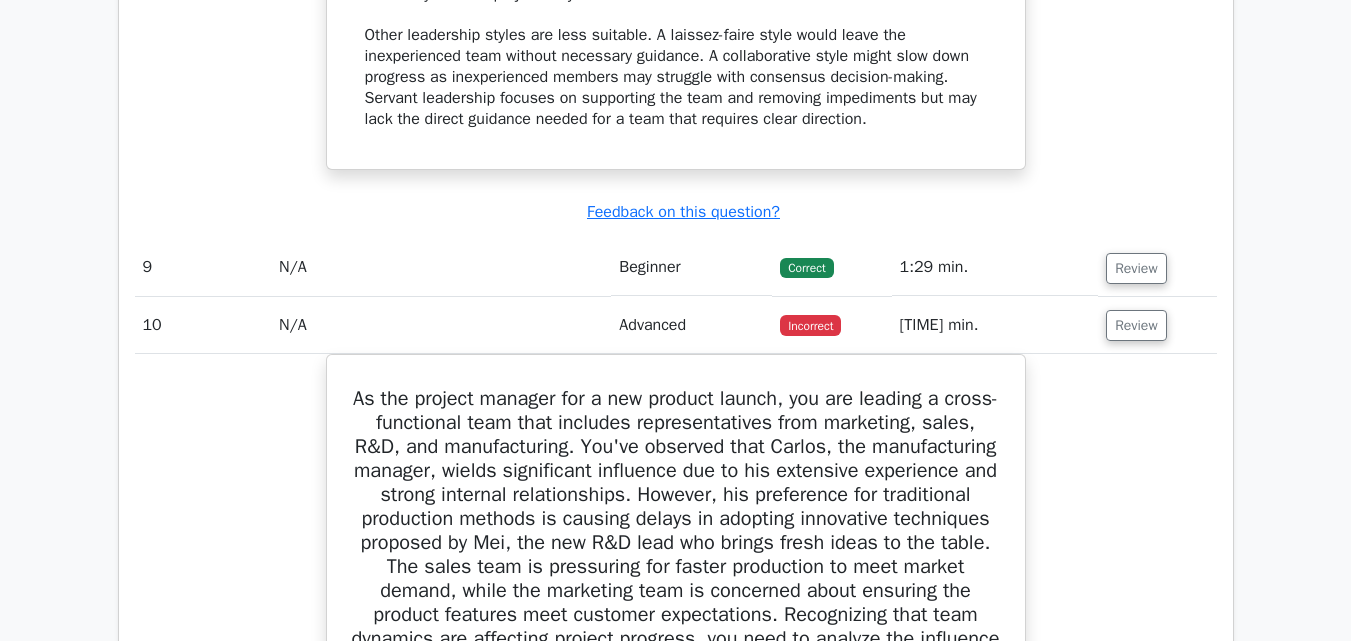 click on "a.
Request the project sponsor to intervene and make a decision on the production methods.
b.
c.
d." at bounding box center [676, 910] 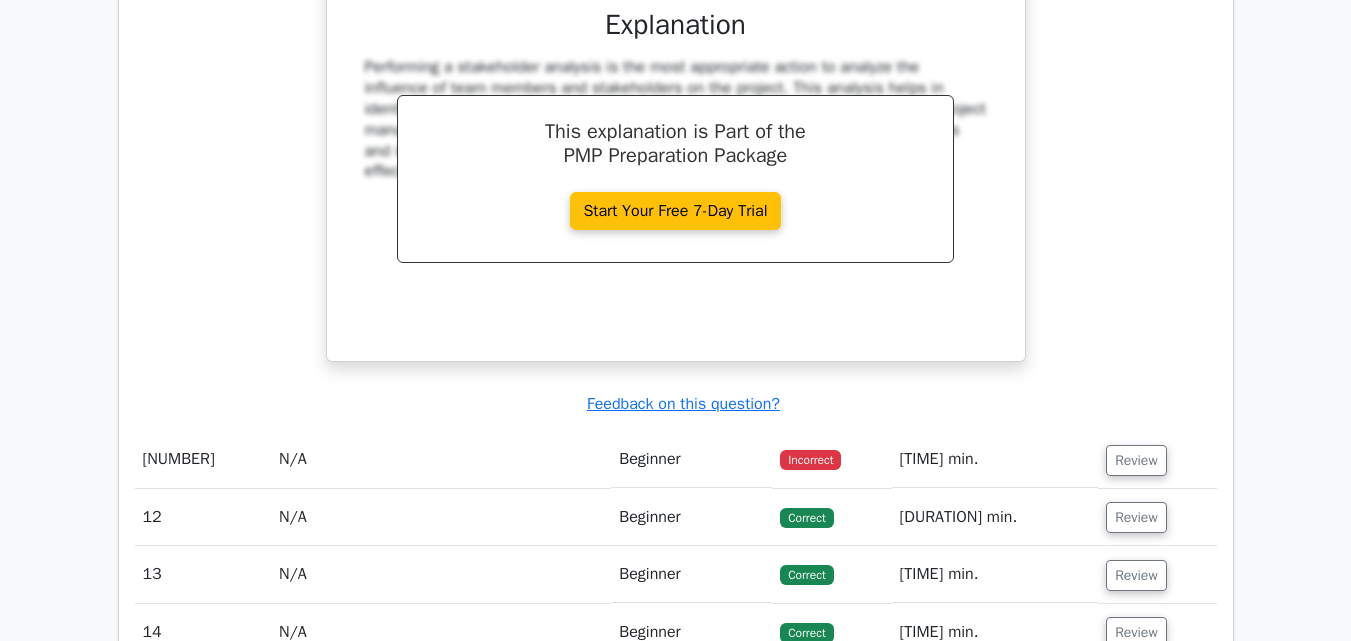 scroll, scrollTop: 5680, scrollLeft: 0, axis: vertical 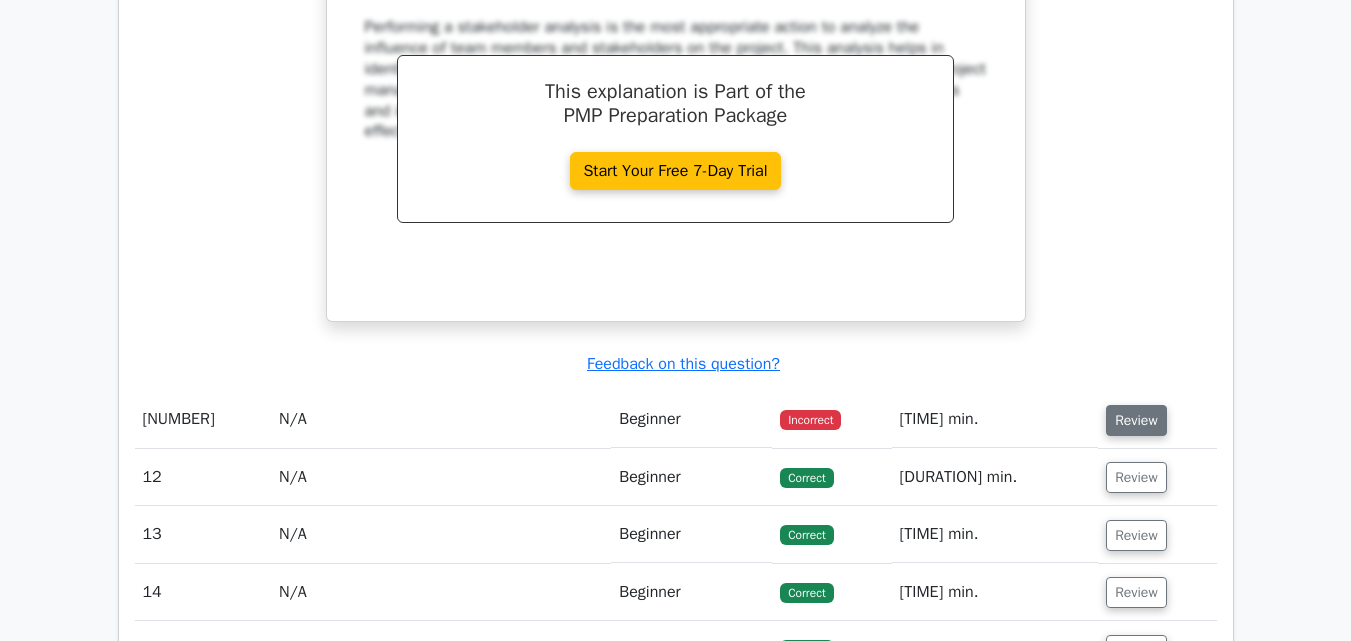 click on "Review" at bounding box center [1136, 420] 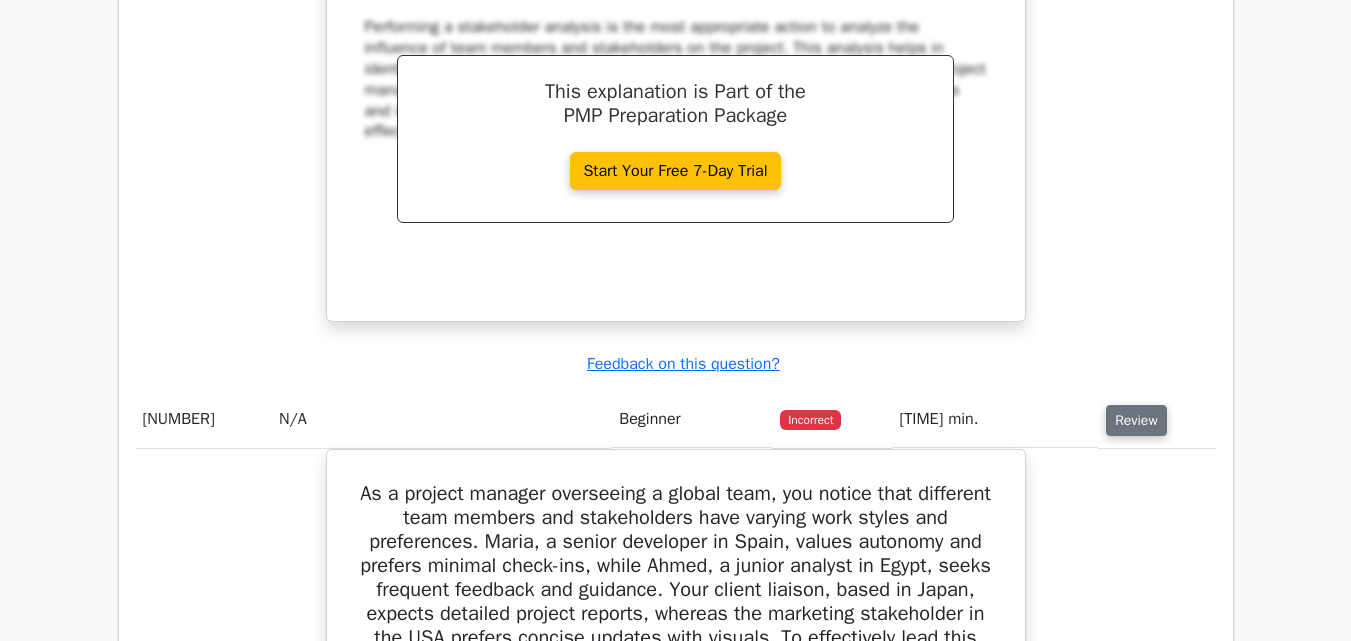 type 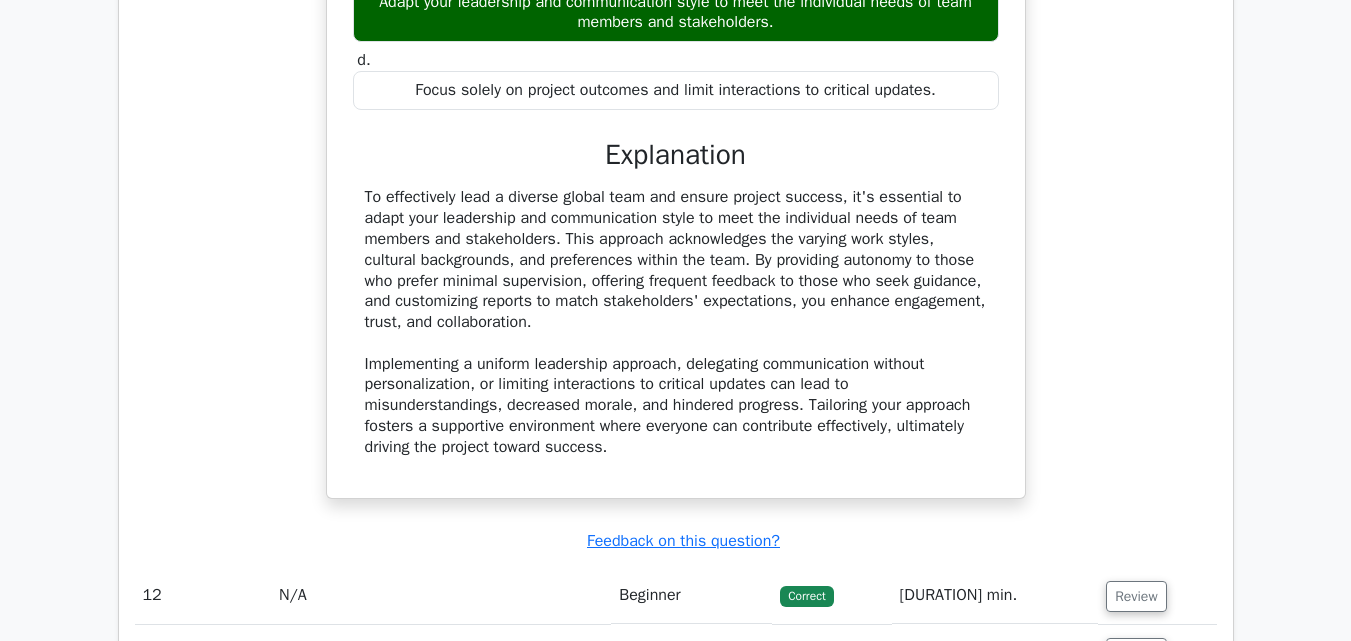 scroll, scrollTop: 6600, scrollLeft: 0, axis: vertical 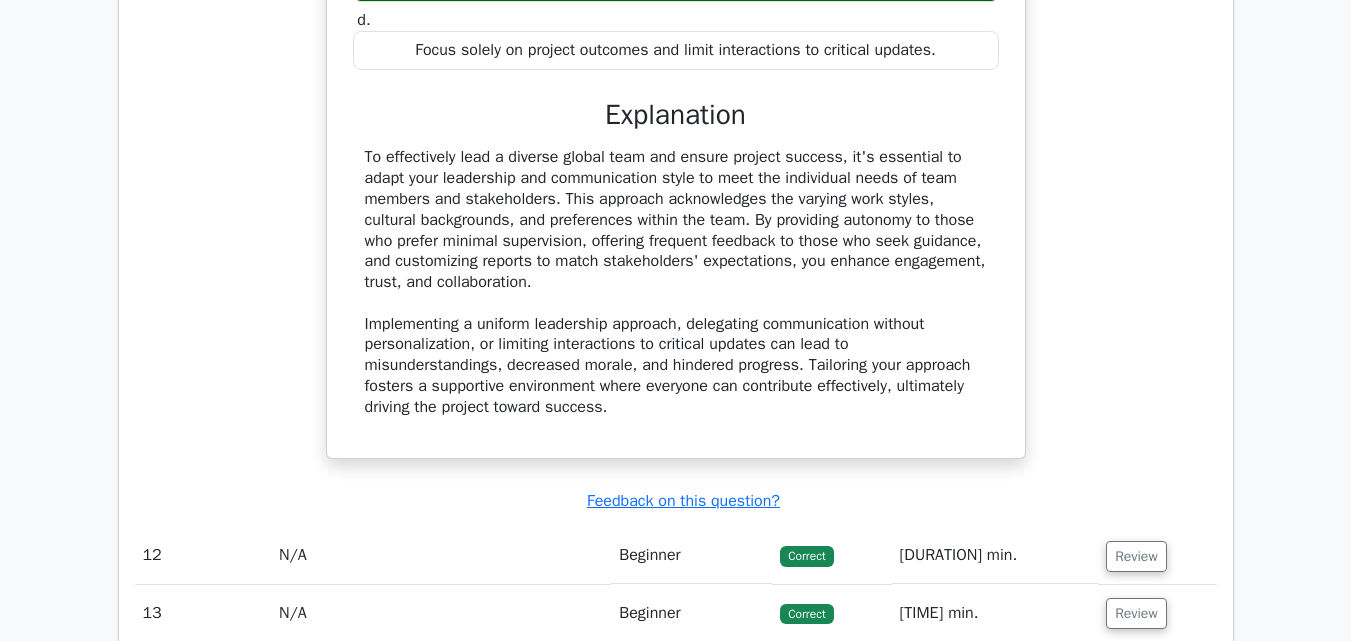 drag, startPoint x: 379, startPoint y: 447, endPoint x: 279, endPoint y: 423, distance: 102.83968 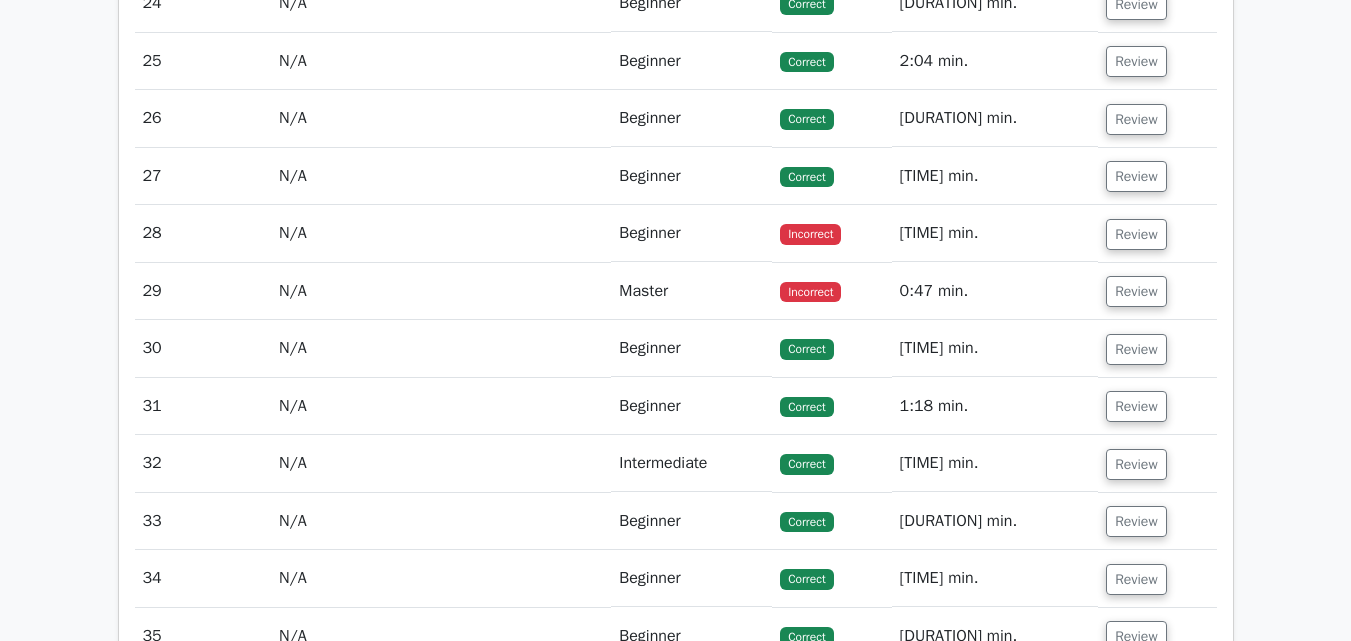 scroll, scrollTop: 7920, scrollLeft: 0, axis: vertical 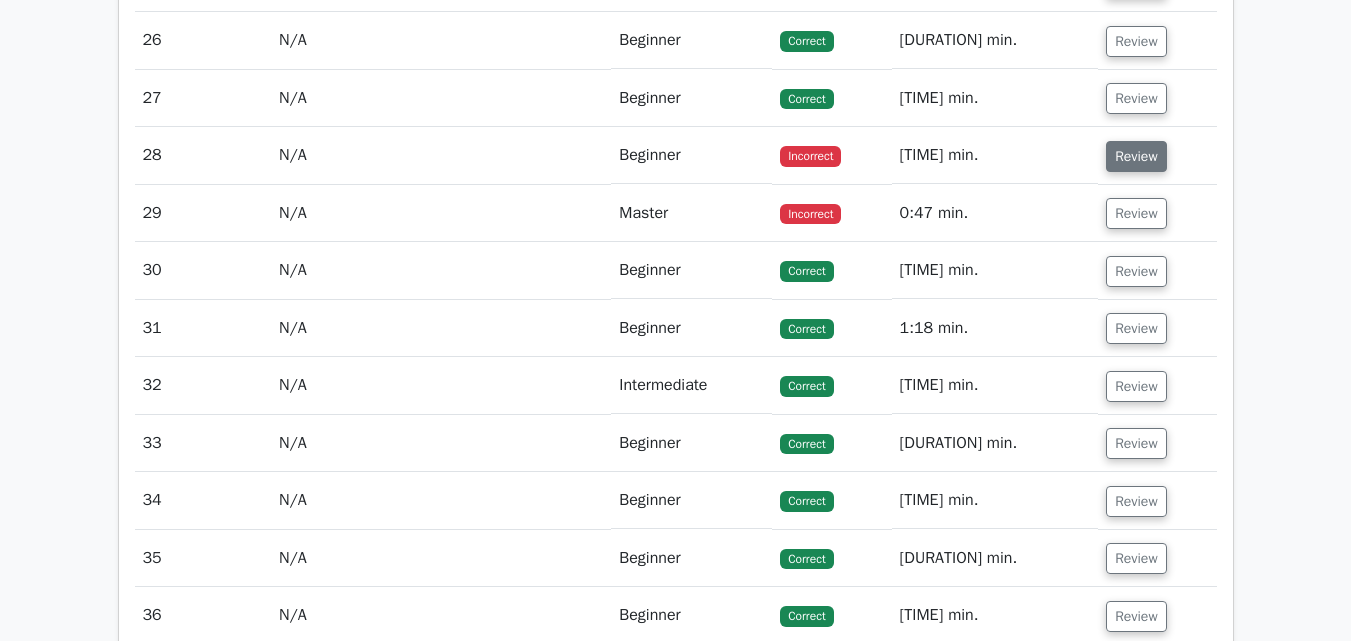 click on "Review" at bounding box center (1136, 156) 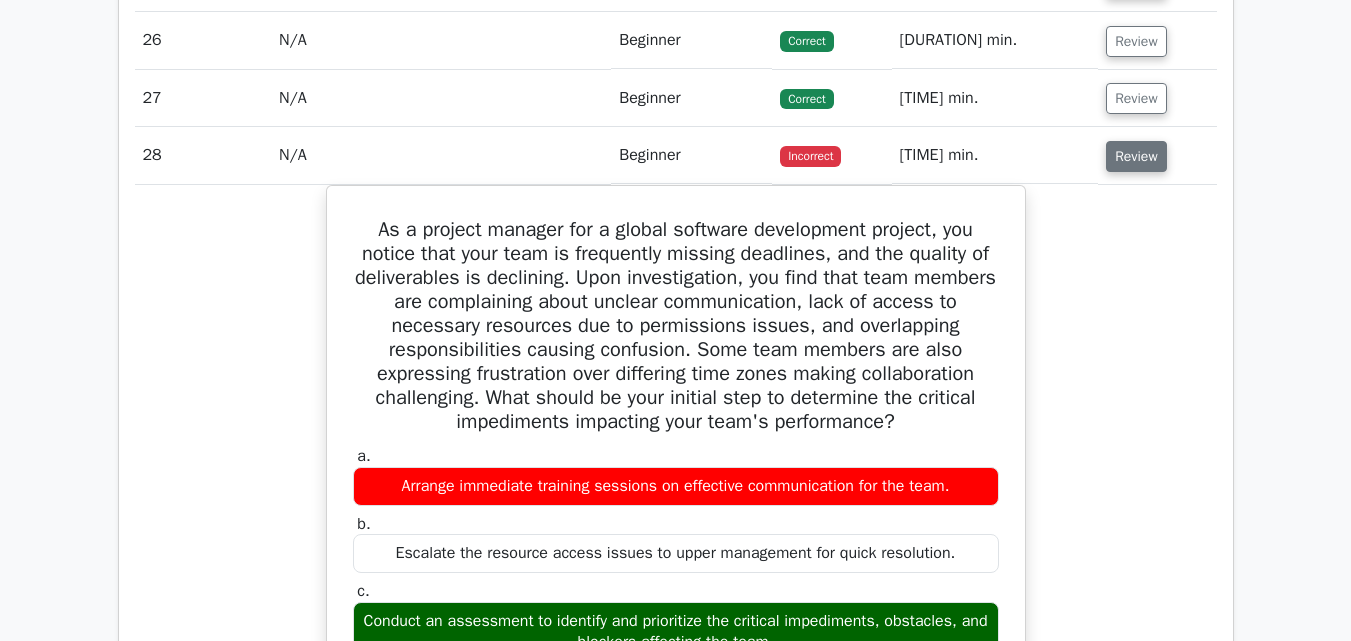 type 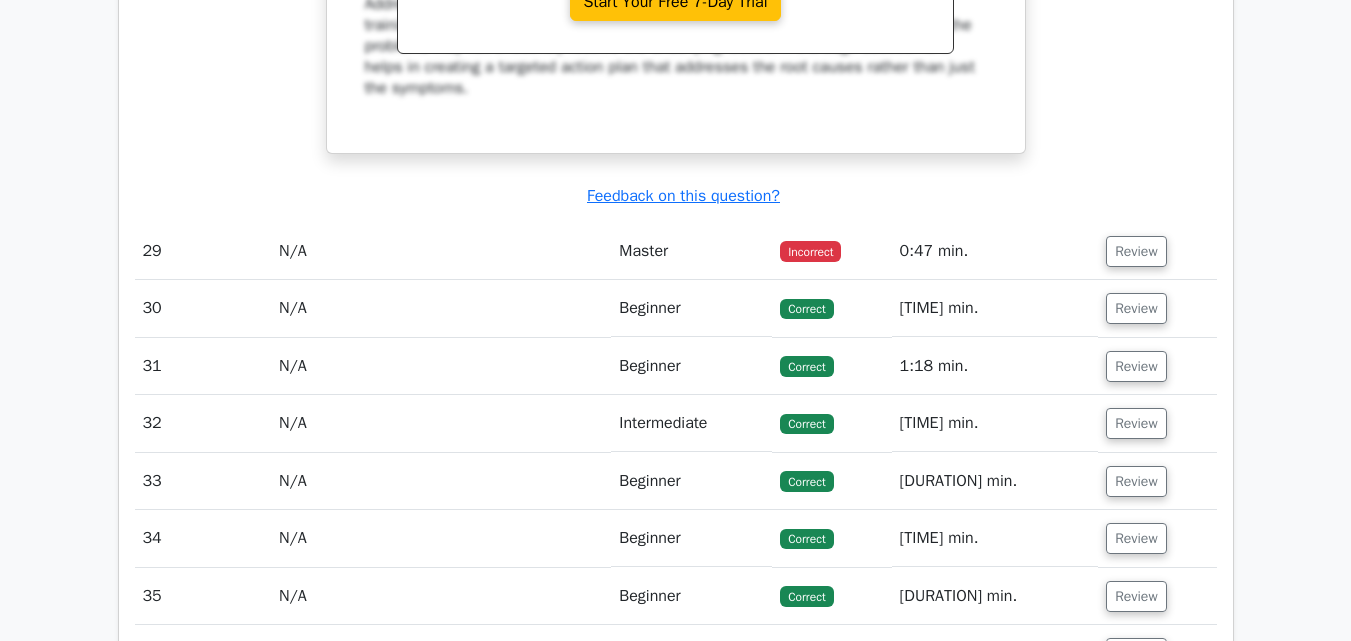 scroll, scrollTop: 8880, scrollLeft: 0, axis: vertical 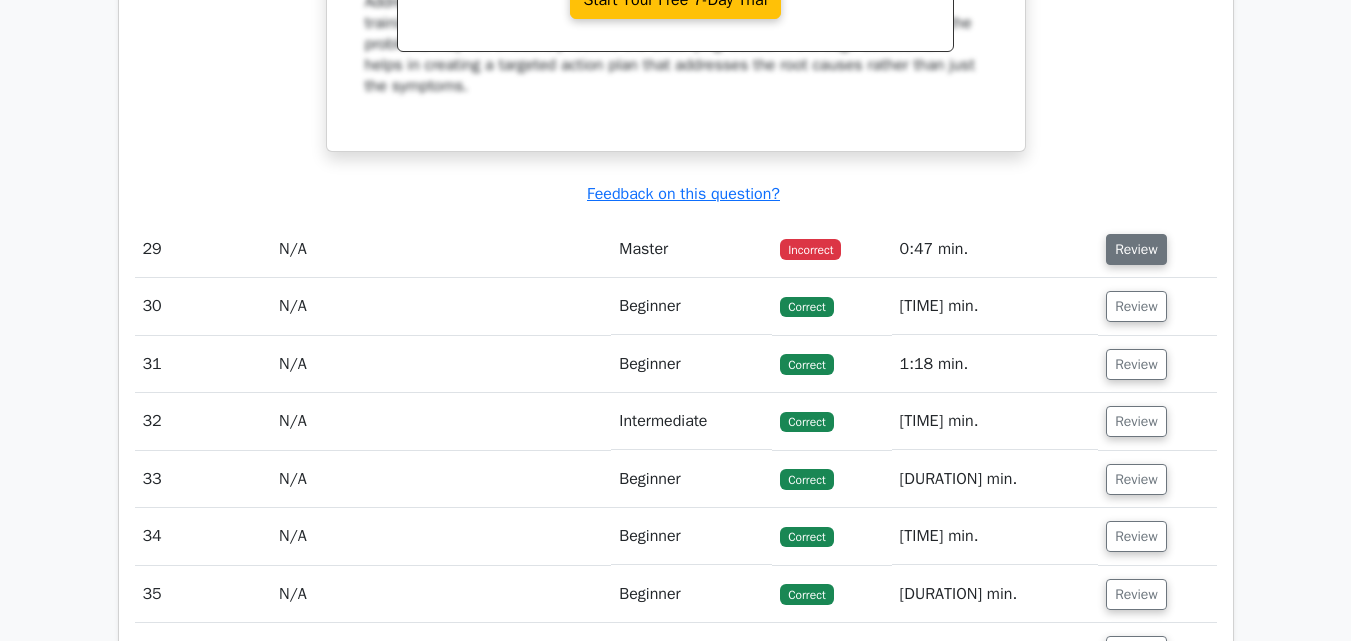 click on "Review" at bounding box center (1136, 249) 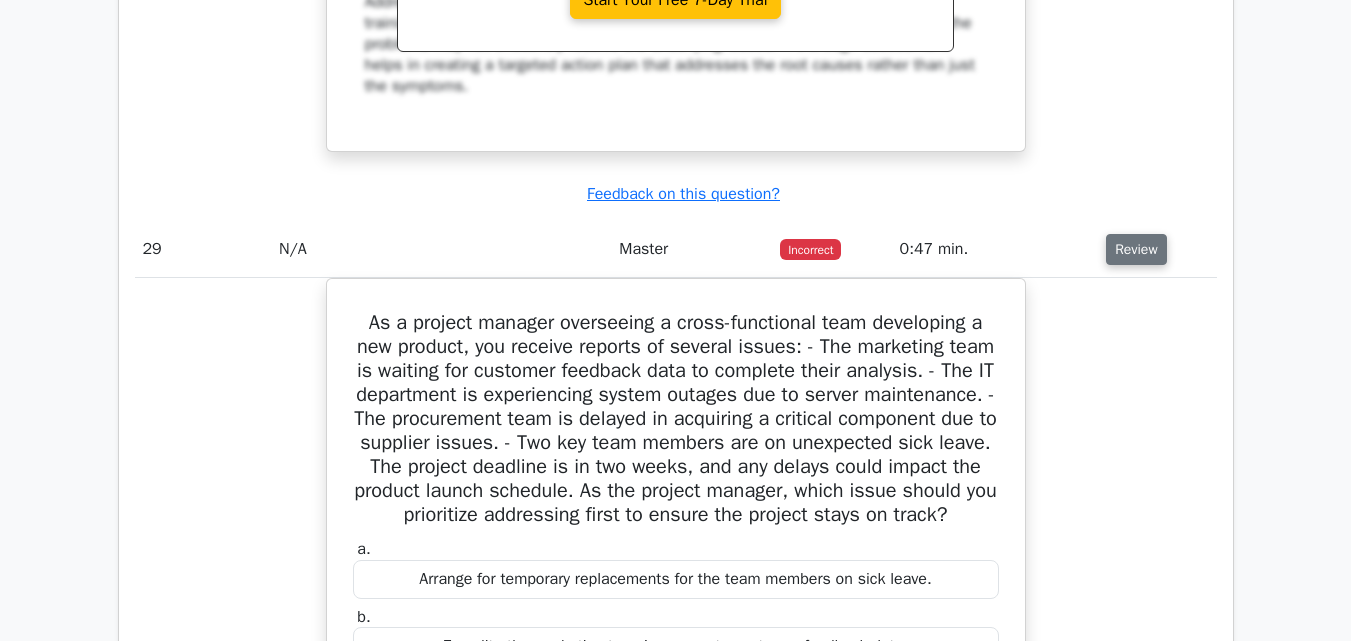 type 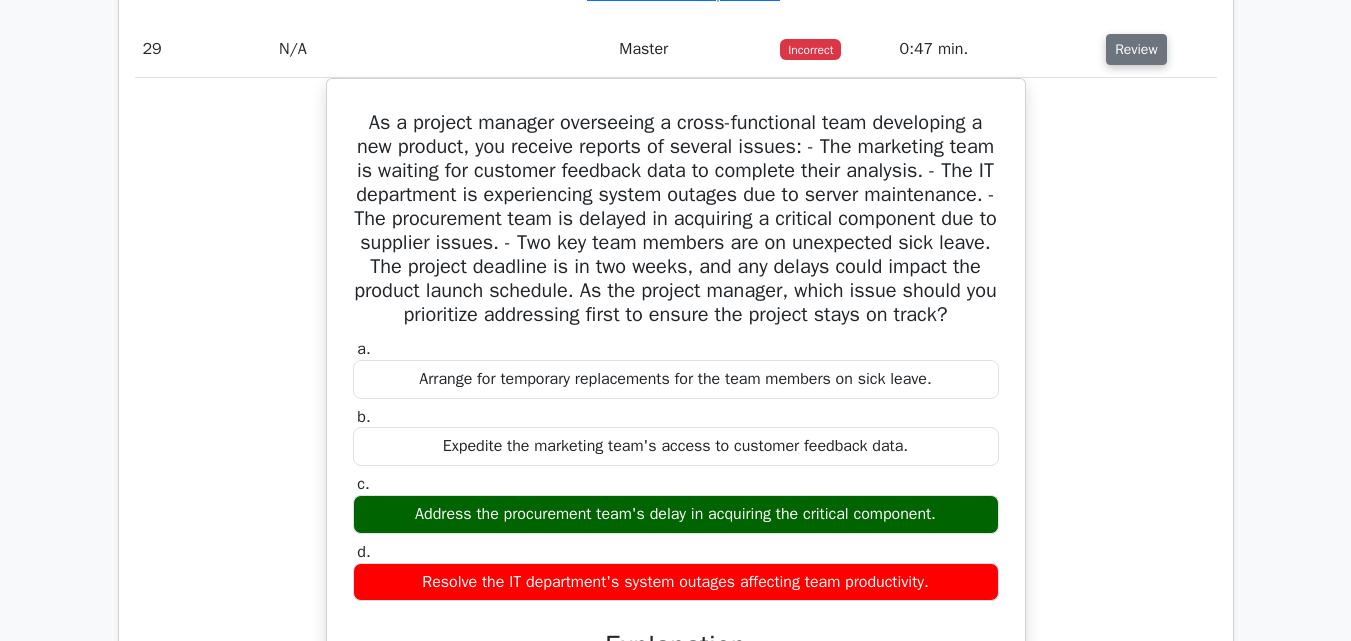 scroll, scrollTop: 9120, scrollLeft: 0, axis: vertical 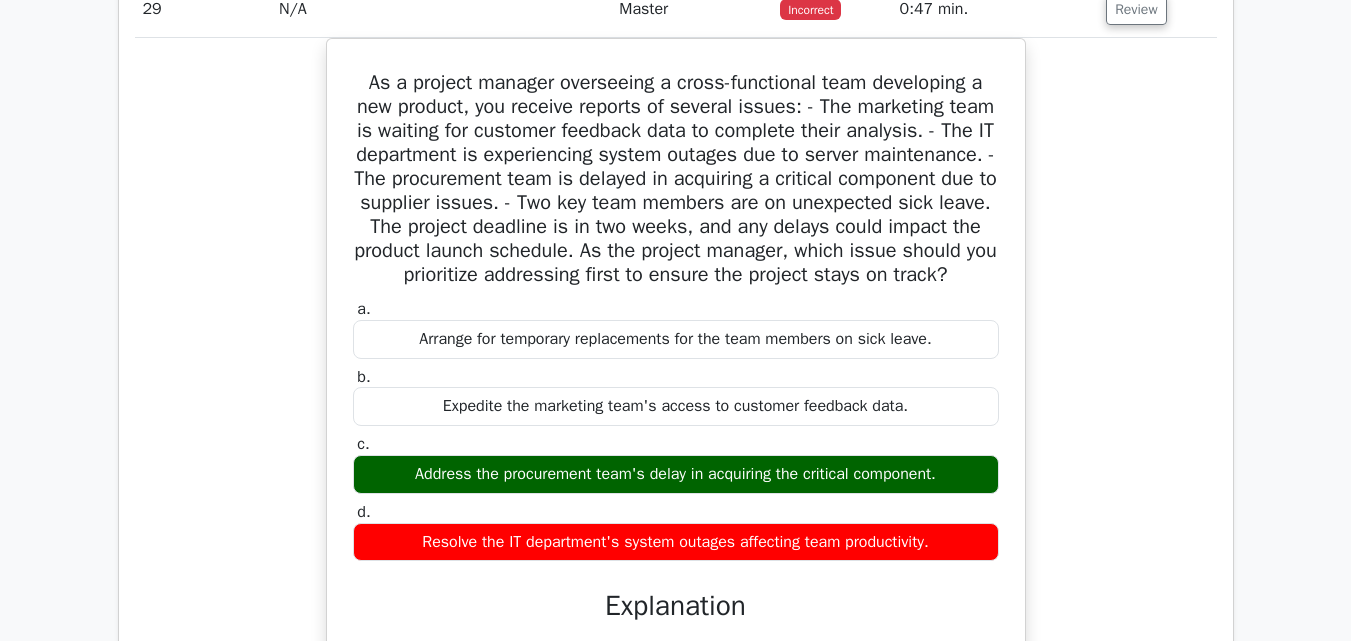 click on "As a project manager overseeing a cross-functional team developing a new product, you receive reports of several issues:
- The marketing team is waiting for customer feedback data to complete their analysis.
- The IT department is experiencing system outages due to server maintenance.
- The procurement team is delayed in acquiring a critical component due to supplier issues.
- Two key team members are on unexpected sick leave.
The project deadline is in two weeks, and any delays could impact the product launch schedule.
As the project manager, which issue should you prioritize addressing first to ensure the project stays on track?
a.
b." at bounding box center [676, 527] 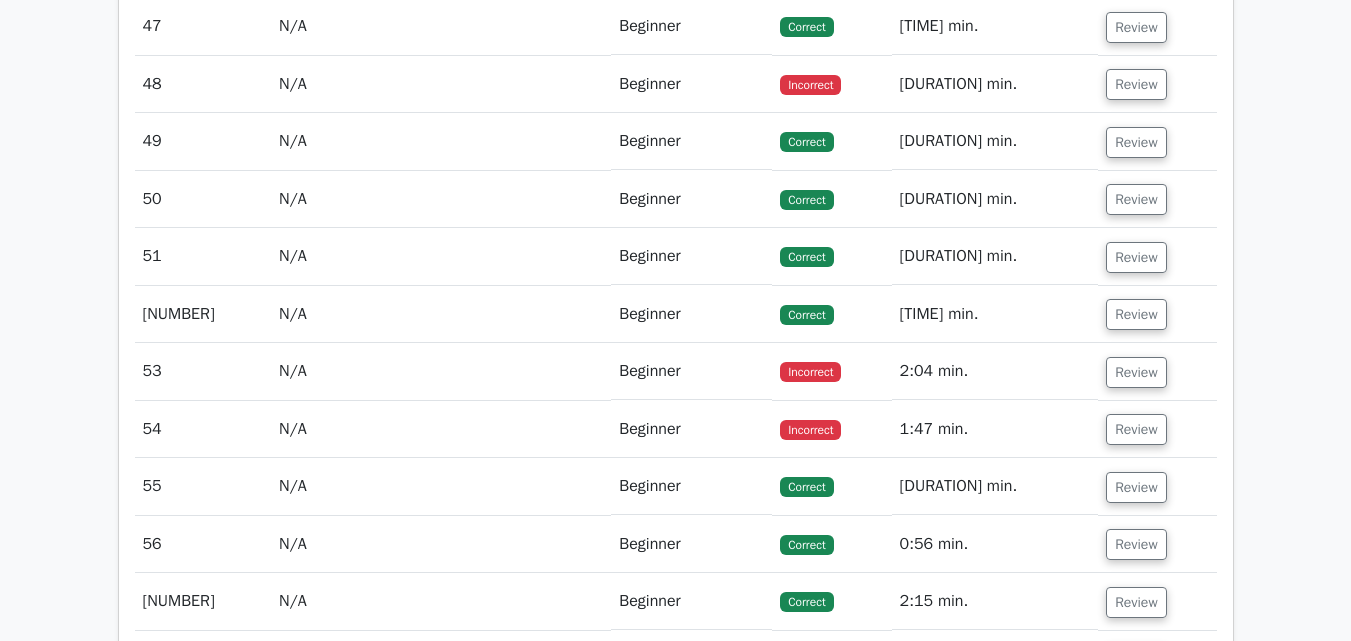 scroll, scrollTop: 11040, scrollLeft: 0, axis: vertical 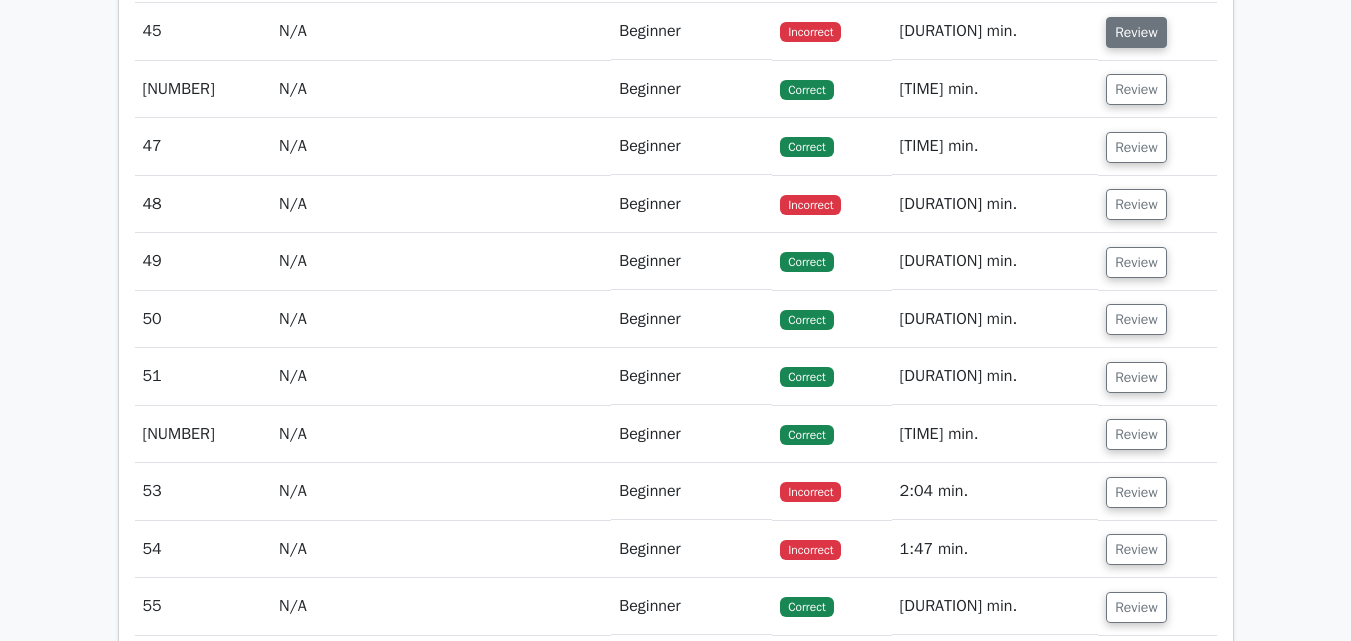 click on "Review" at bounding box center (1136, 32) 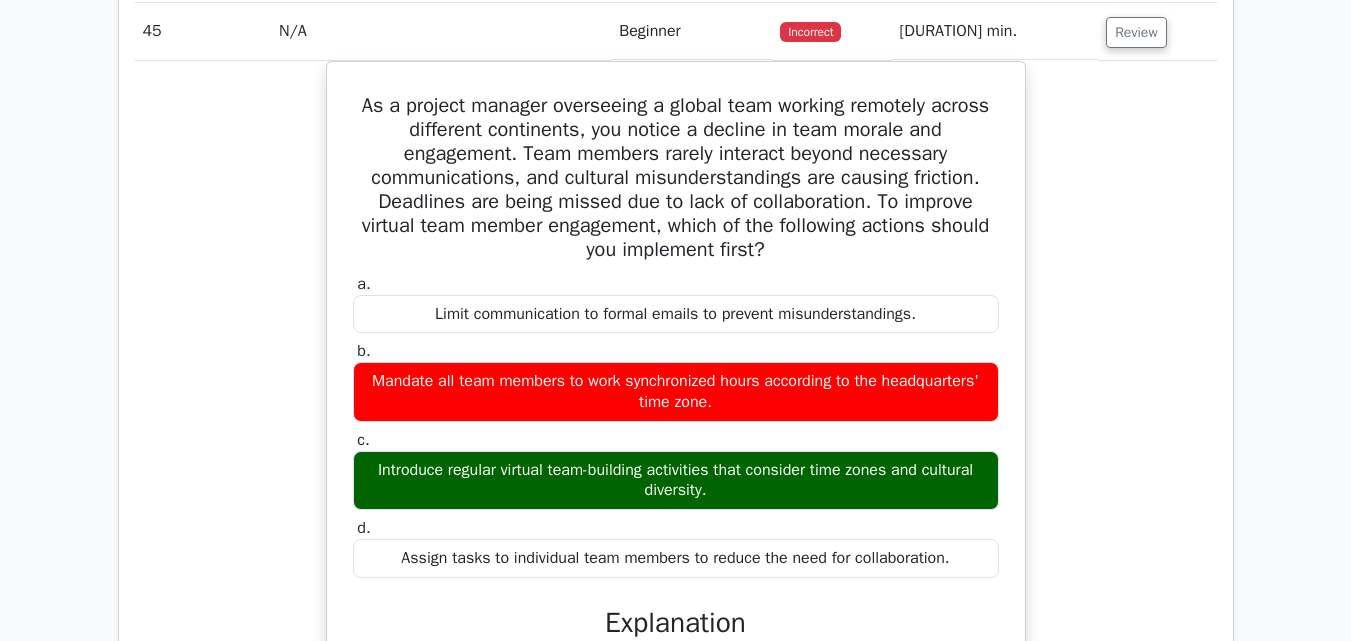 click on "As a project manager overseeing a global team working remotely across different continents, you notice a decline in team morale and engagement. Team members rarely interact beyond necessary communications, and cultural misunderstandings are causing friction. Deadlines are being missed due to lack of collaboration. To improve virtual team member engagement, which of the following actions should you implement first?
a.
Limit communication to formal emails to prevent misunderstandings." at bounding box center [676, 523] 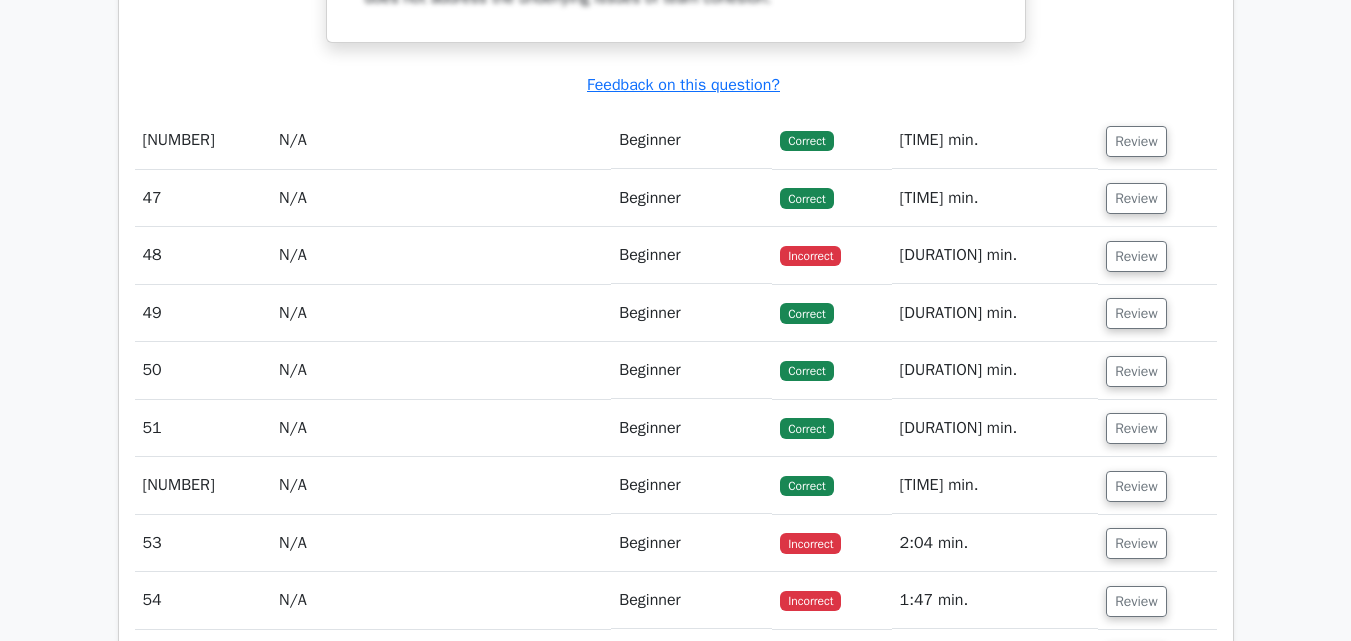 scroll, scrollTop: 11960, scrollLeft: 0, axis: vertical 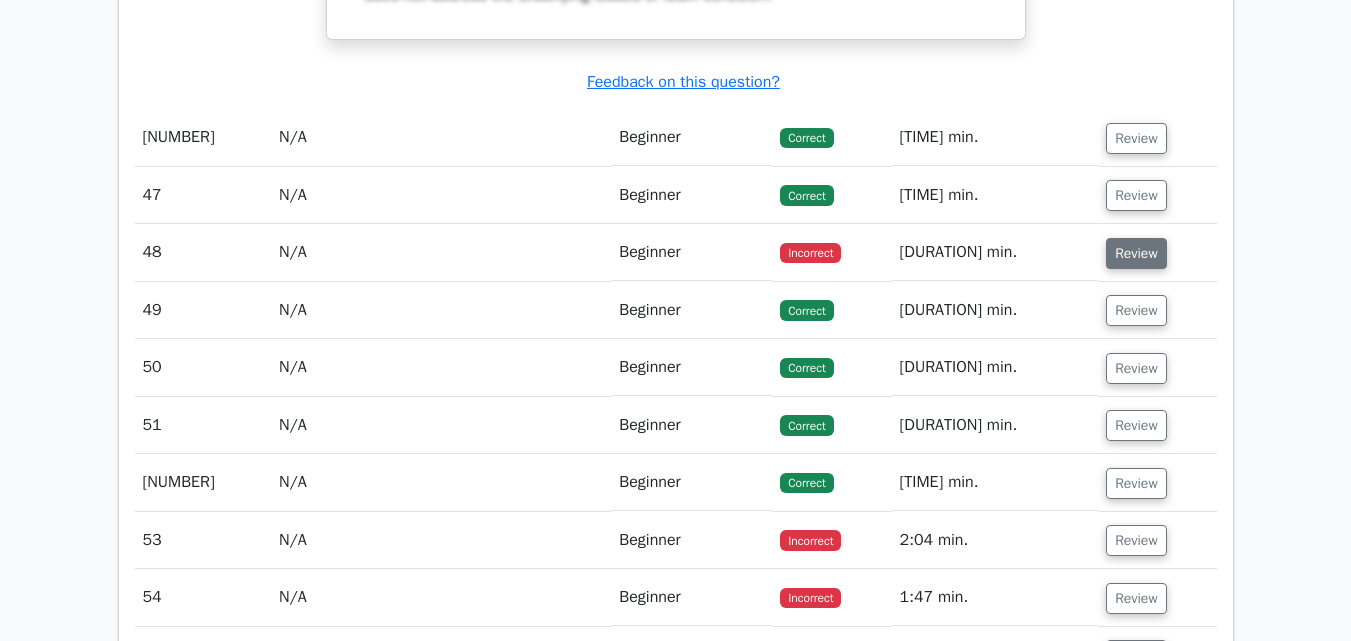 click on "Review" at bounding box center [1136, 253] 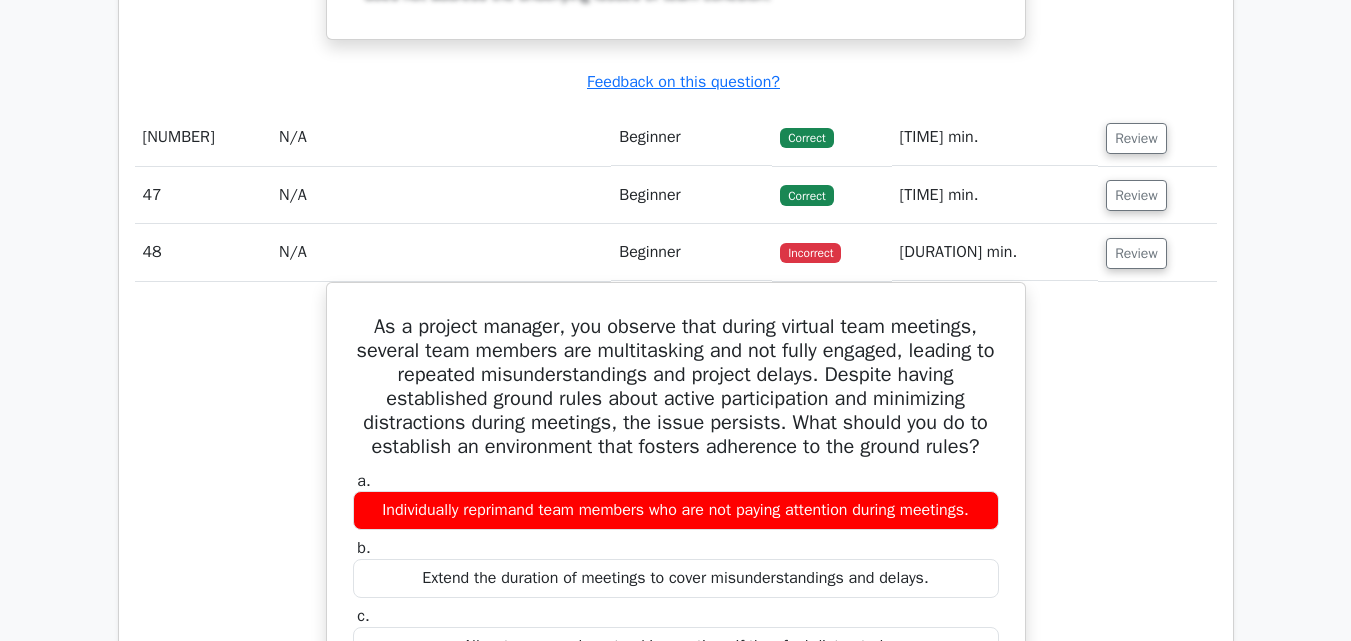 click on "As a project manager, you observe that during virtual team meetings, several team members are multitasking and not fully engaged, leading to repeated misunderstandings and project delays. Despite having established ground rules about active participation and minimizing distractions during meetings, the issue persists. What should you do to establish an environment that fosters adherence to the ground rules?
a.
Individually reprimand team members who are not paying attention during meetings.
b. c. d." at bounding box center (676, 756) 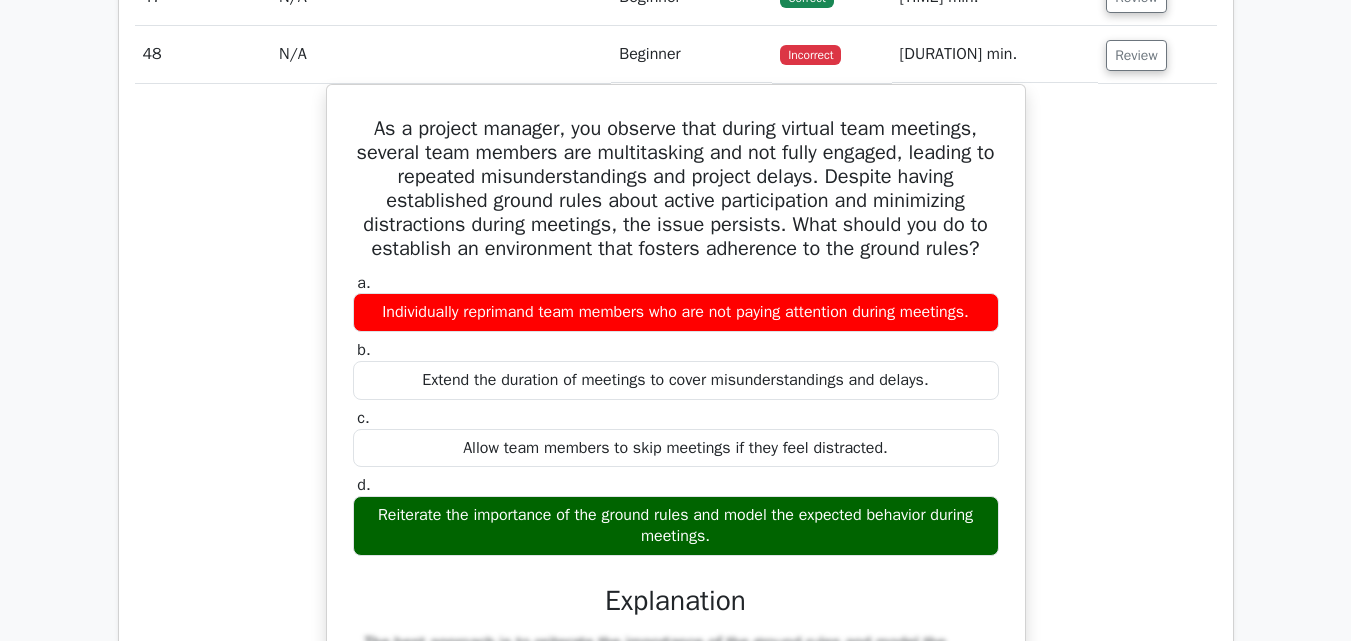 scroll, scrollTop: 12160, scrollLeft: 0, axis: vertical 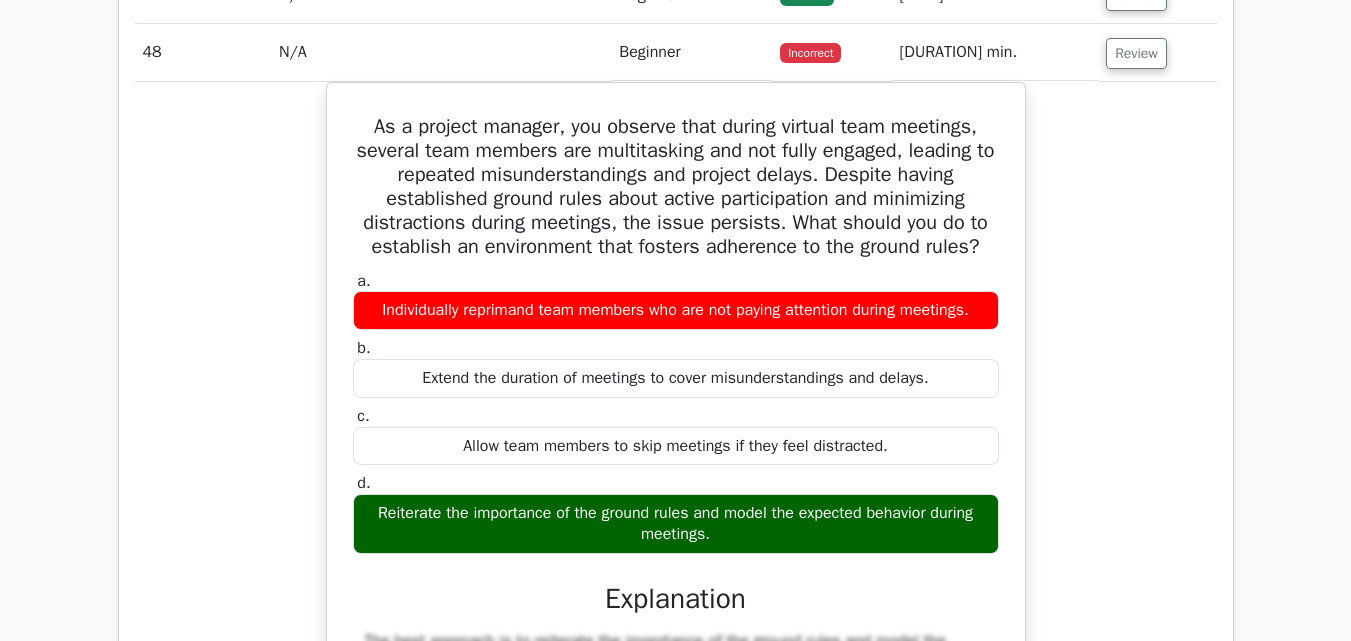 click on "As a project manager, you observe that during virtual team meetings, several team members are multitasking and not fully engaged, leading to repeated misunderstandings and project delays. Despite having established ground rules about active participation and minimizing distractions during meetings, the issue persists. What should you do to establish an environment that fosters adherence to the ground rules?
a.
Individually reprimand team members who are not paying attention during meetings.
b. c. d." at bounding box center (676, 556) 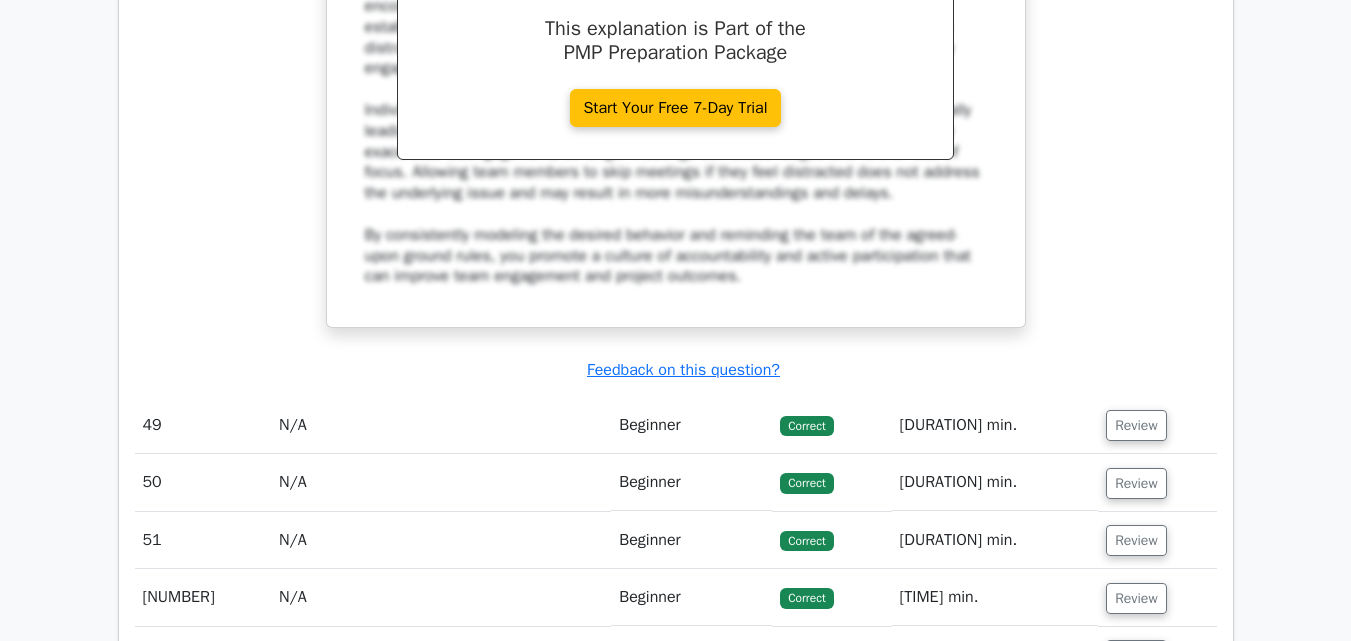 scroll, scrollTop: 12840, scrollLeft: 0, axis: vertical 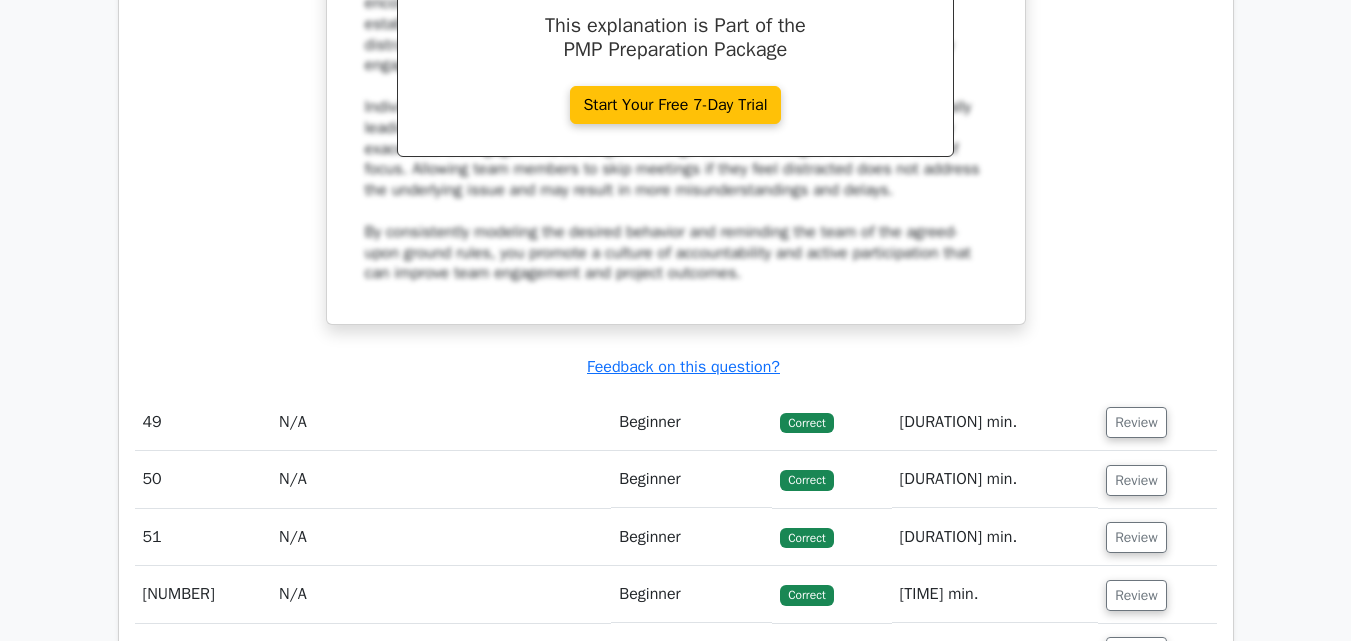 click on "Question Analysis
Question  #
Topic
Difficulty
Result
Time Spent
Action
1
Communication Management
Intermediate
Incorrect
a." at bounding box center [676, -4569] 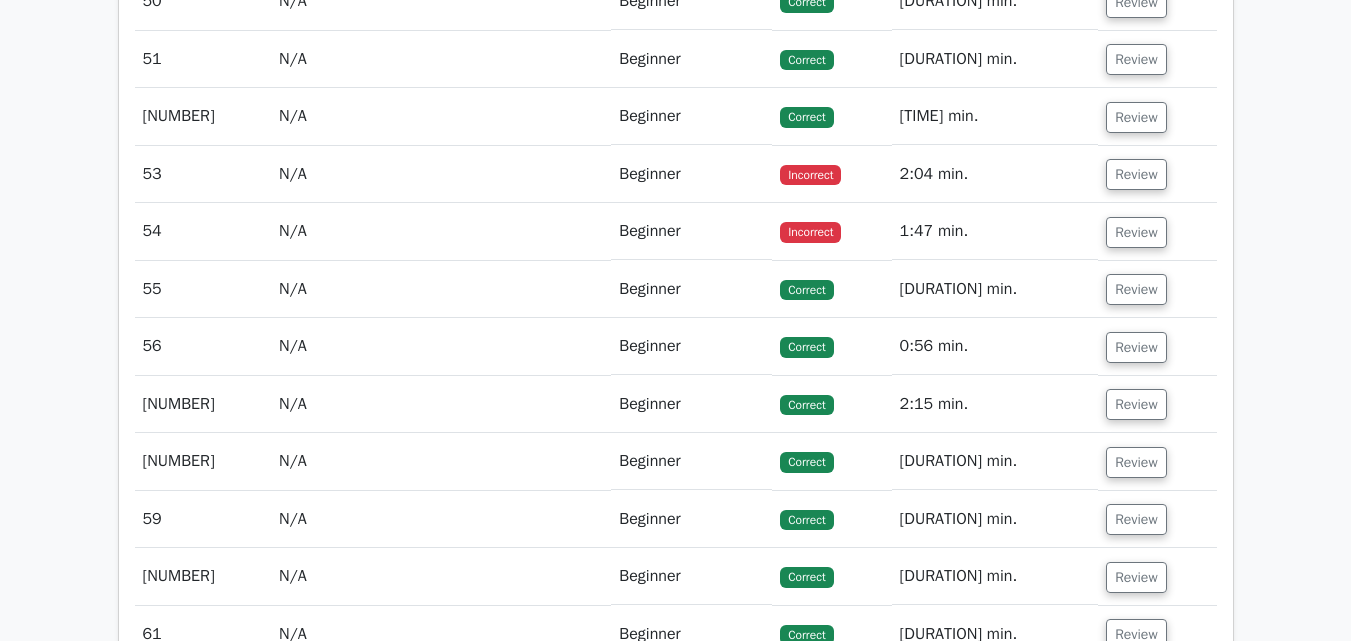 scroll, scrollTop: 13320, scrollLeft: 0, axis: vertical 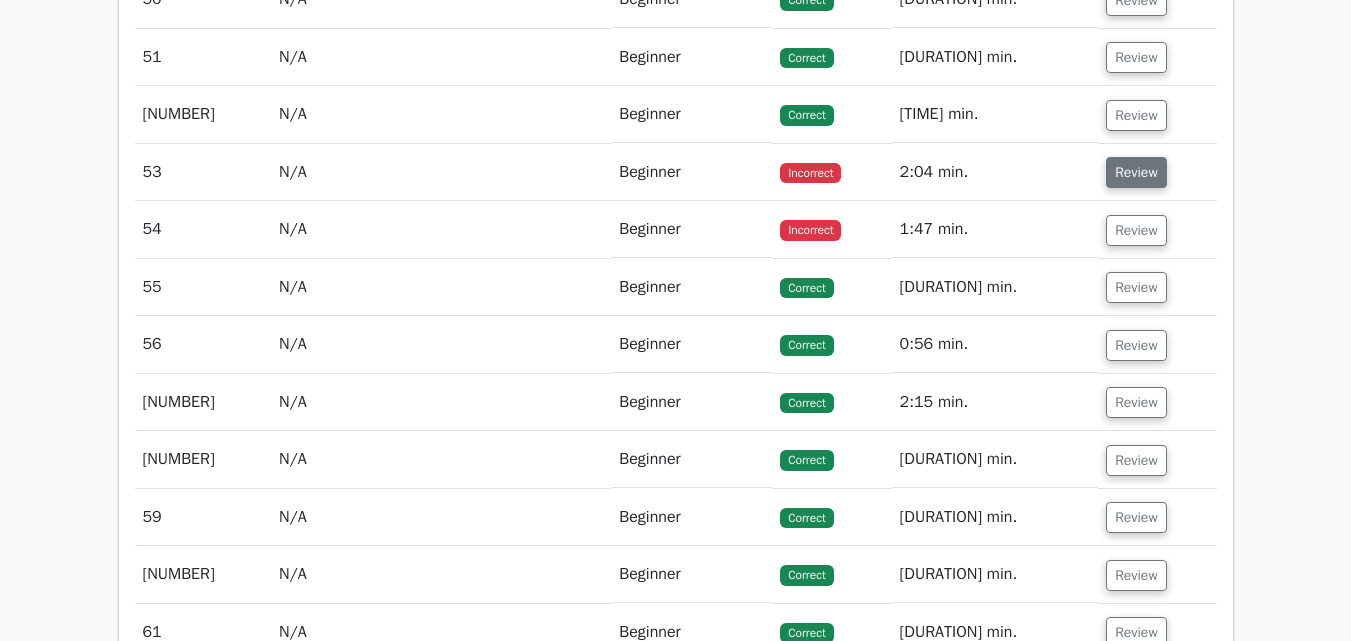 click on "Review" at bounding box center (1136, 172) 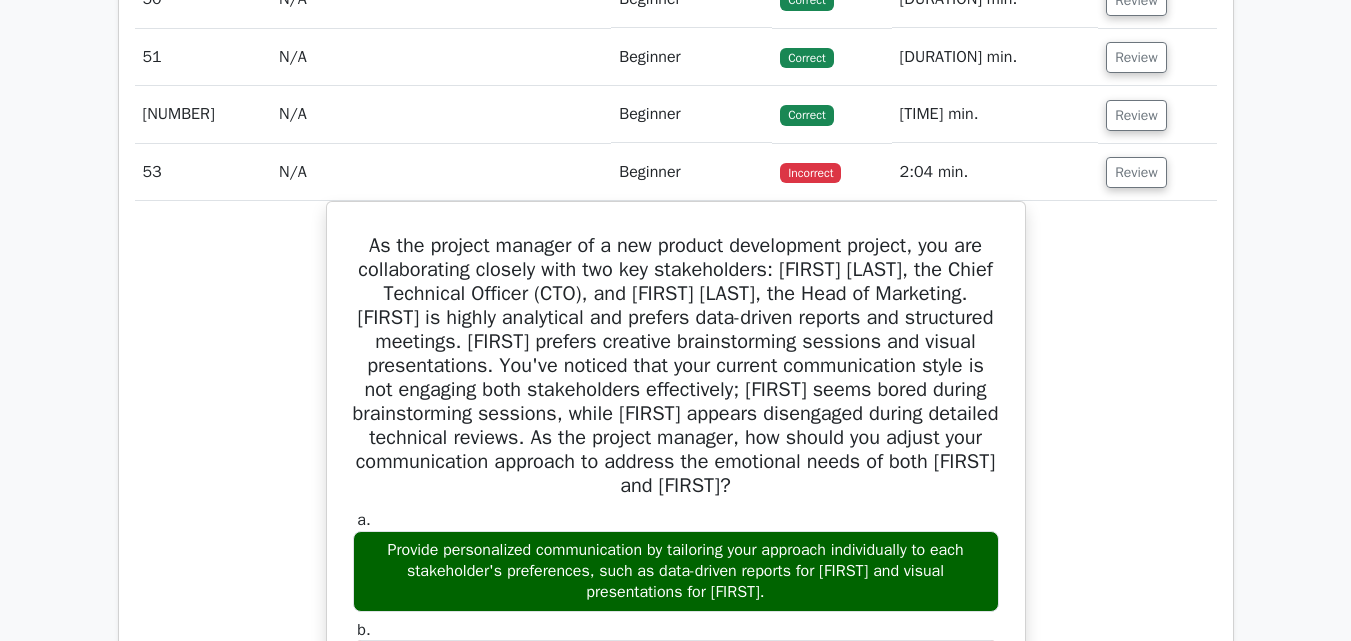 click on "As the project manager of a new product development project, you are collaborating closely with two key stakeholders: Andrew, the Chief Technical Officer (CTO), and Susan, the Head of Marketing. Andrew is highly analytical and prefers data-driven reports and structured meetings. Susan prefers creative brainstorming sessions and visual presentations. You've noticed that your current communication style is not engaging both stakeholders effectively; Andrew seems bored during brainstorming sessions, while Susan appears disengaged during detailed technical reviews. As the project manager, how should you adjust your communication approach to address the emotional needs of both Andrew and Susan?
a.
b. c. d." at bounding box center [676, 683] 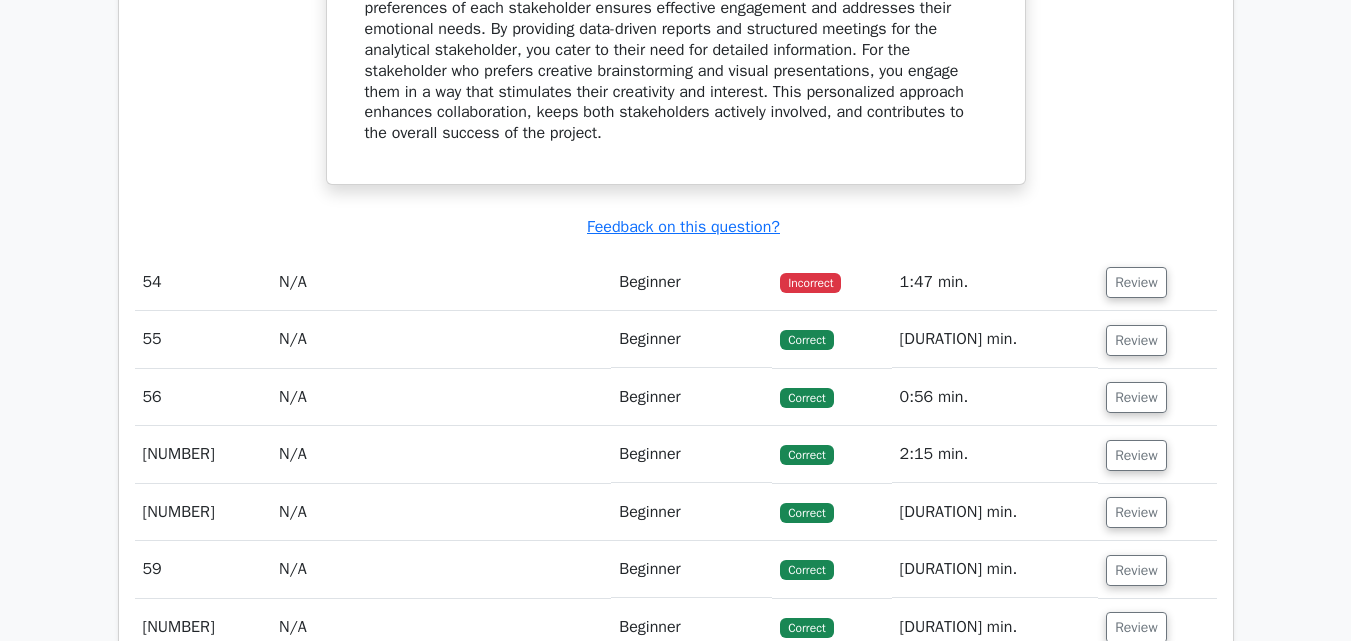scroll, scrollTop: 14240, scrollLeft: 0, axis: vertical 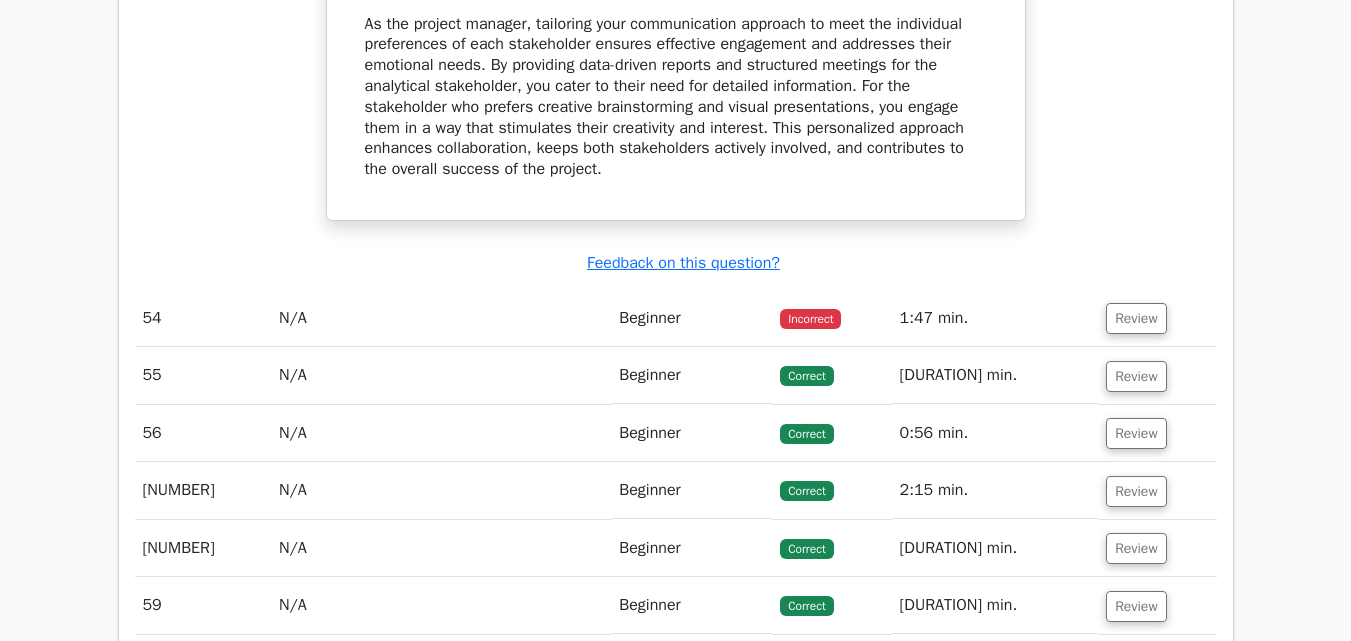 click on "As the project manager of a new product development project, you are collaborating closely with two key stakeholders: Andrew, the Chief Technical Officer (CTO), and Susan, the Head of Marketing. Andrew is highly analytical and prefers data-driven reports and structured meetings. Susan prefers creative brainstorming sessions and visual presentations. You've noticed that your current communication style is not engaging both stakeholders effectively; Andrew seems bored during brainstorming sessions, while Susan appears disengaged during detailed technical reviews. As the project manager, how should you adjust your communication approach to address the emotional needs of both Andrew and Susan?
a.
b. c. d." at bounding box center [676, -237] 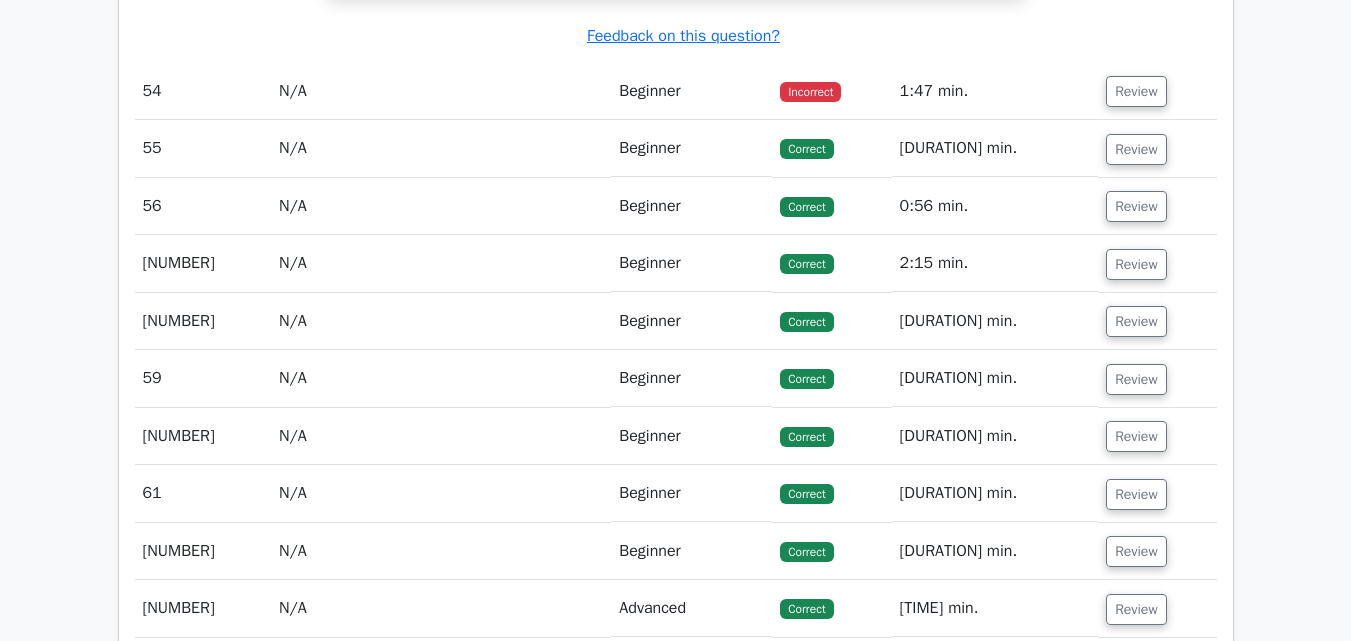 scroll, scrollTop: 14520, scrollLeft: 0, axis: vertical 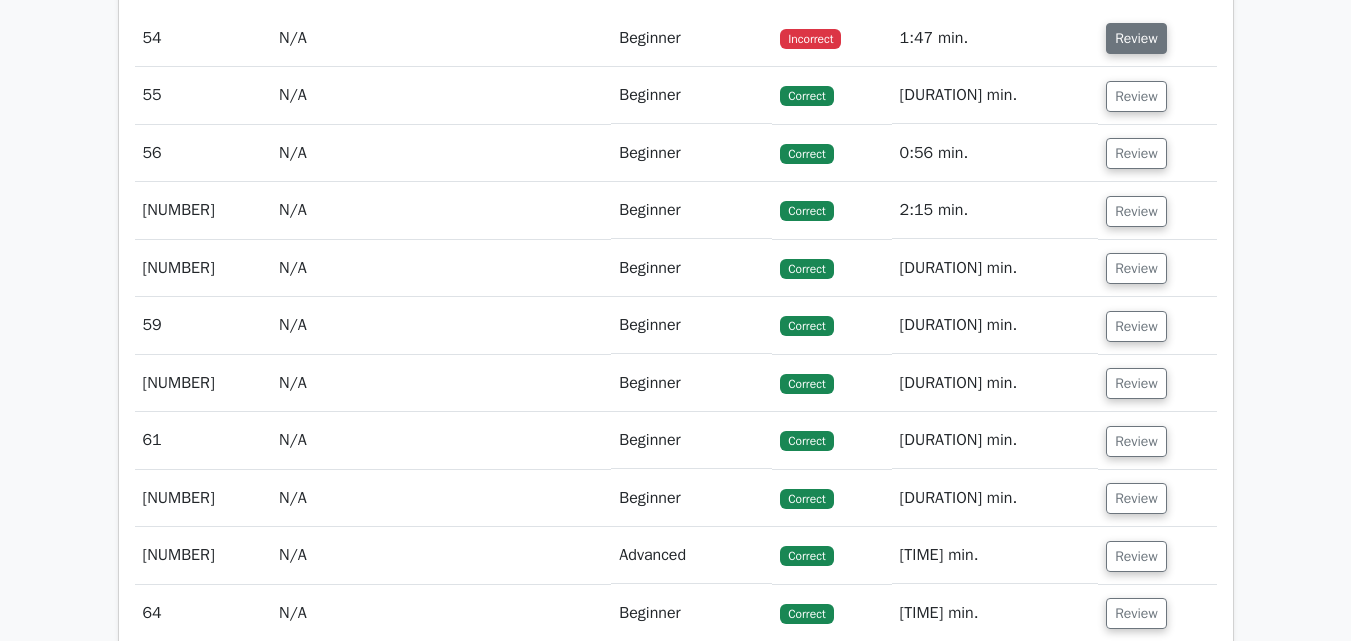 click on "Review" at bounding box center [1136, 38] 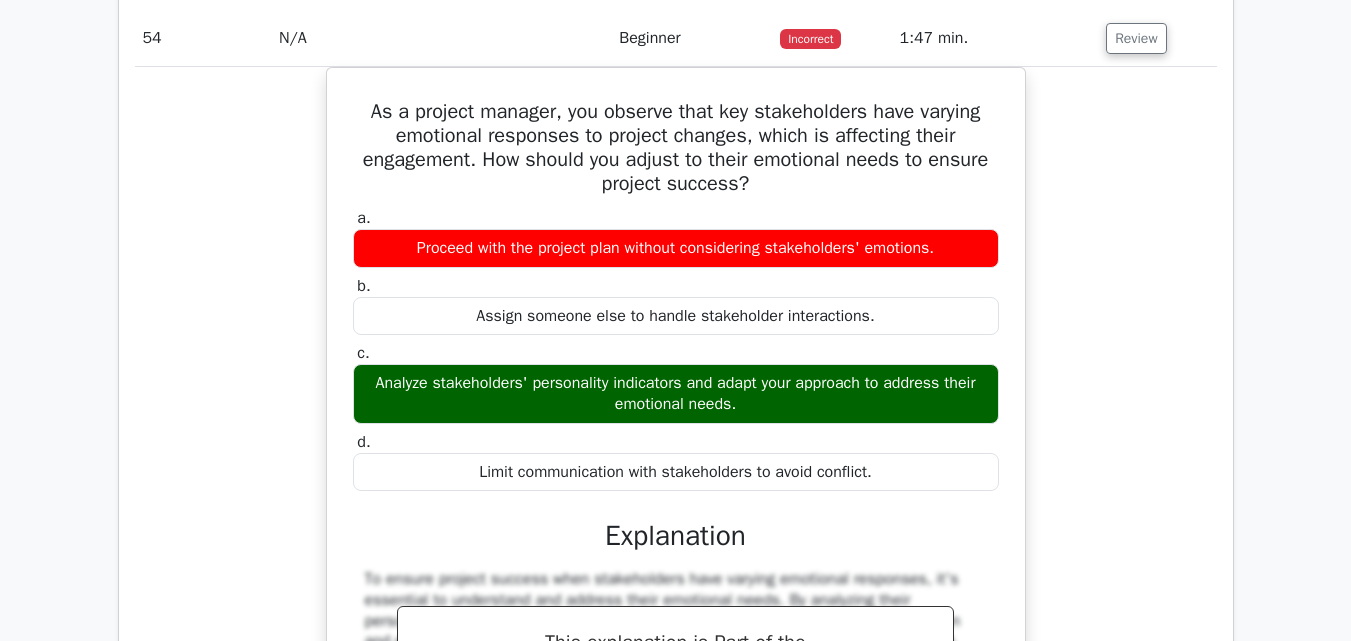click on "As a project manager, you observe that key stakeholders have varying emotional responses to project changes, which is affecting their engagement. How should you adjust to their emotional needs to ensure project success?
a.
Proceed with the project plan without considering stakeholders' emotions.
b." at bounding box center (676, 482) 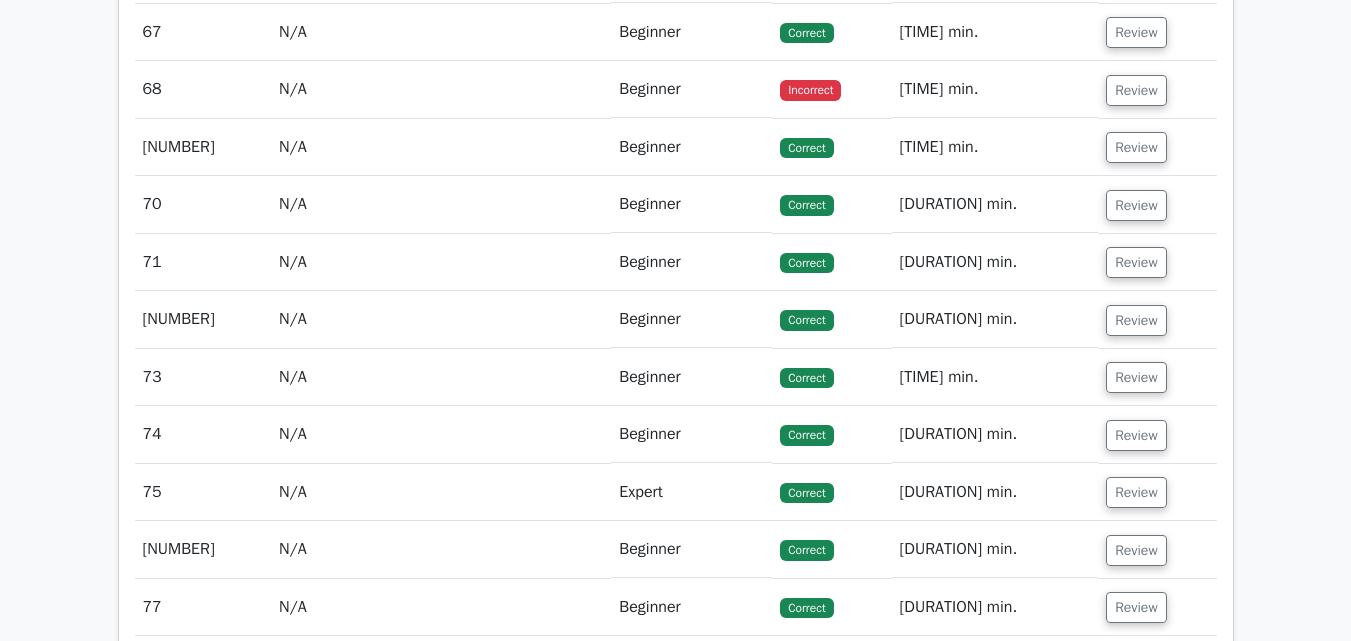 scroll, scrollTop: 16160, scrollLeft: 0, axis: vertical 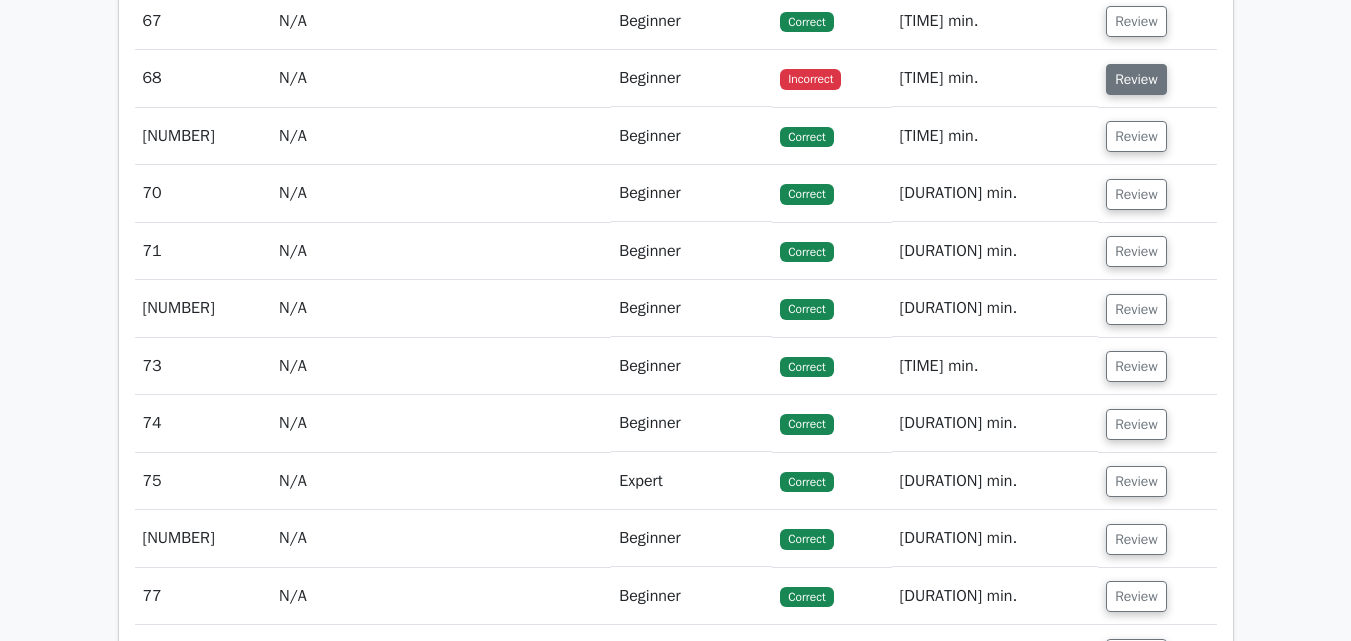 click on "Review" at bounding box center [1136, 79] 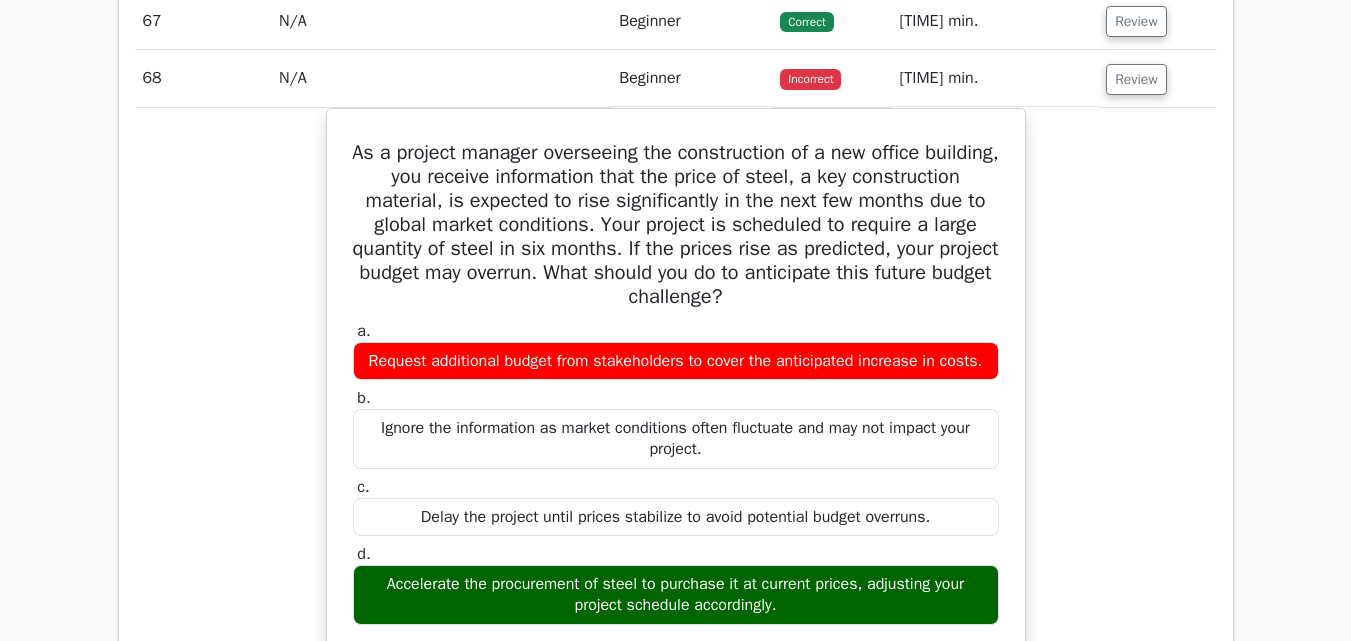 click on "Question Analysis
Question  #
Topic
Difficulty
Result
Time Spent
Action
1
Communication Management
Intermediate
Incorrect
a." at bounding box center (676, -6502) 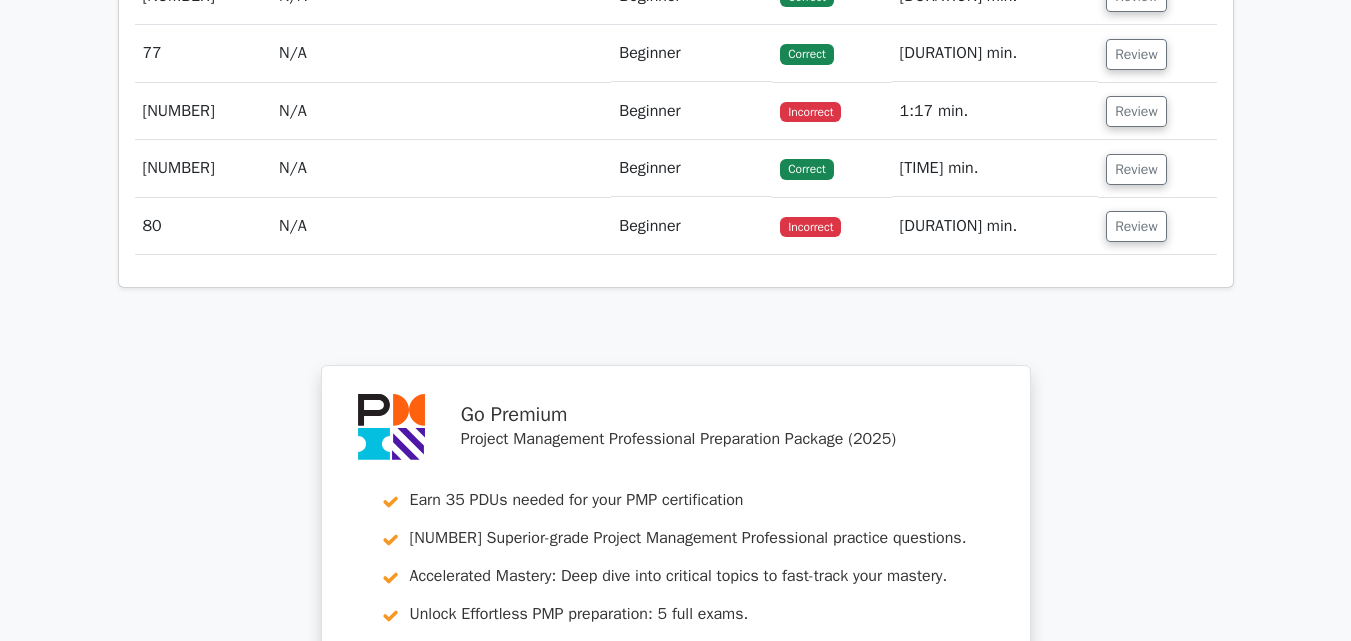 scroll, scrollTop: 17600, scrollLeft: 0, axis: vertical 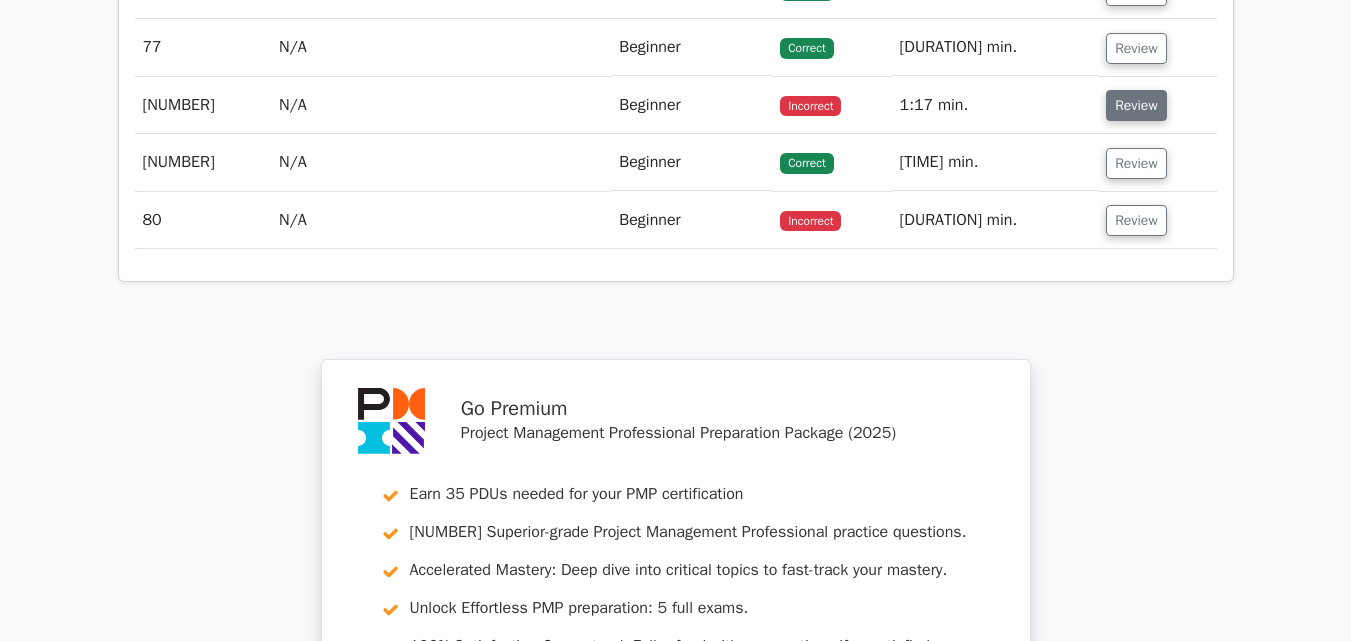 click on "Review" at bounding box center (1136, 105) 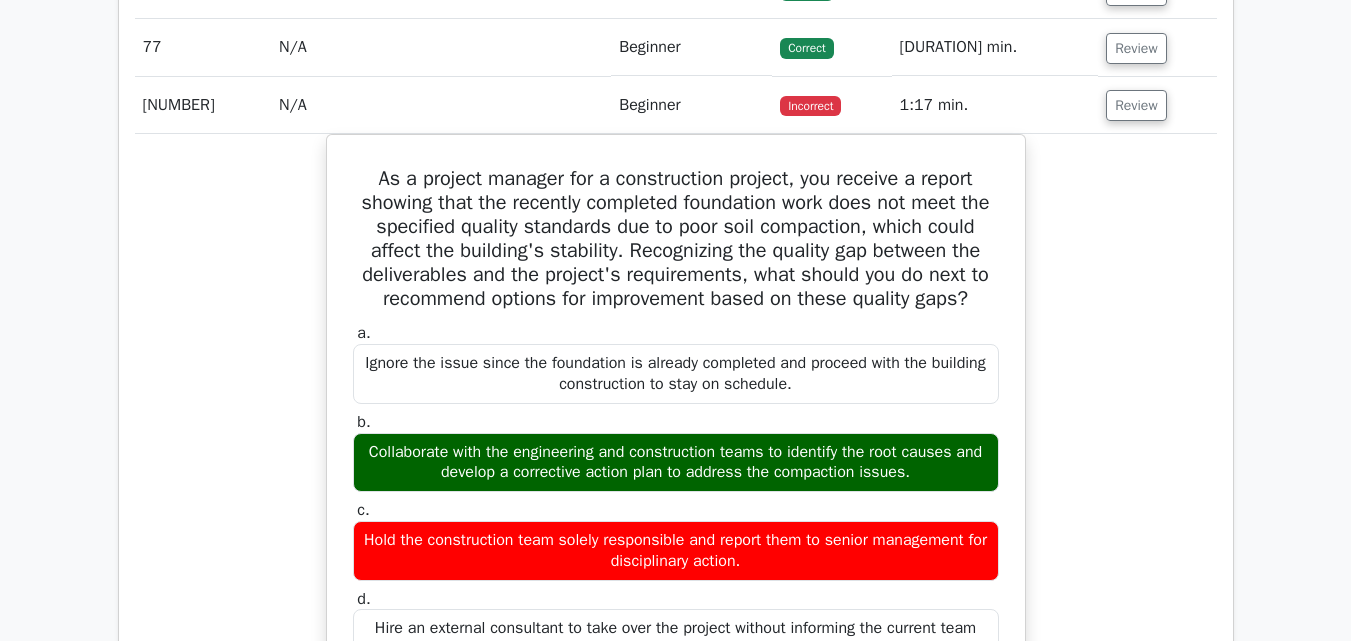 click on "As a project manager for a construction project, you receive a report showing that the recently completed foundation work does not meet the specified quality standards due to poor soil compaction, which could affect the building's stability. Recognizing the quality gap between the deliverables and the project's requirements, what should you do next to recommend options for improvement based on these quality gaps?
a.
b.
c. d." at bounding box center [676, 604] 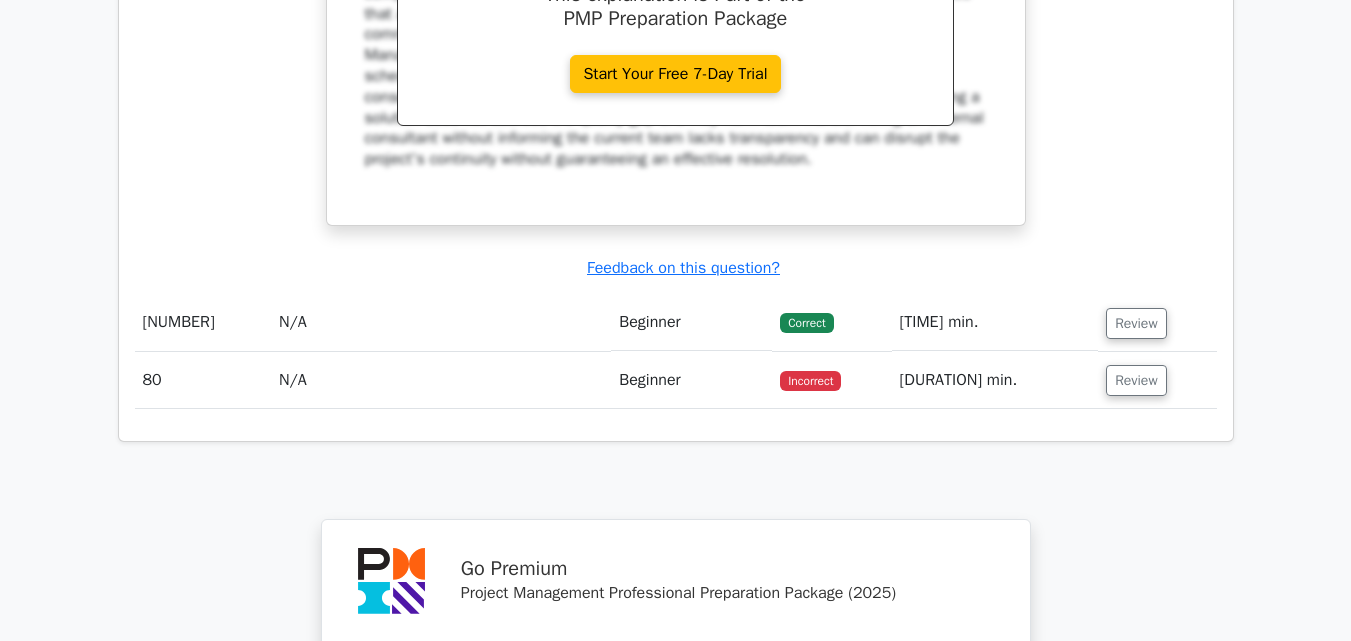 scroll, scrollTop: 18480, scrollLeft: 0, axis: vertical 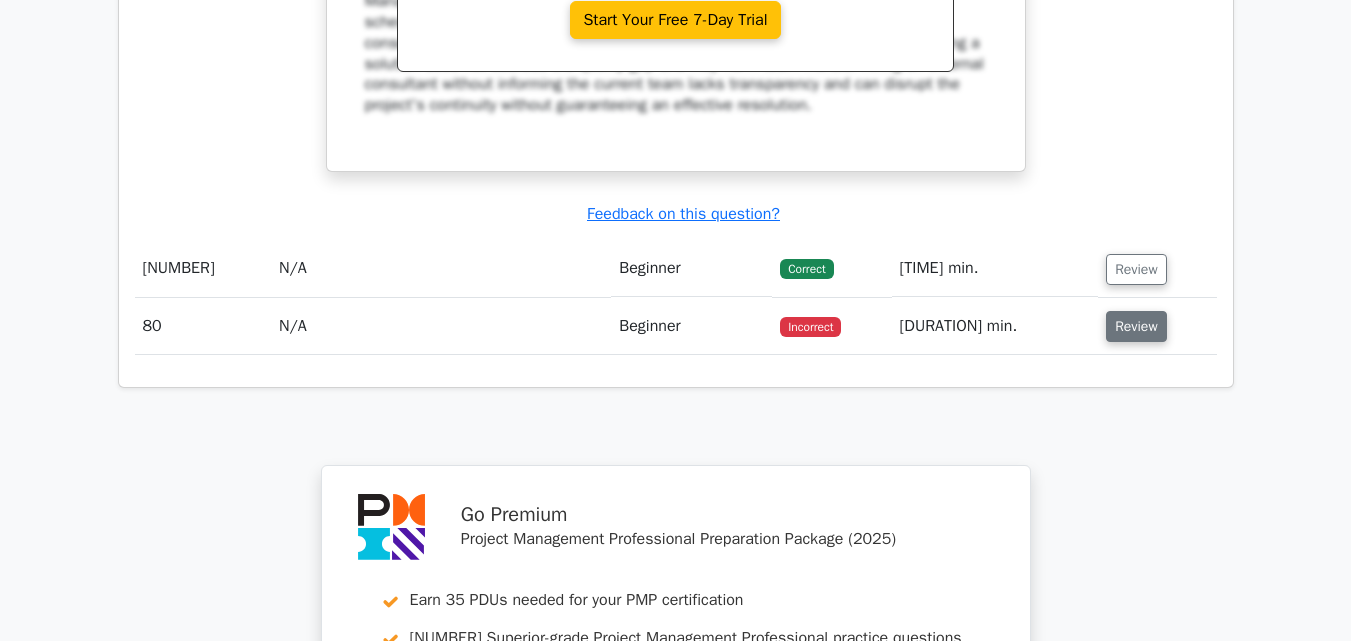 click on "Review" at bounding box center [1136, 326] 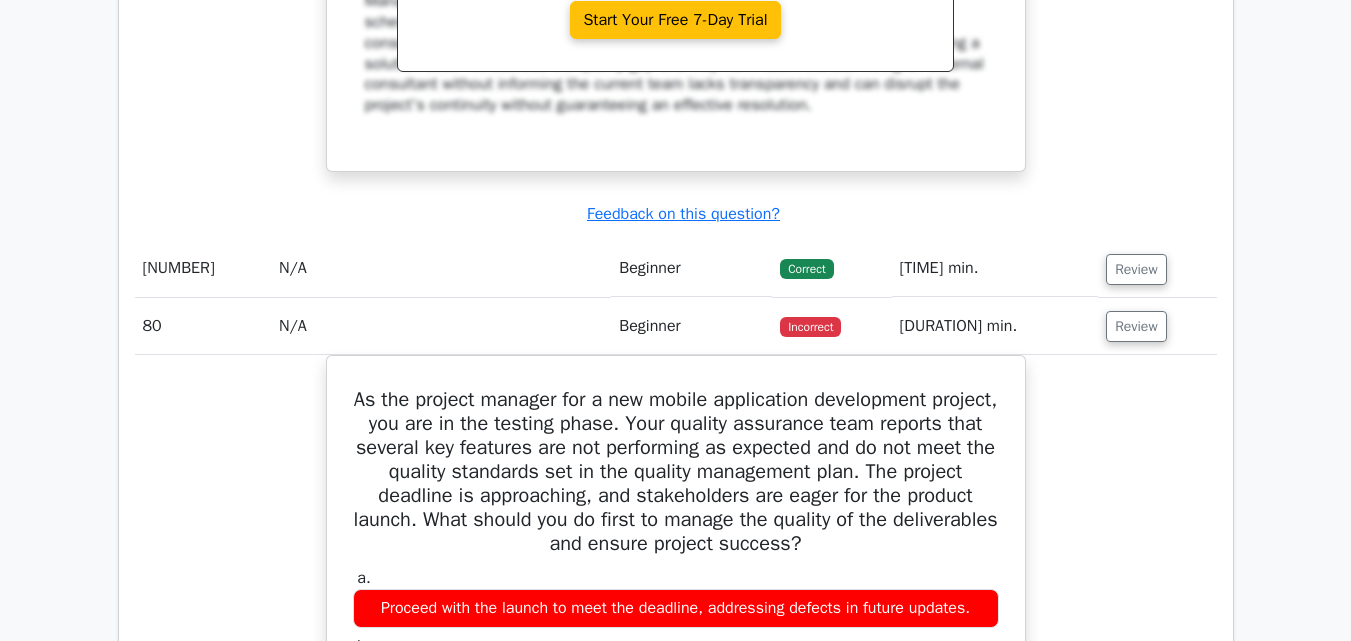 click on "As the project manager for a new mobile application development project, you are in the testing phase. Your quality assurance team reports that several key features are not performing as expected and do not meet the quality standards set in the quality management plan. The project deadline is approaching, and stakeholders are eager for the product launch. What should you do first to manage the quality of the deliverables and ensure project success?
a.
b." at bounding box center [676, 768] 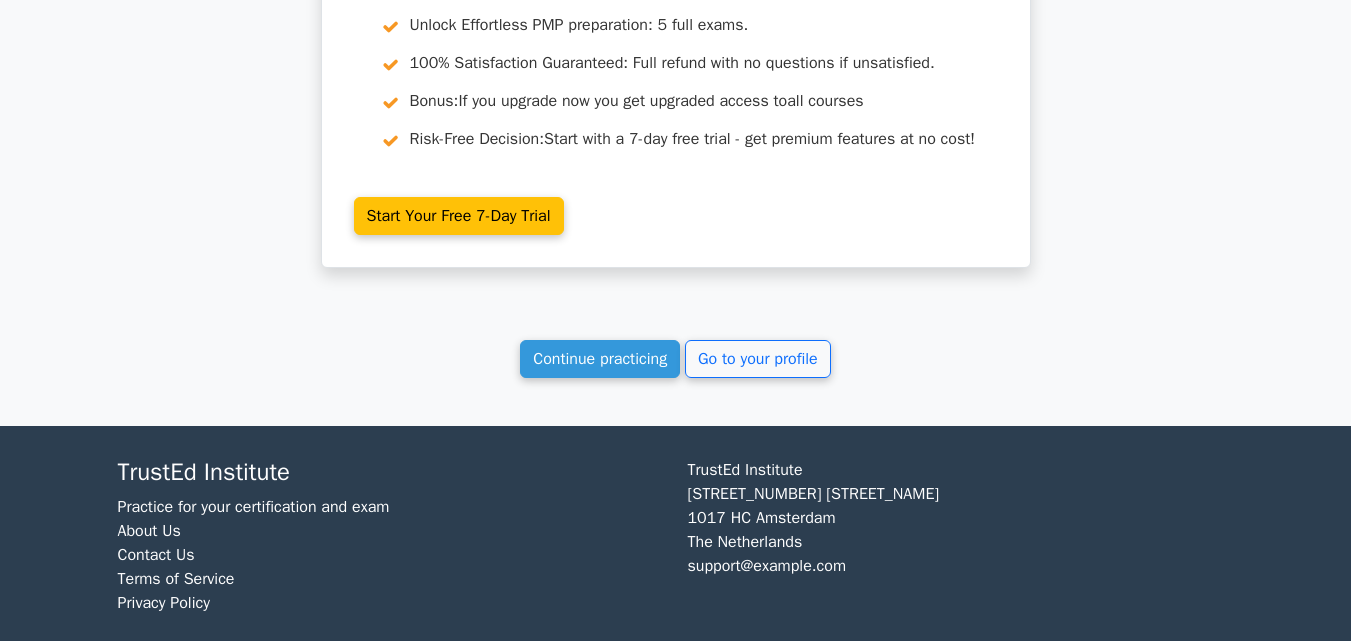 scroll, scrollTop: 20000, scrollLeft: 0, axis: vertical 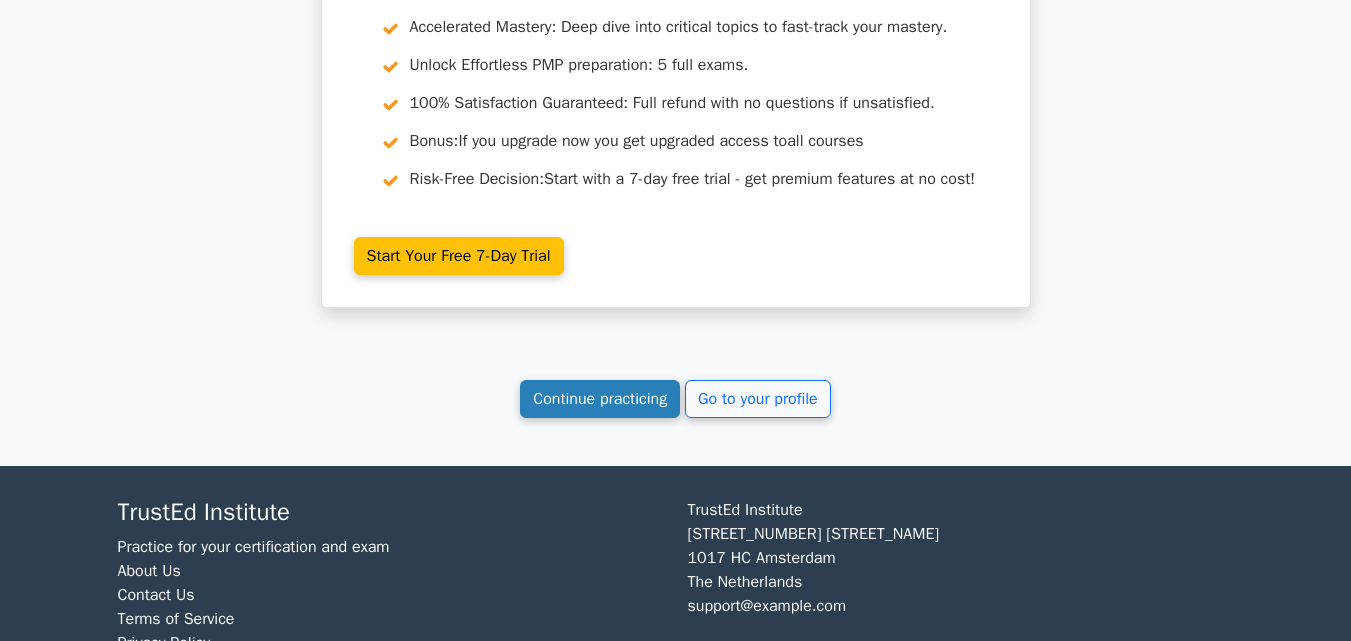 click on "Continue practicing" at bounding box center [600, 399] 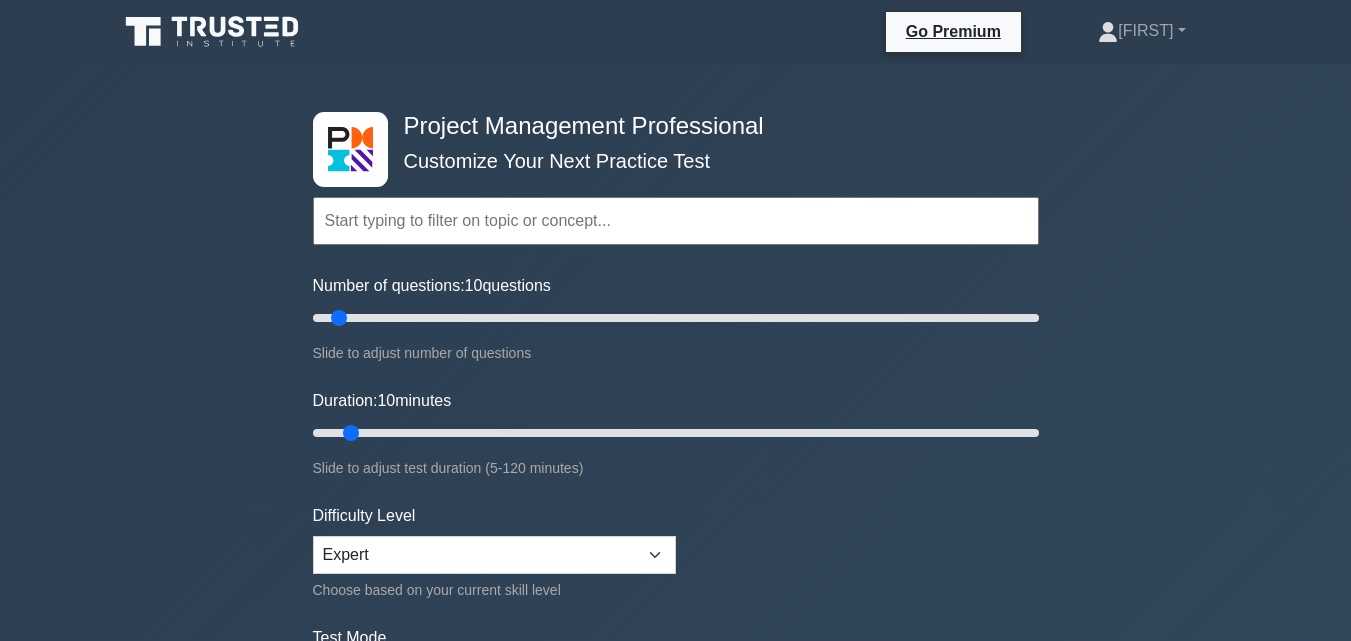scroll, scrollTop: 0, scrollLeft: 0, axis: both 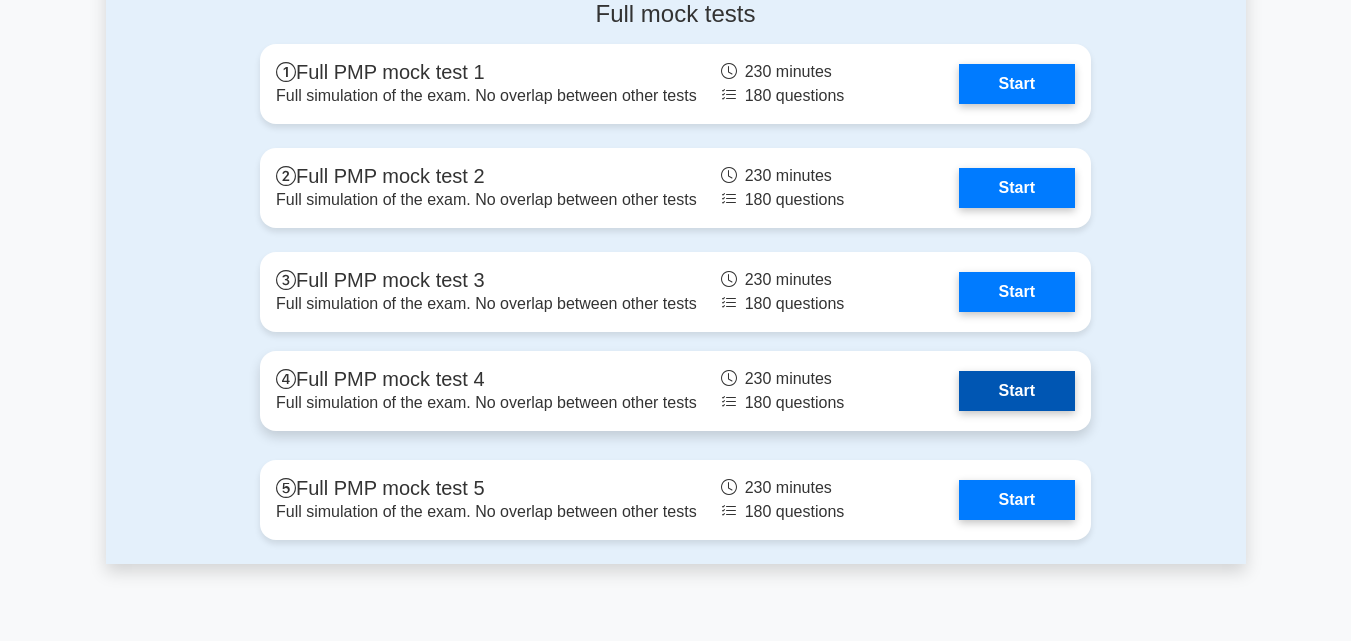 click on "Start" at bounding box center (1017, 391) 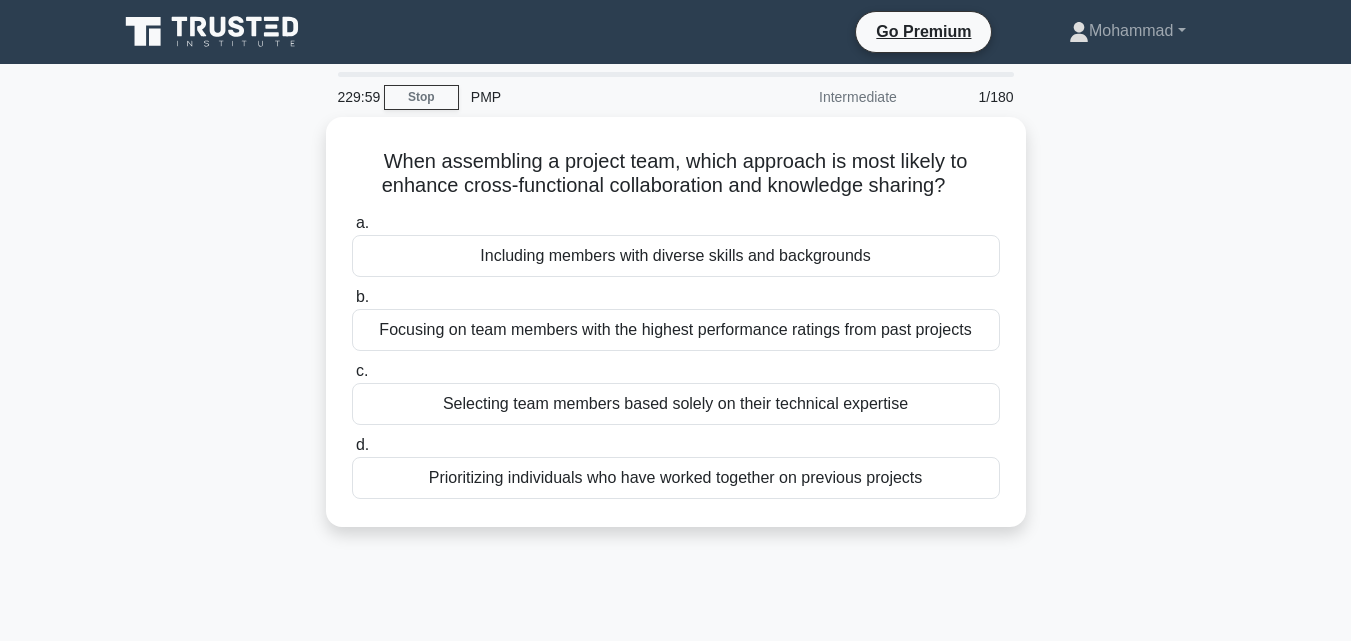 scroll, scrollTop: 0, scrollLeft: 0, axis: both 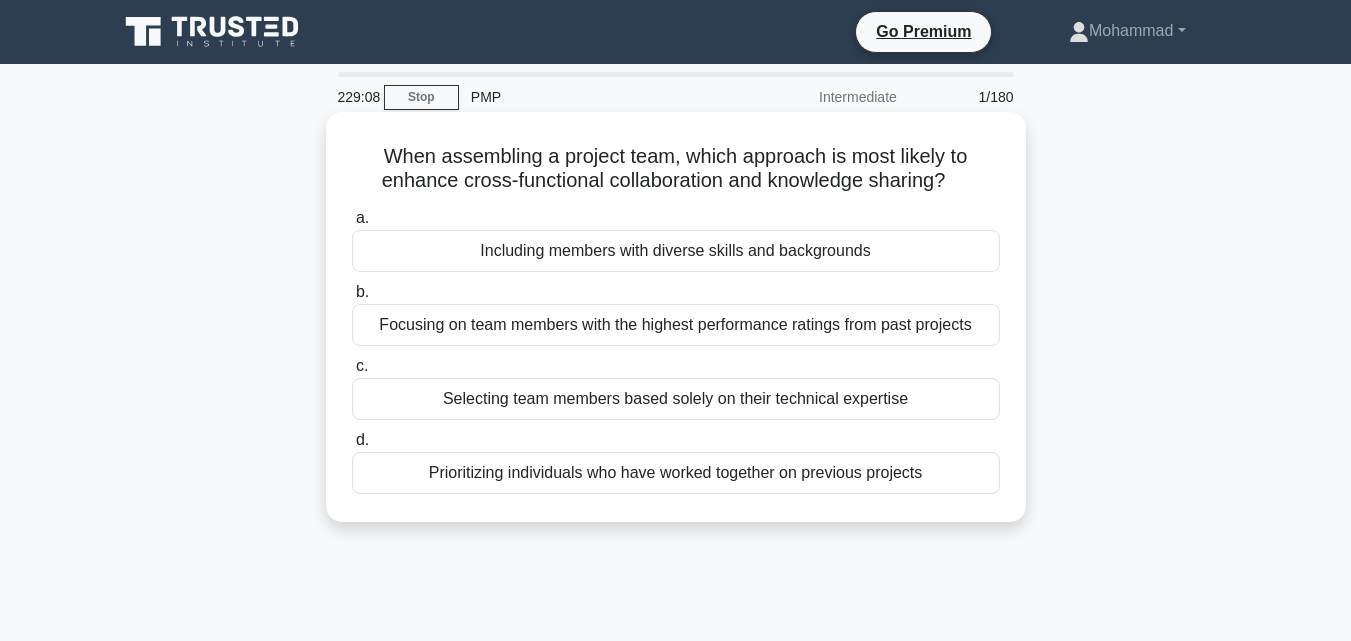 click on "Prioritizing individuals who have worked together on previous projects" at bounding box center [676, 473] 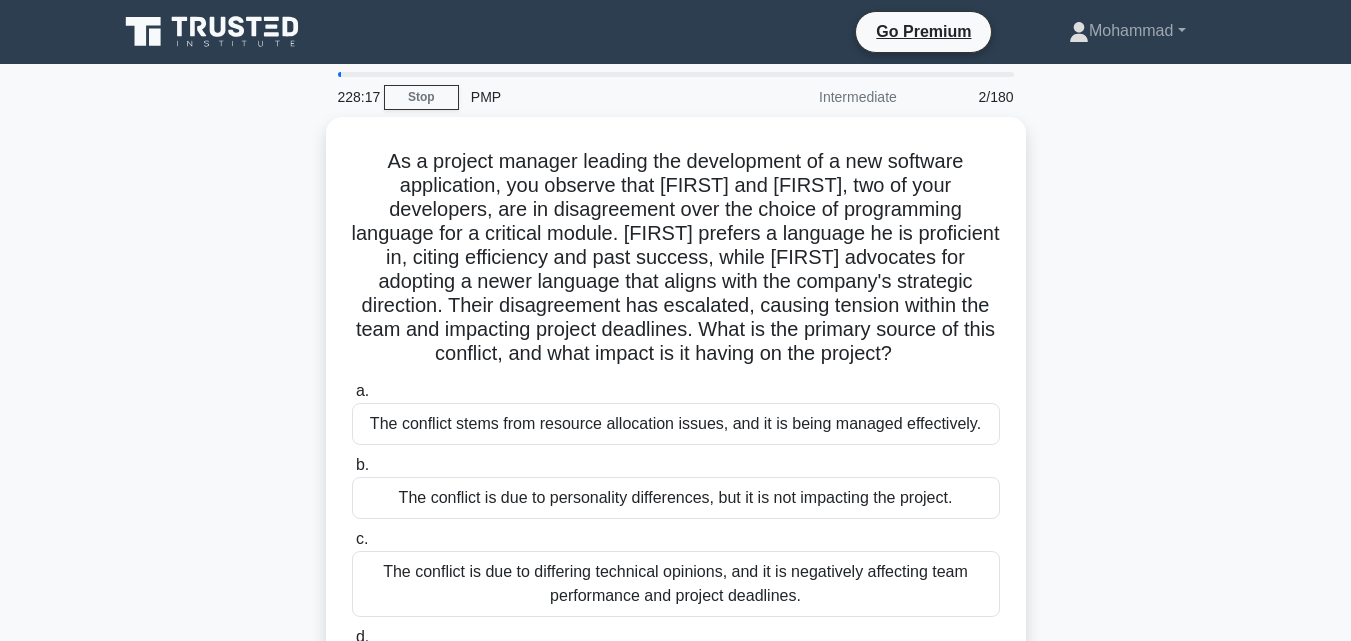 click on "As a project manager overseeing the development of a new software application, you observe that [FIRST] and [LAST], two of your developers, are in disagreement over the choice of programming language for a critical module. [FIRST] prefers a language he is proficient in, citing efficiency and past success, while [LAST] advocates for adopting a newer language that aligns with the company's strategic direction. Their disagreement has escalated, causing tension within the team and impacting project deadlines.
What is the primary source of this conflict, and what impact is it having on the project?
.spinner_0XTQ{transform-origin:center;animation:spinner_y6GP .75s linear infinite}@keyframes spinner_y6GP{100%{transform:rotate(360deg)}}
a. b. c. d." at bounding box center [676, 442] 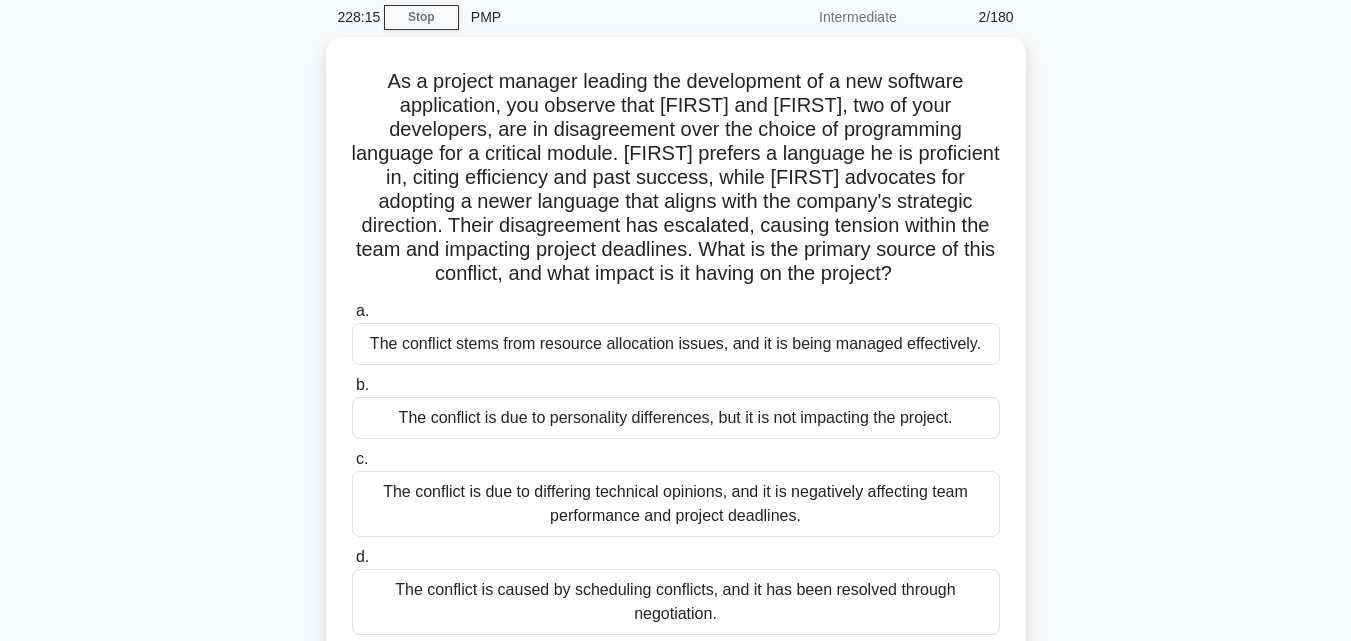 scroll, scrollTop: 120, scrollLeft: 0, axis: vertical 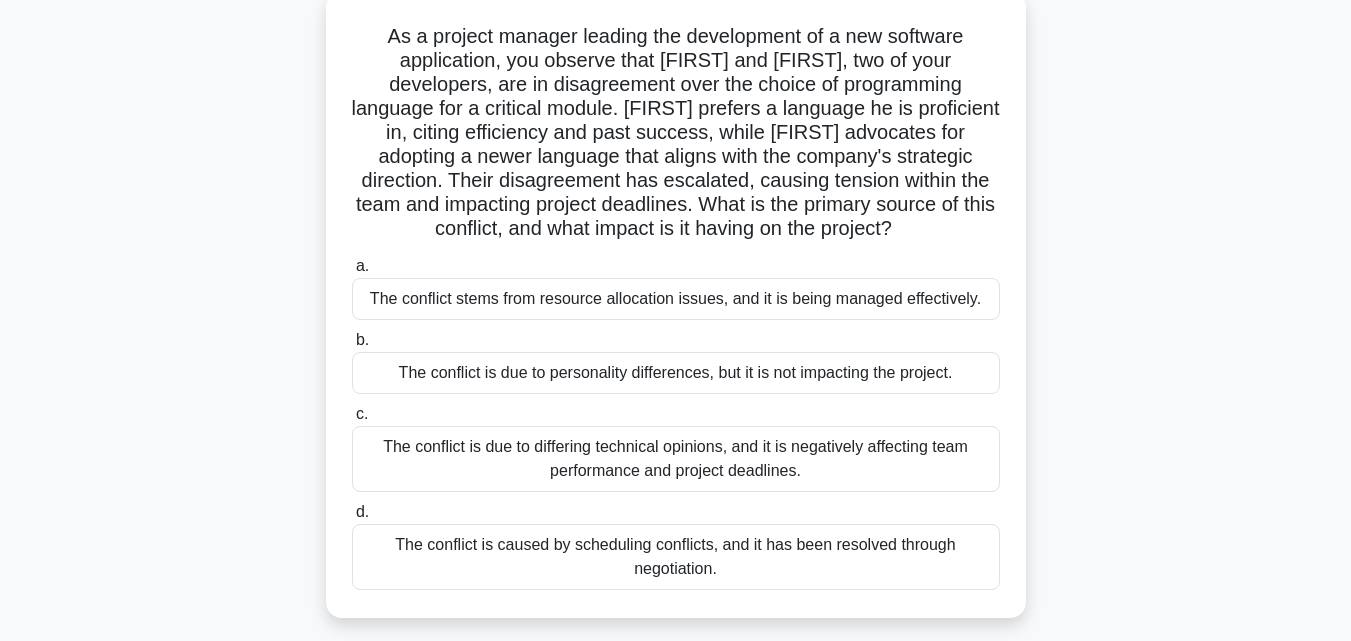 click on "The conflict is due to differing technical opinions, and it is negatively affecting team performance and project deadlines." at bounding box center [676, 459] 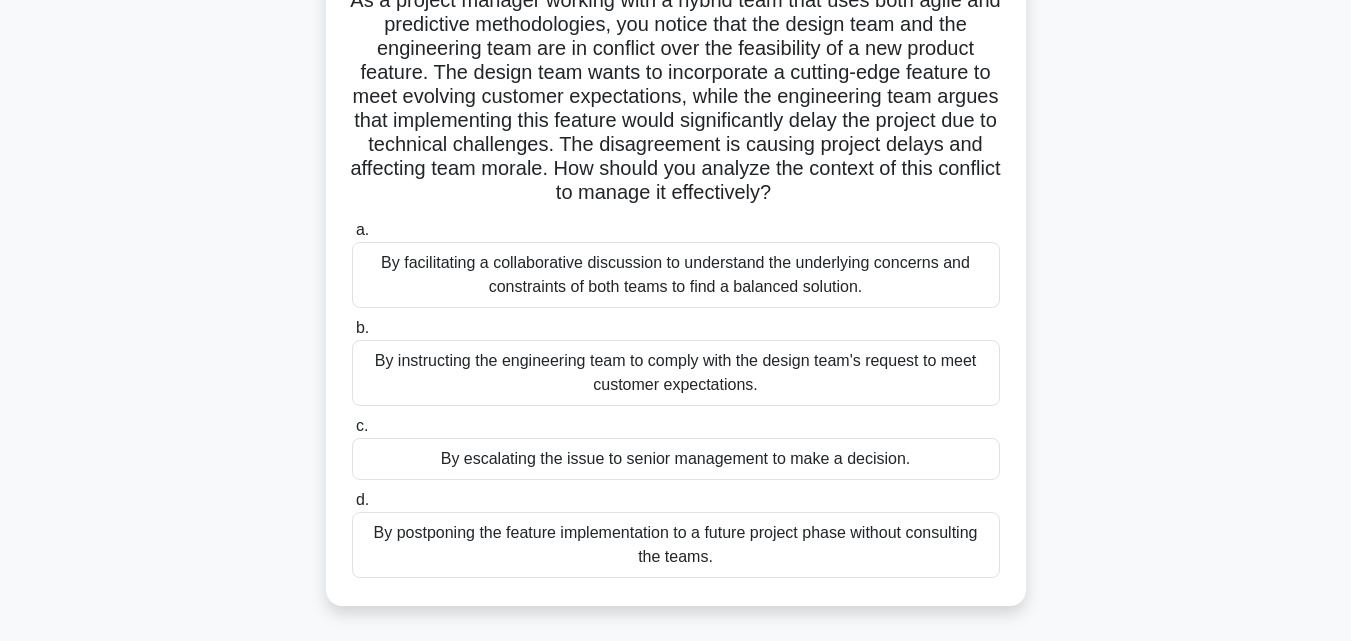 scroll, scrollTop: 160, scrollLeft: 0, axis: vertical 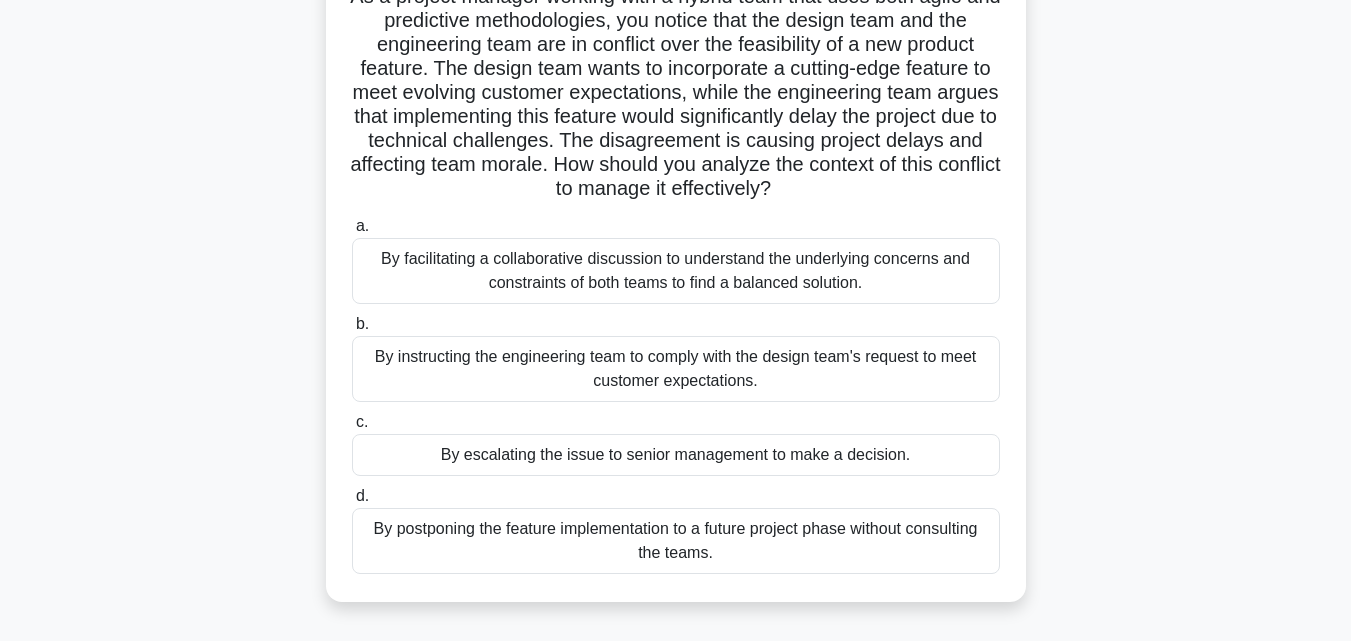 click on "By facilitating a collaborative discussion to understand the underlying concerns and constraints of both teams to find a balanced solution." at bounding box center [676, 271] 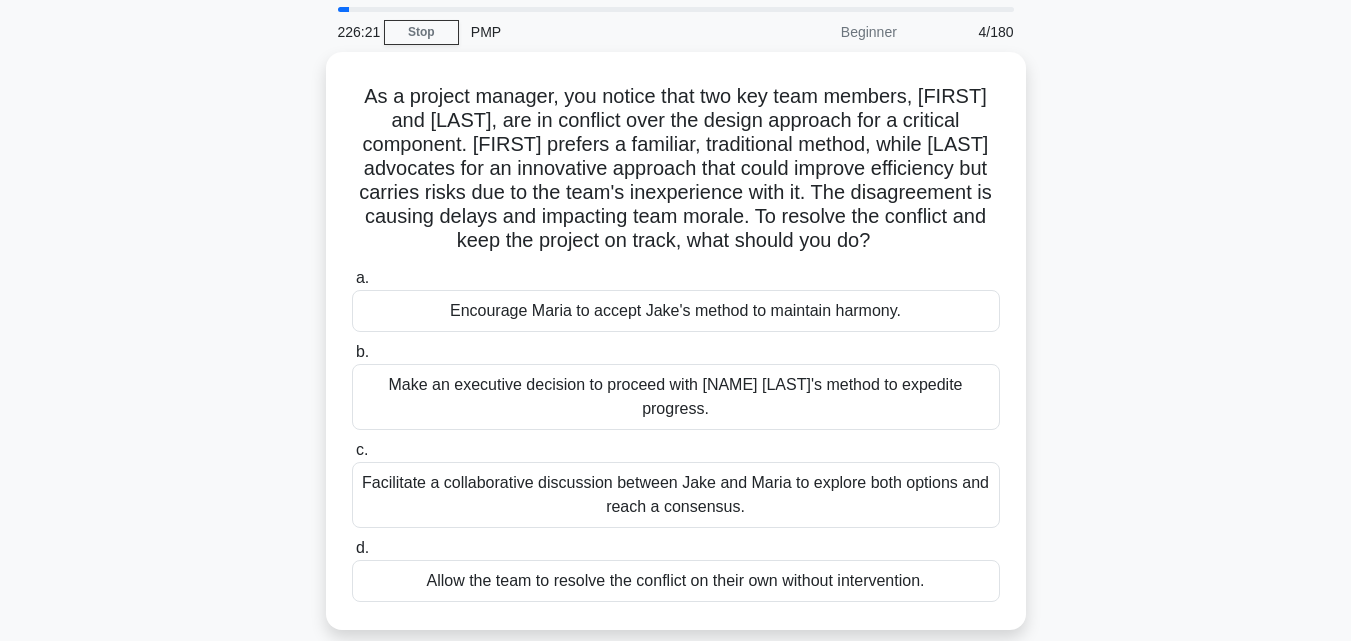 scroll, scrollTop: 0, scrollLeft: 0, axis: both 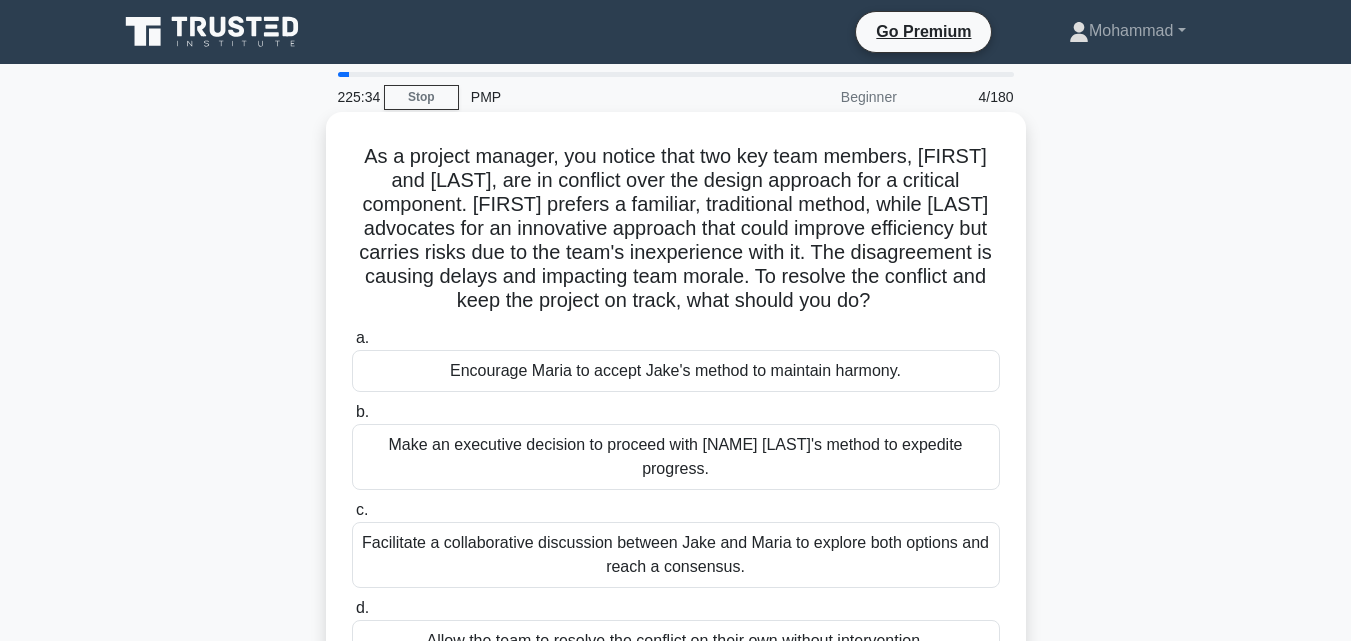 click on "Facilitate a collaborative discussion between Jake and Maria to explore both options and reach a consensus." at bounding box center (676, 555) 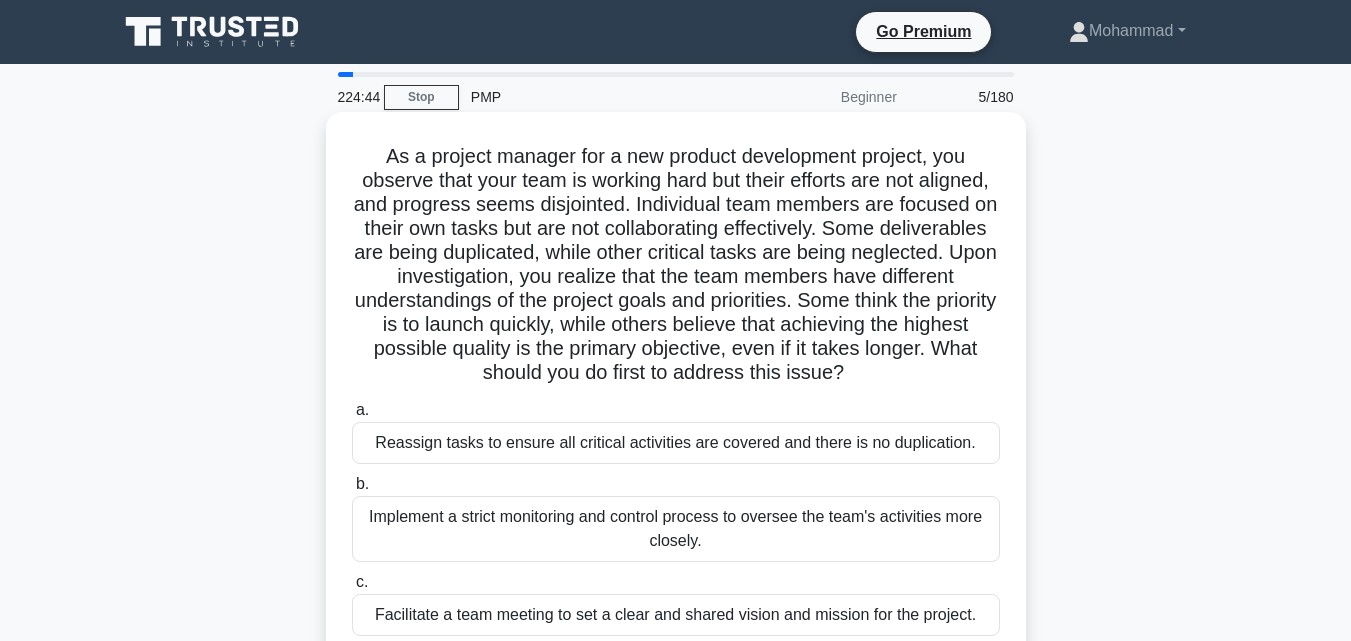 click on "As a project manager for a new product development project, you observe that your team is working hard but their efforts are not aligned, and progress seems disjointed. Individual team members are focused on their own tasks but are not collaborating effectively. Some deliverables are being duplicated, while other critical tasks are being neglected. Upon investigation, you realize that the team members have different understandings of the project goals and priorities. Some think the priority is to launch quickly, while others believe that achieving the highest possible quality is the primary objective, even if it takes longer.
What should you do first to address this issue?" at bounding box center [676, 265] 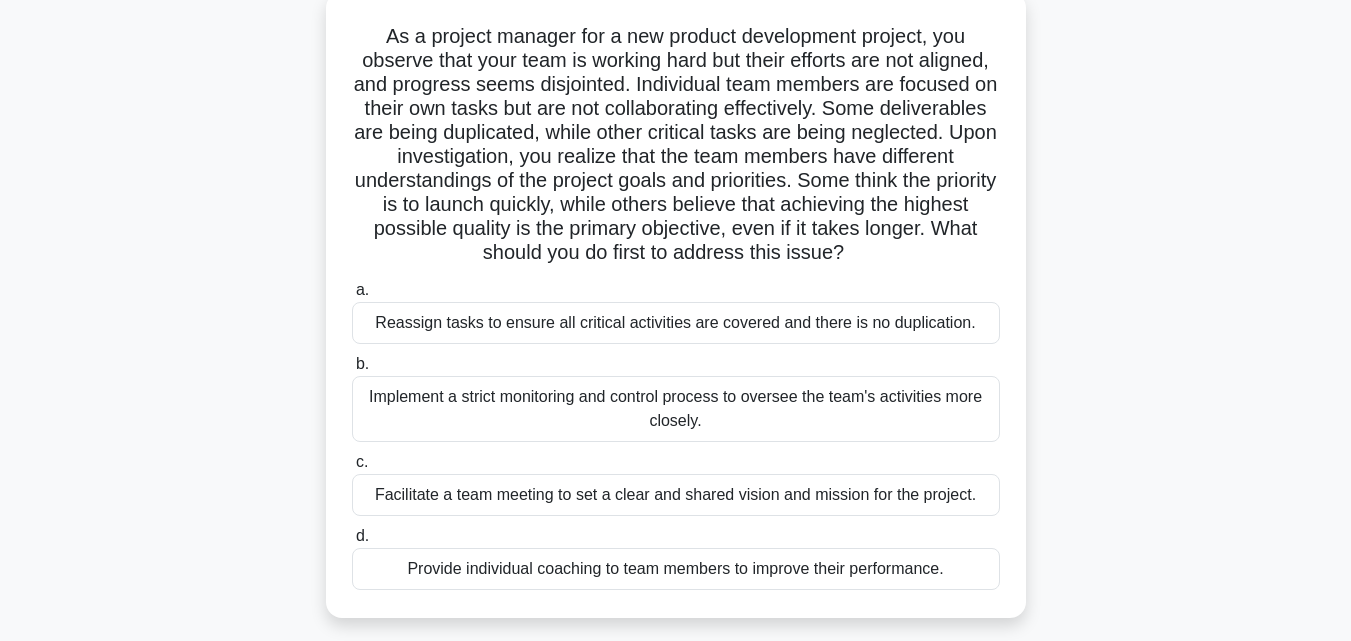 scroll, scrollTop: 160, scrollLeft: 0, axis: vertical 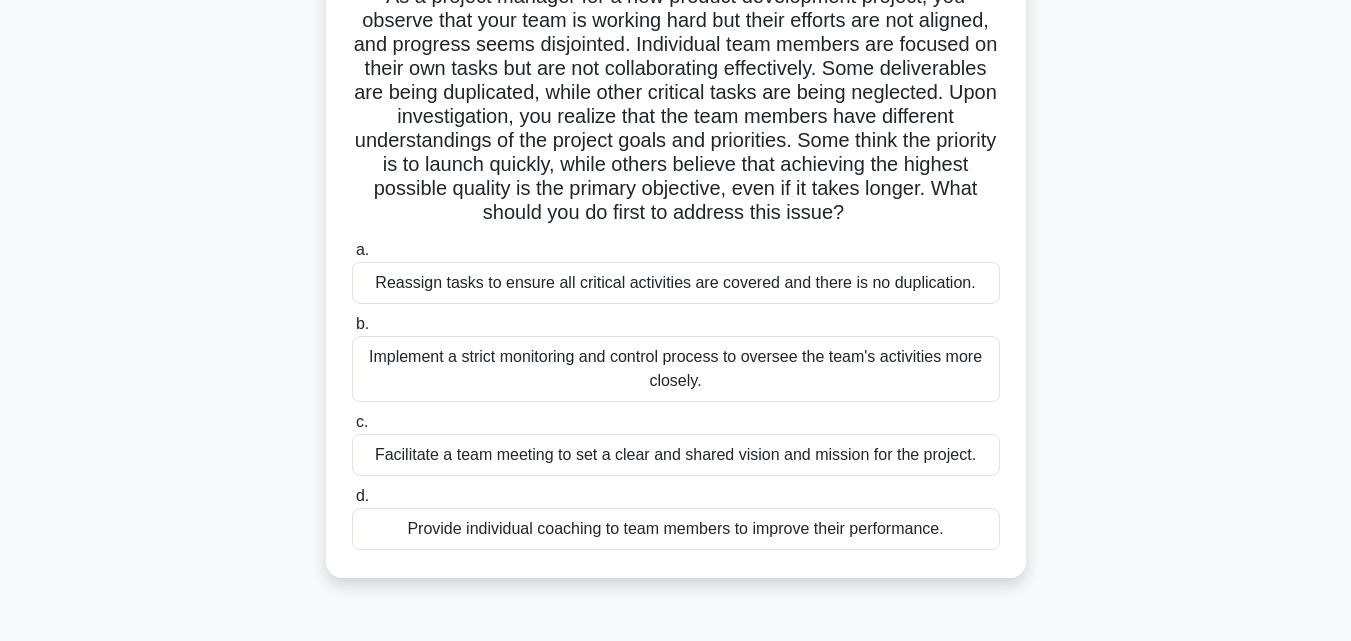 click on "Facilitate a team meeting to set a clear and shared vision and mission for the project." at bounding box center (676, 455) 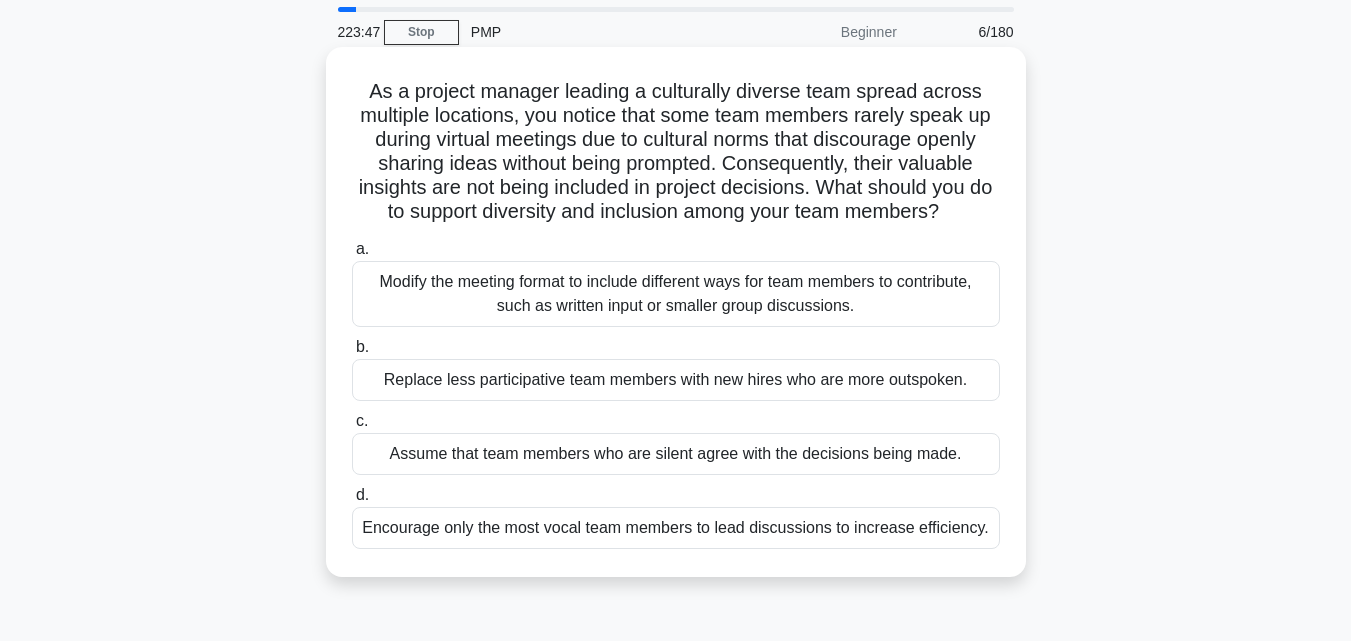 scroll, scrollTop: 0, scrollLeft: 0, axis: both 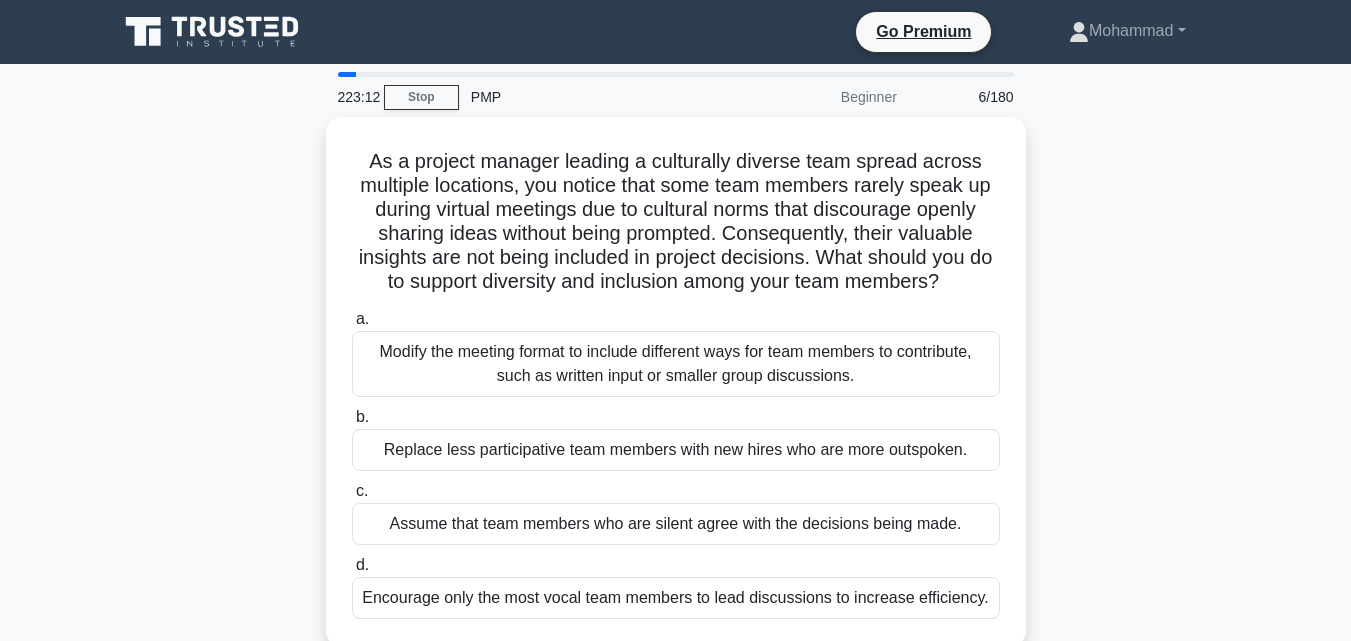 click on "As a project manager leading a culturally diverse team spread across multiple locations, you notice that some team members rarely speak up during virtual meetings due to cultural norms that discourage openly sharing ideas without being prompted. Consequently, their valuable insights are not being included in project decisions. What should you do to support diversity and inclusion among your team members?
.spinner_0XTQ{transform-origin:center;animation:spinner_y6GP .75s linear infinite}@keyframes spinner_y6GP{100%{transform:rotate(360deg)}}
a.
b." at bounding box center (676, 394) 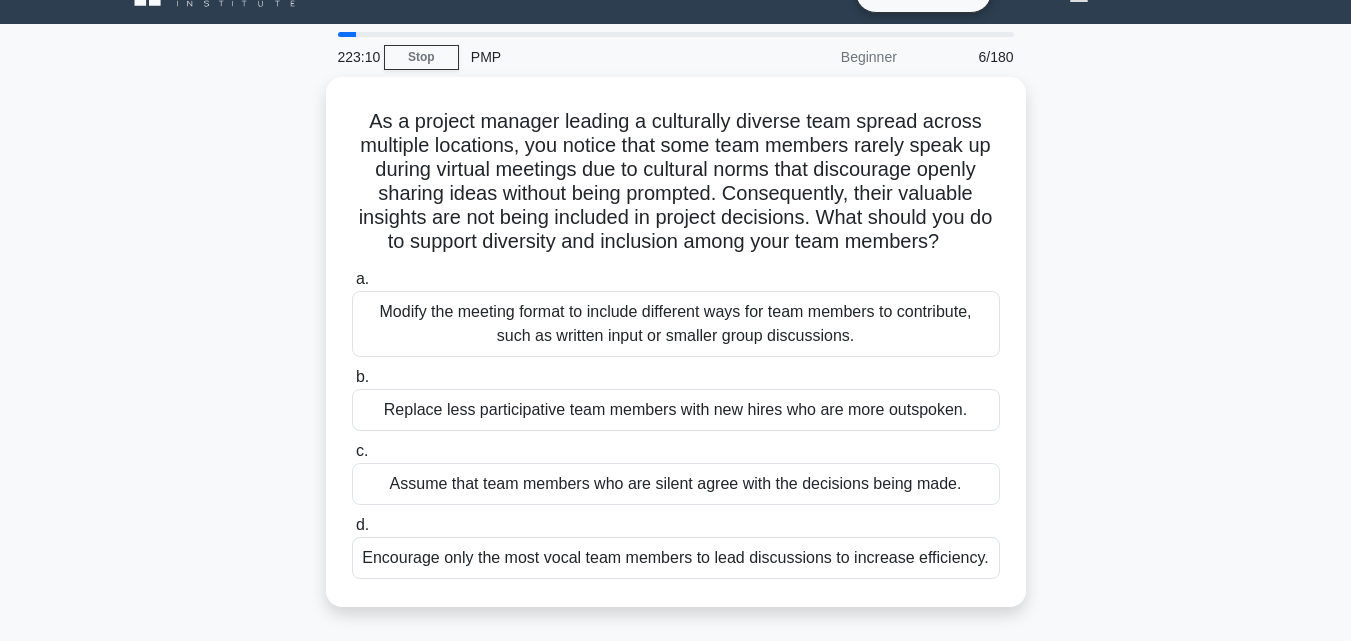 scroll, scrollTop: 80, scrollLeft: 0, axis: vertical 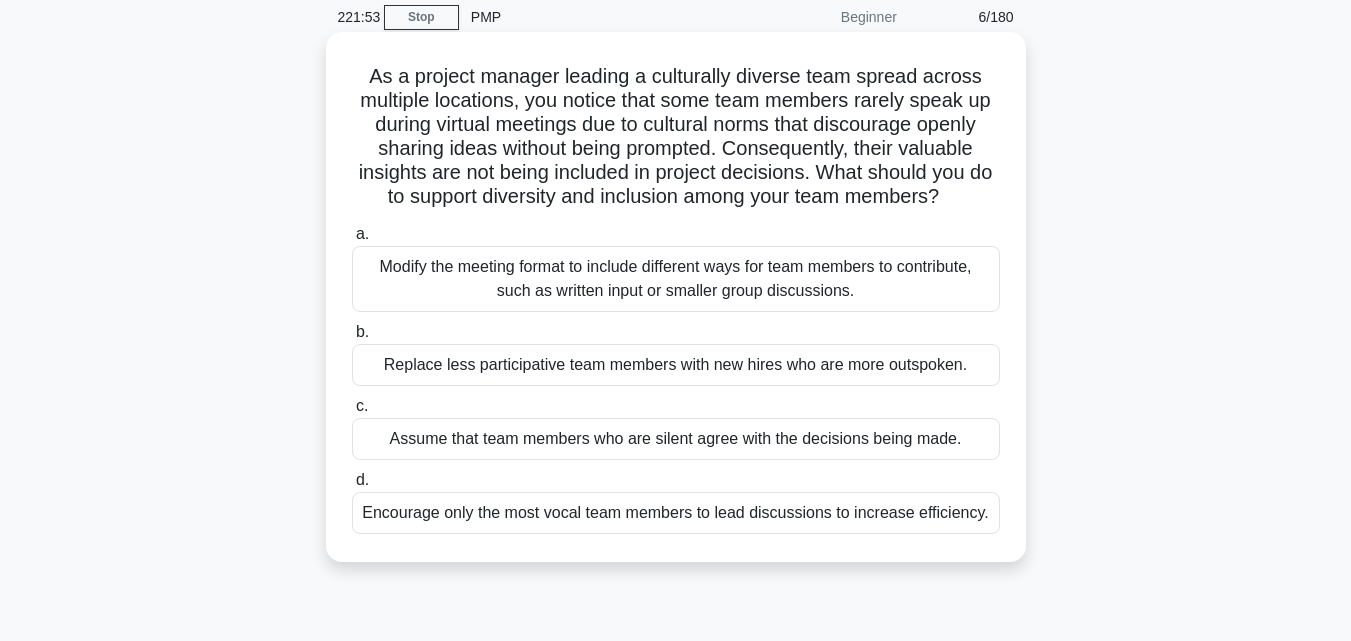 click on "Encourage only the most vocal team members to lead discussions to increase efficiency." at bounding box center (676, 513) 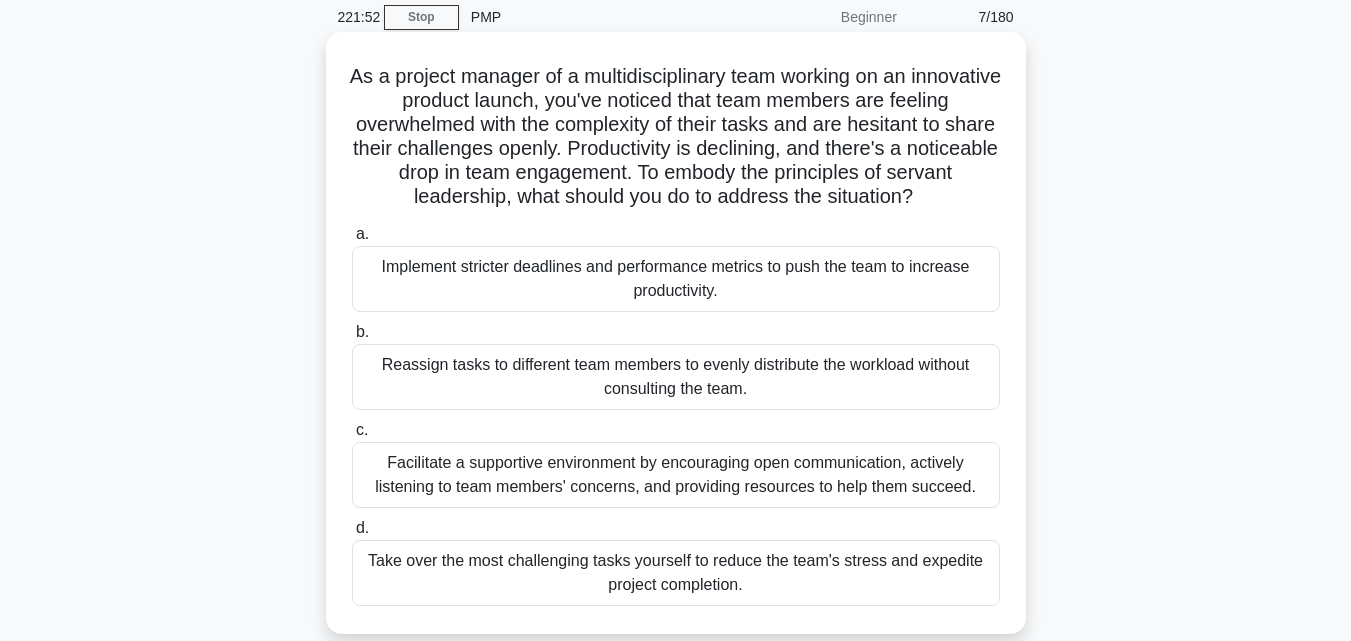 scroll, scrollTop: 0, scrollLeft: 0, axis: both 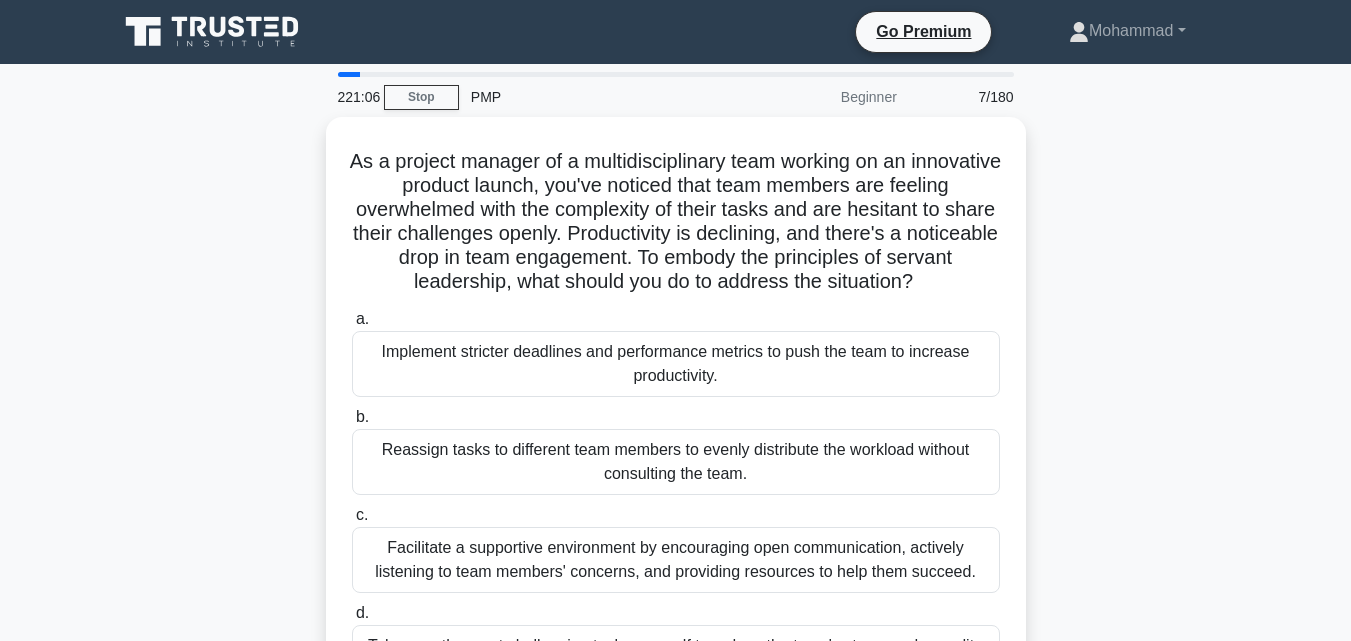 click on "As a project manager of a multidisciplinary team working on an innovative product launch, you've noticed that team members are feeling overwhelmed with the complexity of their tasks and are hesitant to share their challenges openly. Productivity is declining, and there's a noticeable drop in team engagement. To embody the principles of servant leadership, what should you do to address the situation?
.spinner_0XTQ{transform-origin:center;animation:spinner_y6GP .75s linear infinite}@keyframes spinner_y6GP{100%{transform:rotate(360deg)}}
a.
b. c." at bounding box center (676, 430) 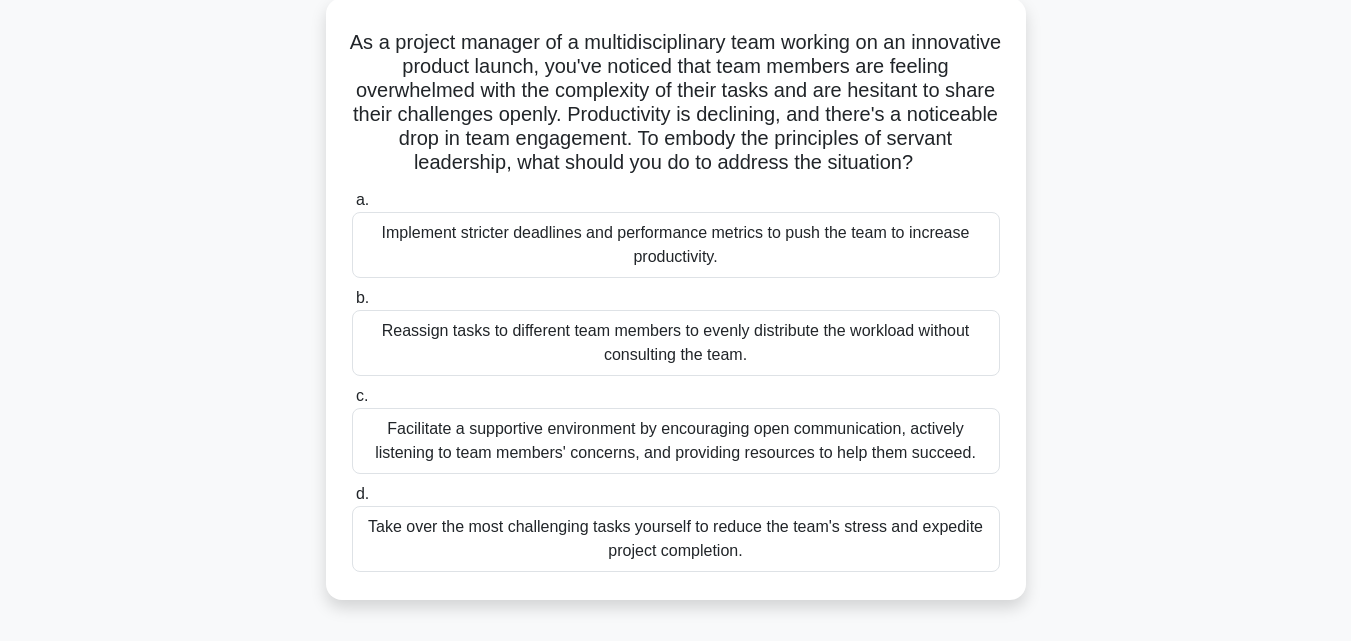 scroll, scrollTop: 120, scrollLeft: 0, axis: vertical 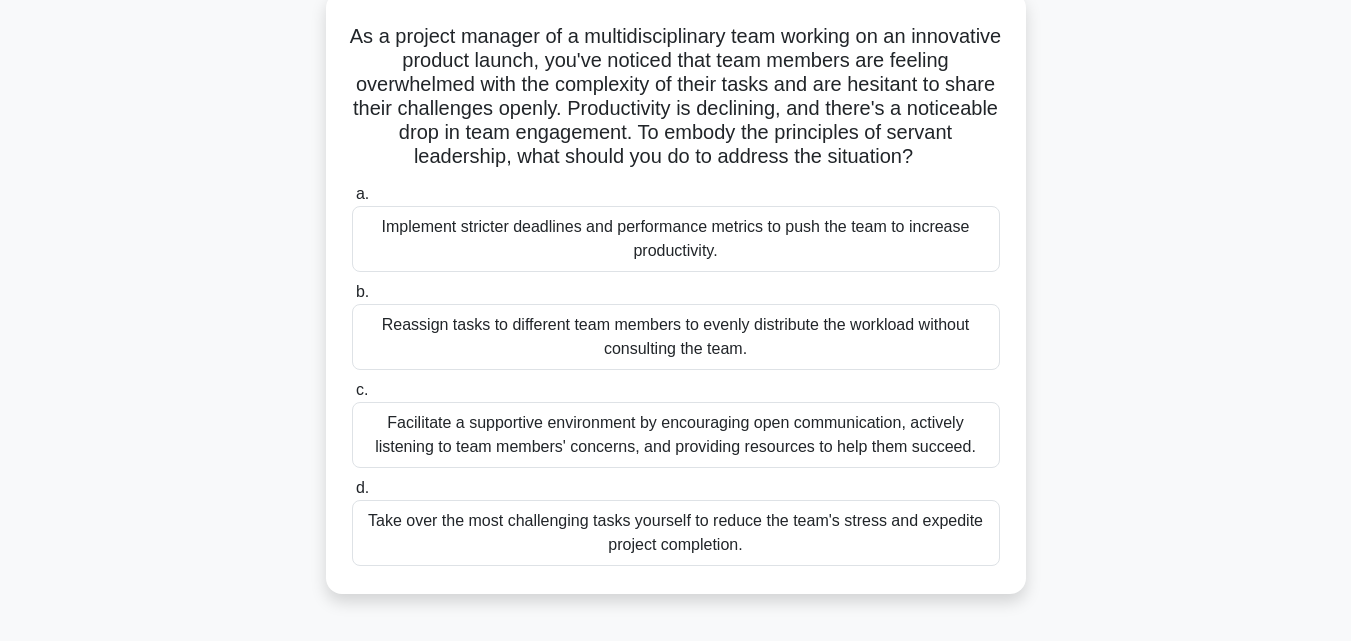 click on "Facilitate a supportive environment by encouraging open communication, actively listening to team members' concerns, and providing resources to help them succeed." at bounding box center [676, 435] 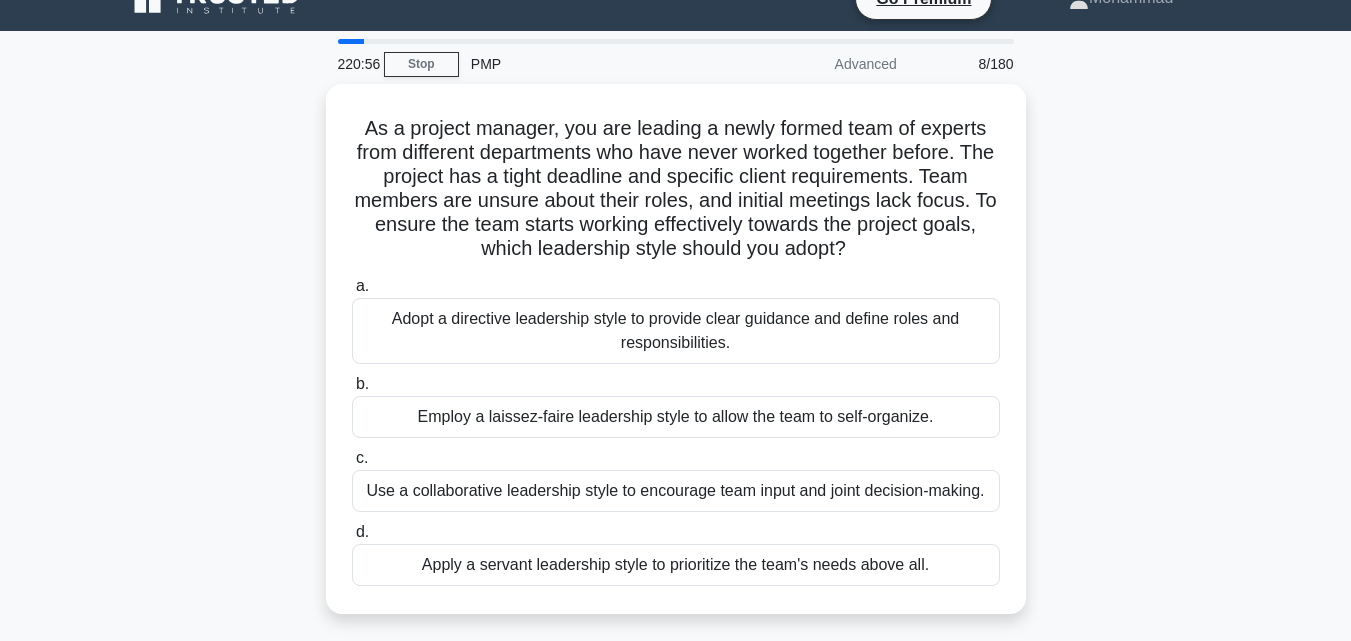 scroll, scrollTop: 0, scrollLeft: 0, axis: both 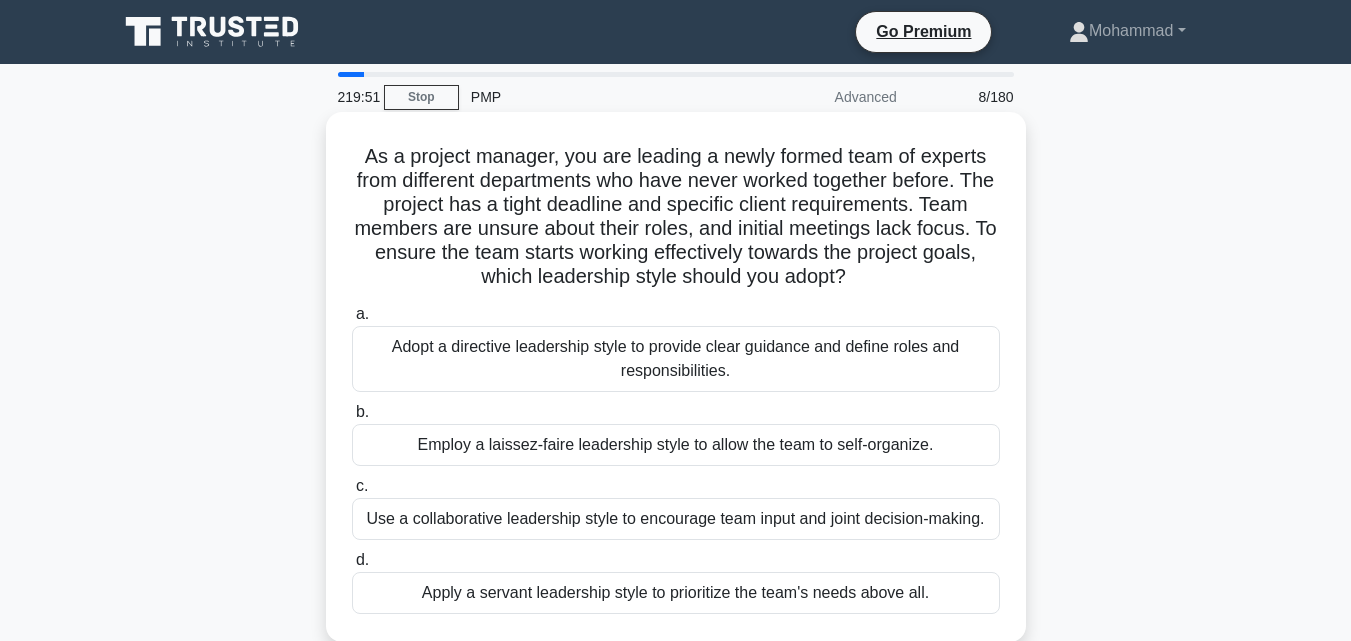 click on "Use a collaborative leadership style to encourage team input and joint decision-making." at bounding box center (676, 519) 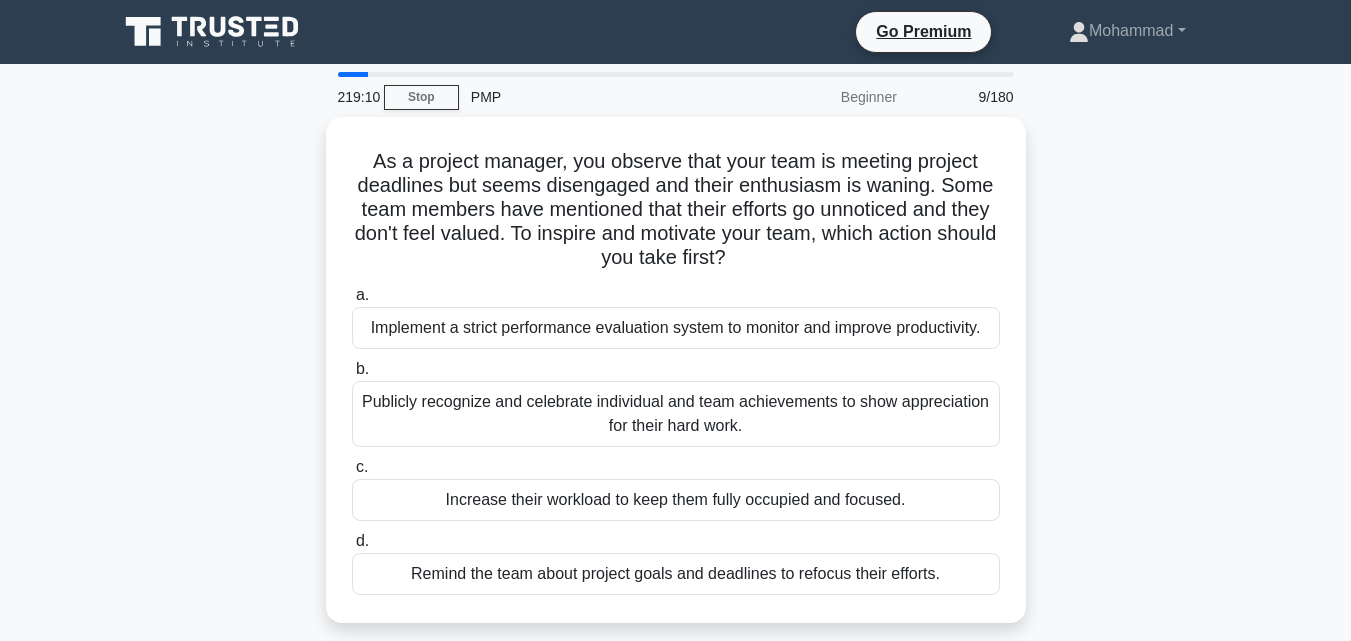 click on "As a project manager, you observe that your team is meeting project deadlines but seems disengaged and their enthusiasm is waning. Some team members have mentioned that their efforts go unnoticed and they don't feel valued. To inspire and motivate your team, which action should you take first?
.spinner_0XTQ{transform-origin:center;animation:spinner_y6GP .75s linear infinite}@keyframes spinner_y6GP{100%{transform:rotate(360deg)}}
a.
b. c. d." at bounding box center [676, 382] 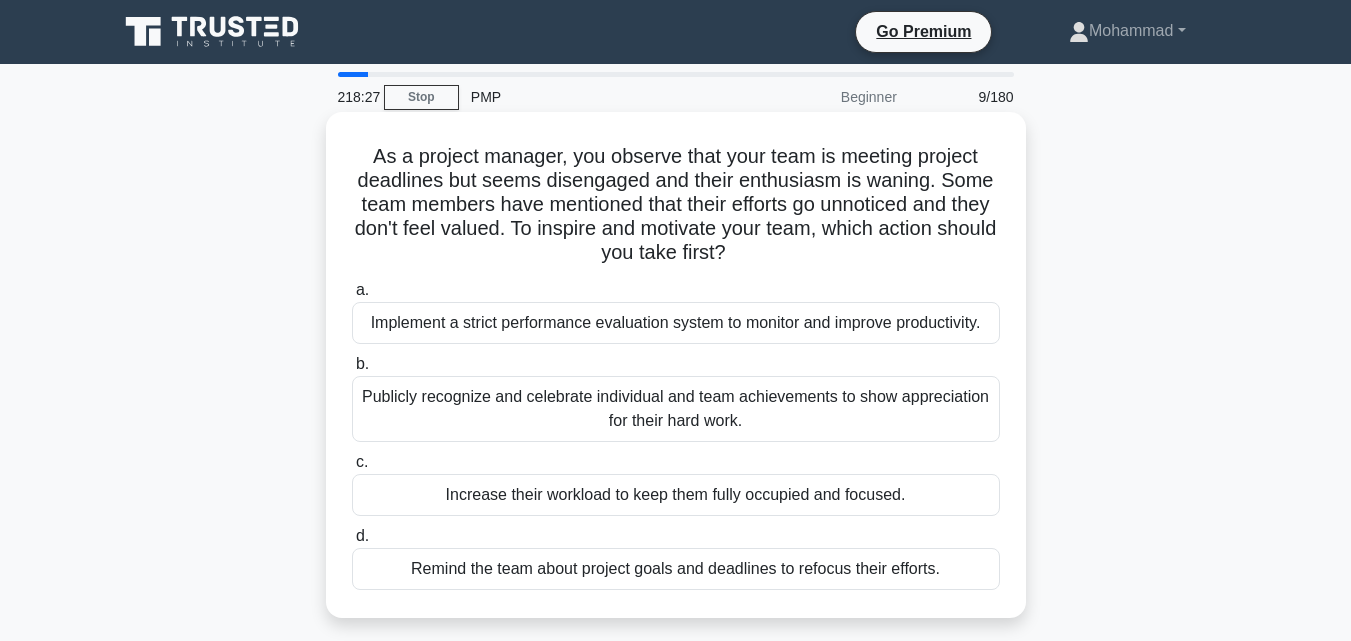 click on "Publicly recognize and celebrate individual and team achievements to show appreciation for their hard work." at bounding box center (676, 409) 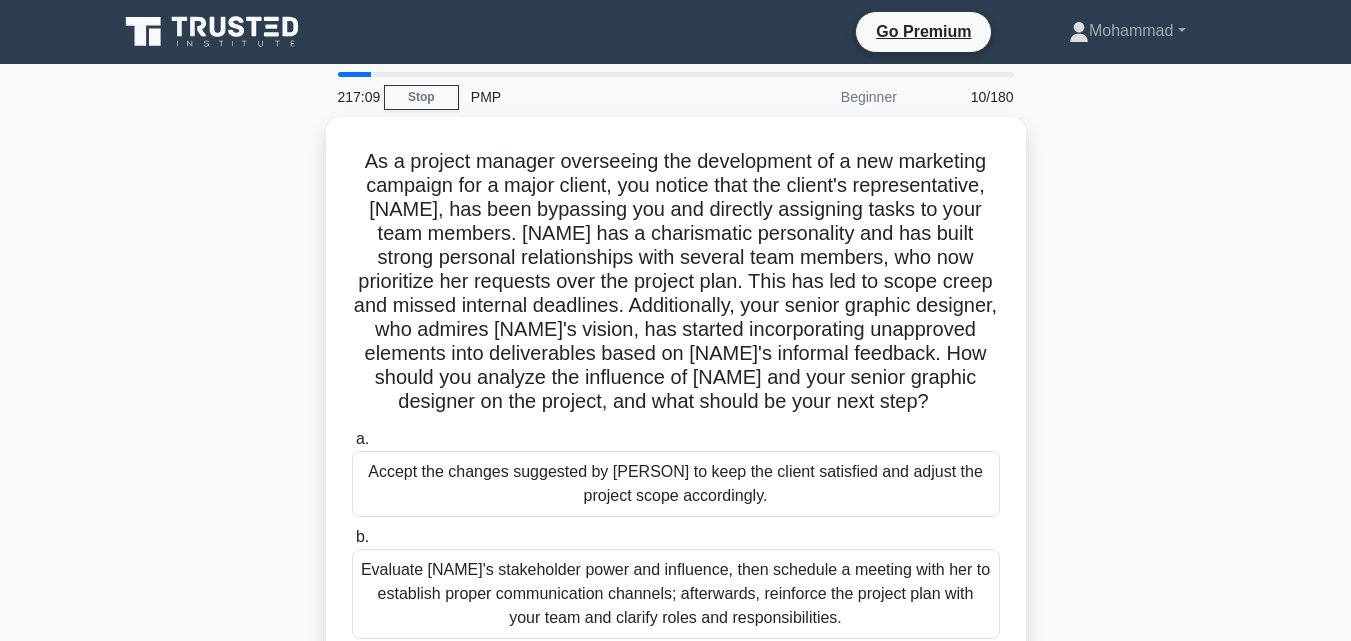 click on "As a project manager overseeing the development of a new marketing campaign for a major client, you notice that the client's representative, [FIRST], has been bypassing you and directly assigning tasks to your team members. [FIRST] has a charismatic personality and has built strong personal relationships with several team members, who now prioritize her requests over the project plan. This has led to scope creep and missed internal deadlines. Additionally, your senior graphic designer, who admires [FIRST]'s vision, has started incorporating unapproved elements into deliverables based on [FIRST]'s informal feedback. How should you analyze the influence of [FIRST] and your senior graphic designer on the project, and what should be your next step?
.spinner_0XTQ{transform-origin:center;animation:spinner_y6GP .75s linear infinite}@keyframes spinner_y6GP{100%{transform:rotate(360deg)}}
a. b. c. d." at bounding box center [676, 502] 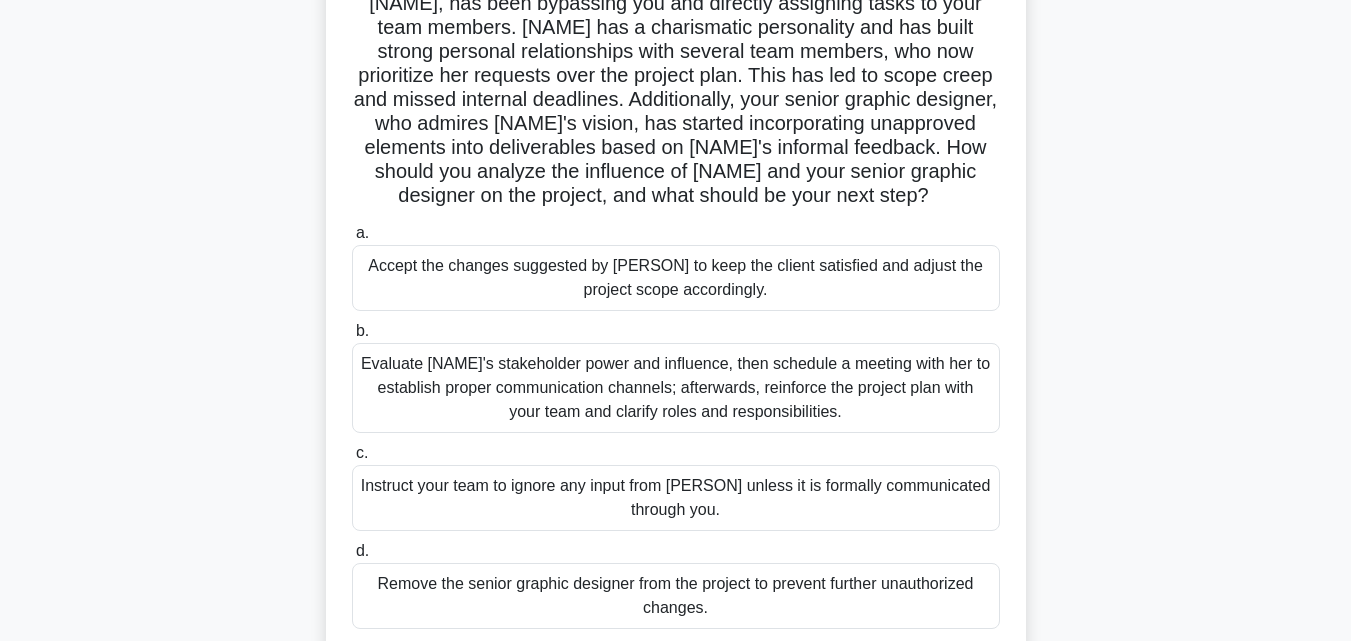 scroll, scrollTop: 240, scrollLeft: 0, axis: vertical 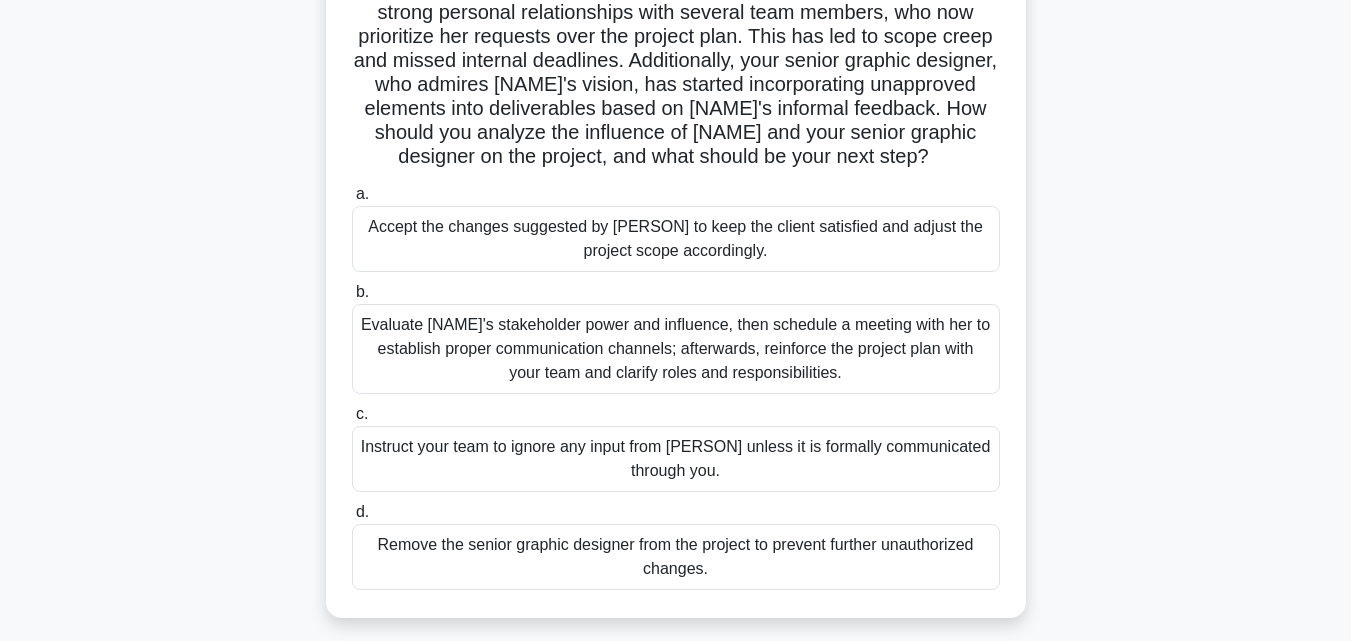 click on "Evaluate [NAME]'s stakeholder power and influence, then schedule a meeting with her to establish proper communication channels; afterwards, reinforce the project plan with your team and clarify roles and responsibilities." at bounding box center [676, 349] 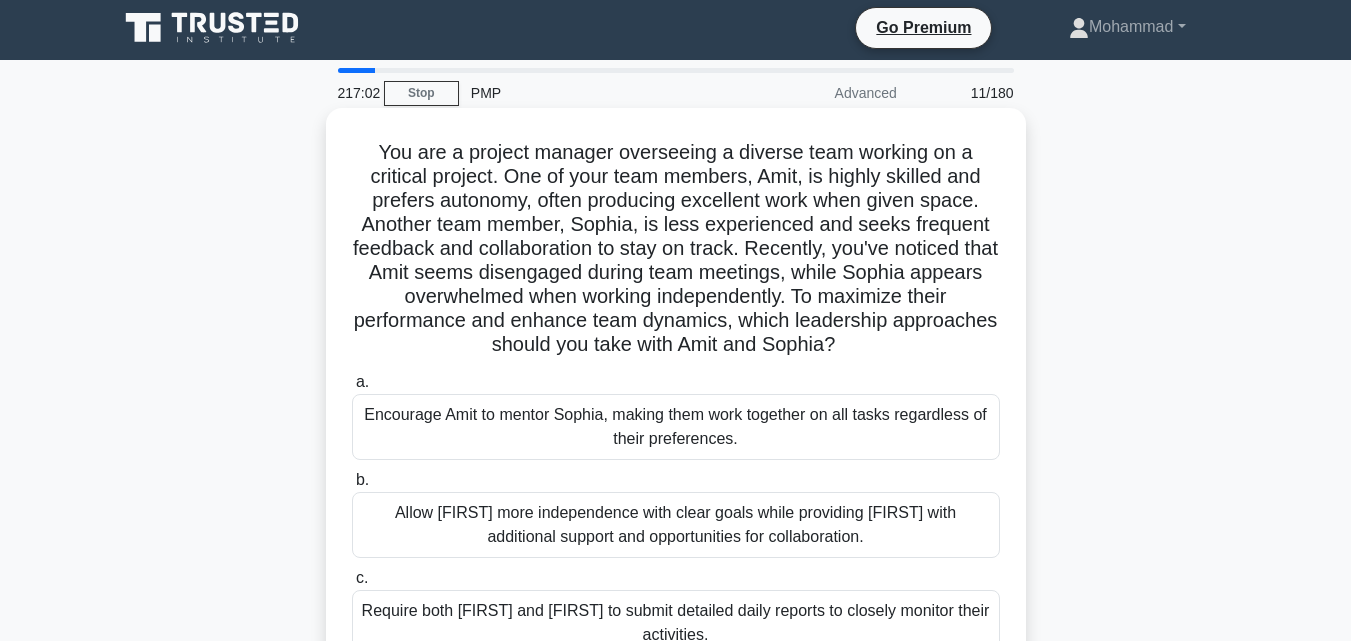 scroll, scrollTop: 0, scrollLeft: 0, axis: both 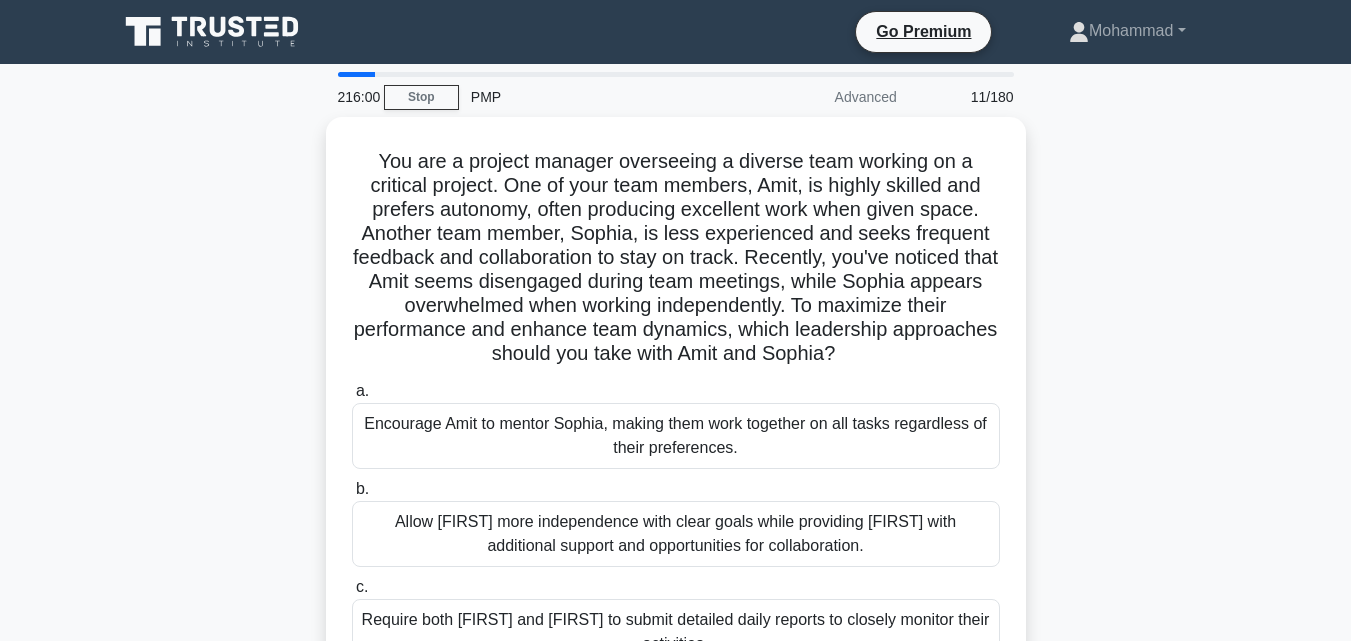click on "You are a project manager overseeing a diverse team working on a critical project. One of your team members, [PERSON_NAME], is highly skilled and prefers autonomy, often producing excellent work when given space. Another team member, [PERSON_NAME], is less experienced and seeks frequent feedback and collaboration to stay on track. Recently, you've noticed that [PERSON_NAME] seems disengaged during team meetings, while [PERSON_NAME] appears overwhelmed when working independently. To maximize their performance and enhance team dynamics, which leadership approaches should you take with [PERSON_NAME] and [PERSON_NAME]?
.spinner_0XTQ{transform-origin:center;animation:spinner_y6GP .75s linear infinite}@keyframes spinner_y6GP{100%{transform:rotate(360deg)}}" at bounding box center [676, 466] 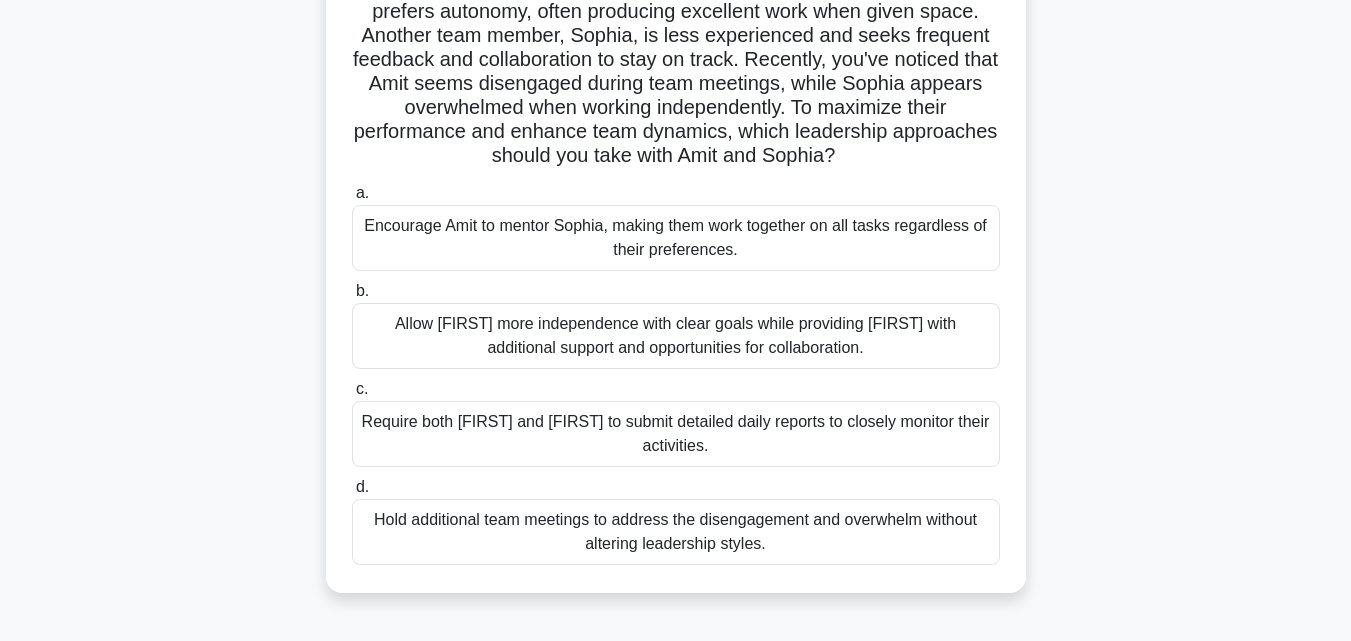 scroll, scrollTop: 200, scrollLeft: 0, axis: vertical 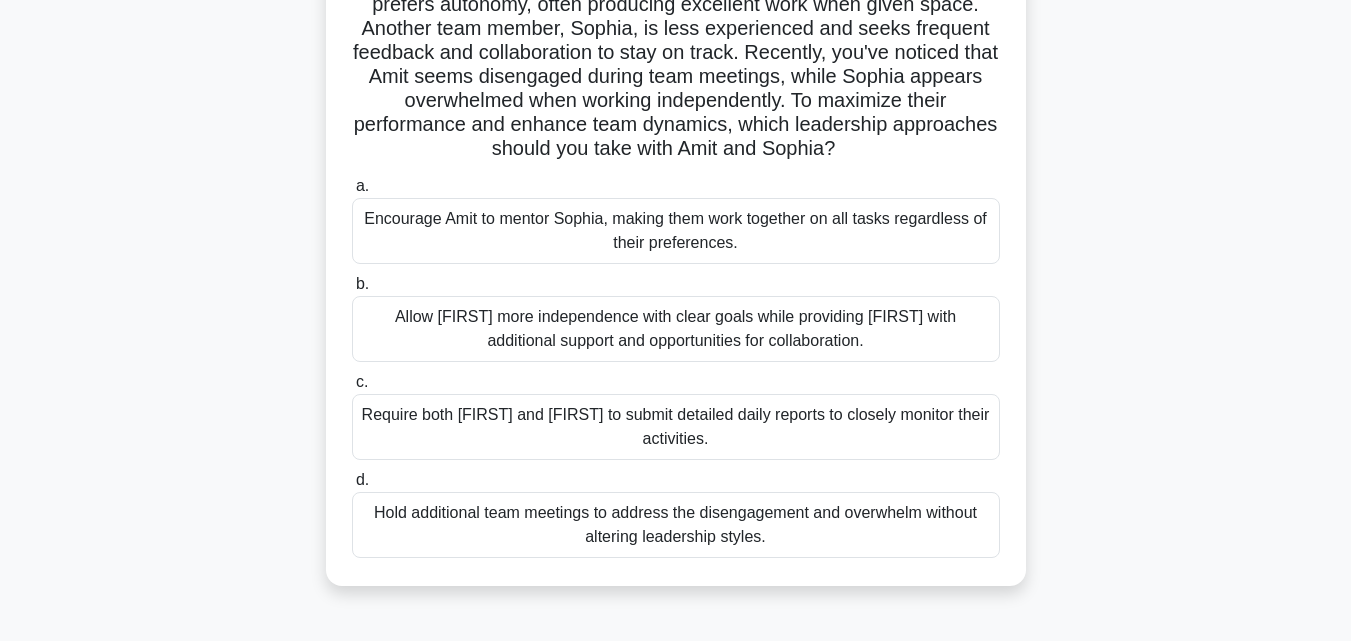 click on "Encourage Amit to mentor Sophia, making them work together on all tasks regardless of their preferences." at bounding box center (676, 231) 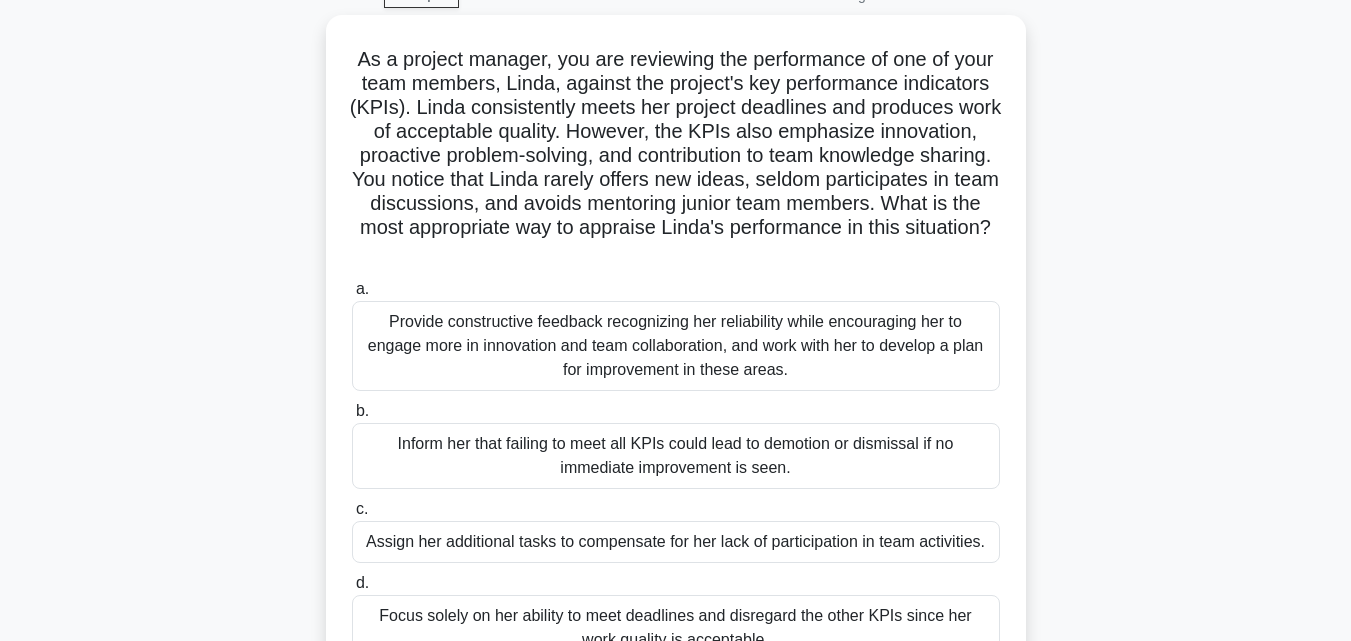 scroll, scrollTop: 0, scrollLeft: 0, axis: both 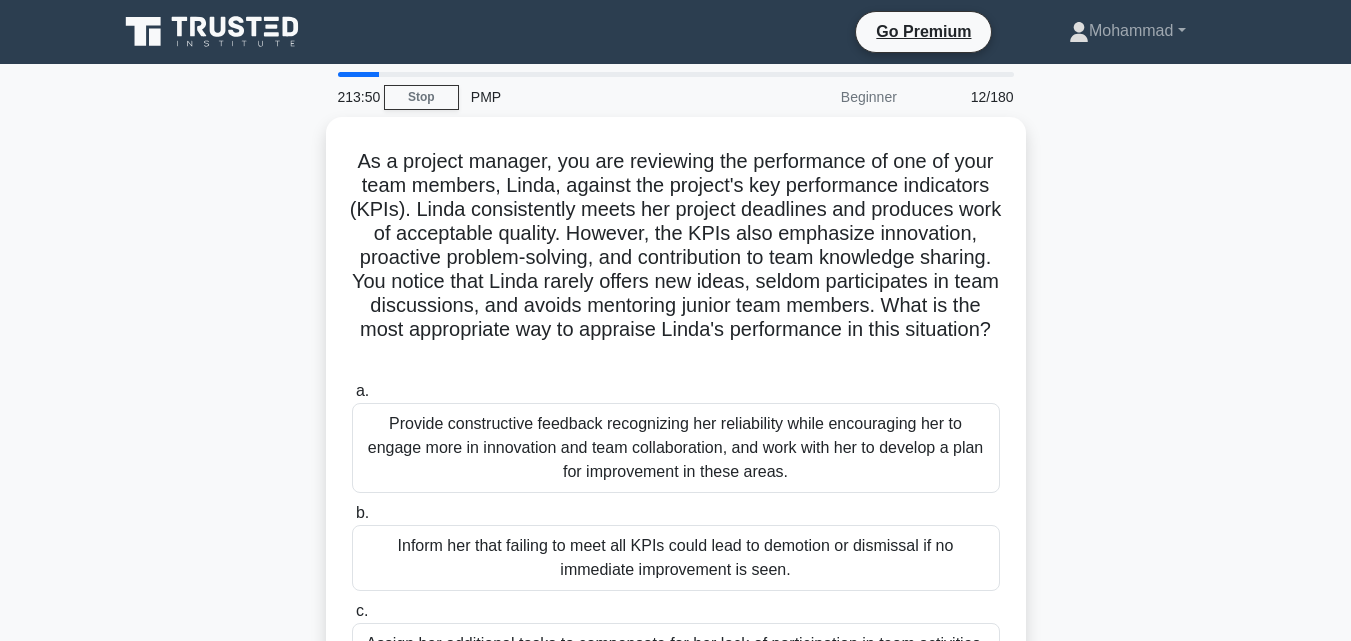 click on "As a project manager, you are reviewing the performance of one of your team members, Linda, against the project's key performance indicators (KPIs). Linda consistently meets her project deadlines and produces work of acceptable quality. However, the KPIs also emphasize innovation, proactive problem-solving, and contribution to team knowledge sharing. You notice that Linda rarely offers new ideas, seldom participates in team discussions, and avoids mentoring junior team members.
What is the most appropriate way to appraise Linda's performance in this situation?
.spinner_0XTQ{transform-origin:center;animation:spinner_y6GP .75s linear infinite}@keyframes spinner_y6GP{100%{transform:rotate(360deg)}}
a. b." at bounding box center [676, 466] 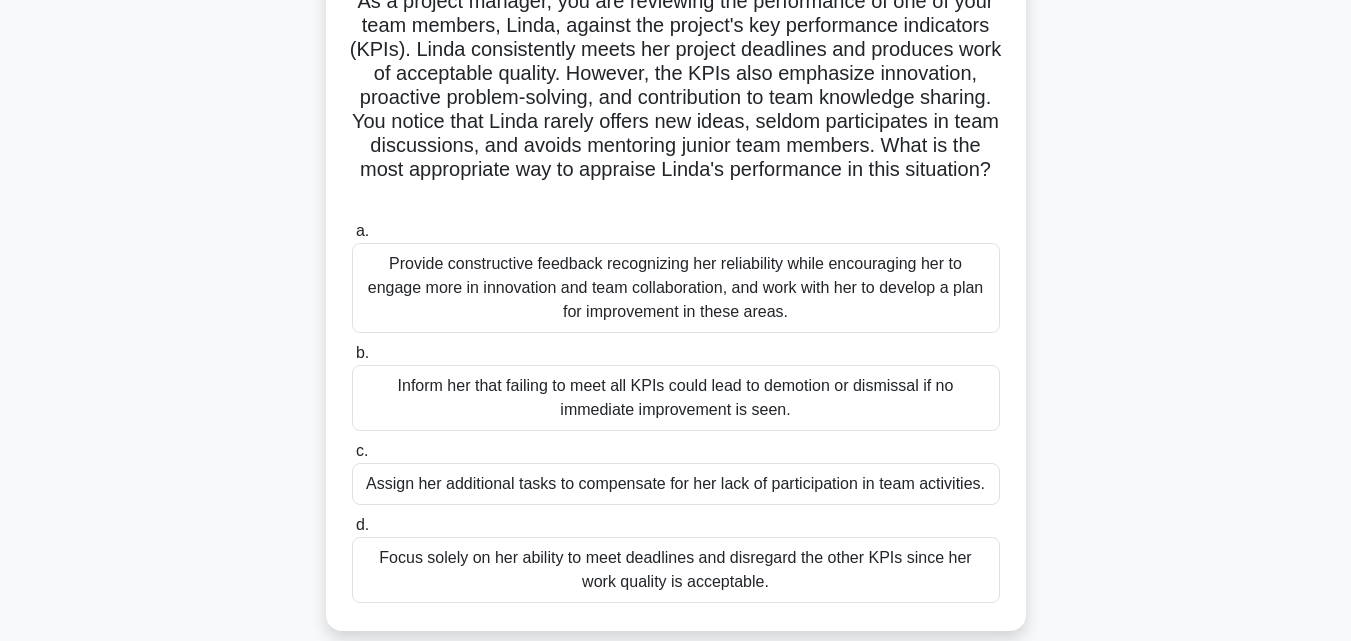 scroll, scrollTop: 200, scrollLeft: 0, axis: vertical 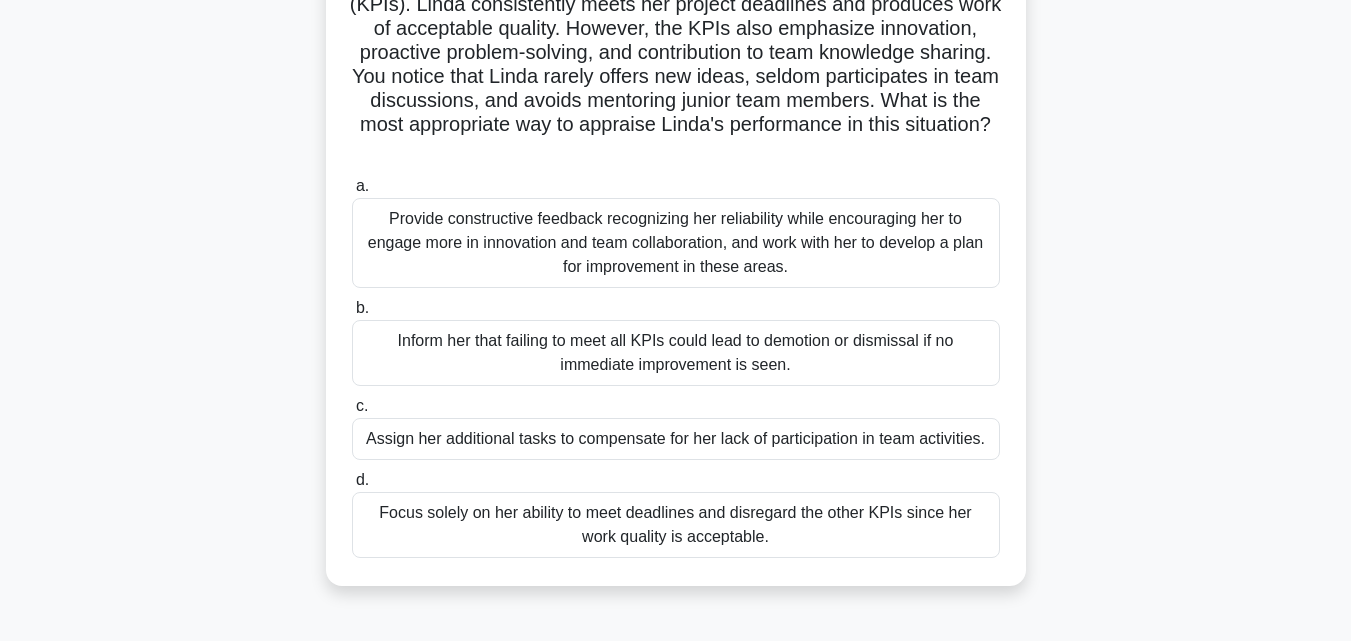 click on "Provide constructive feedback recognizing her reliability while encouraging her to engage more in innovation and team collaboration, and work with her to develop a plan for improvement in these areas." at bounding box center [676, 243] 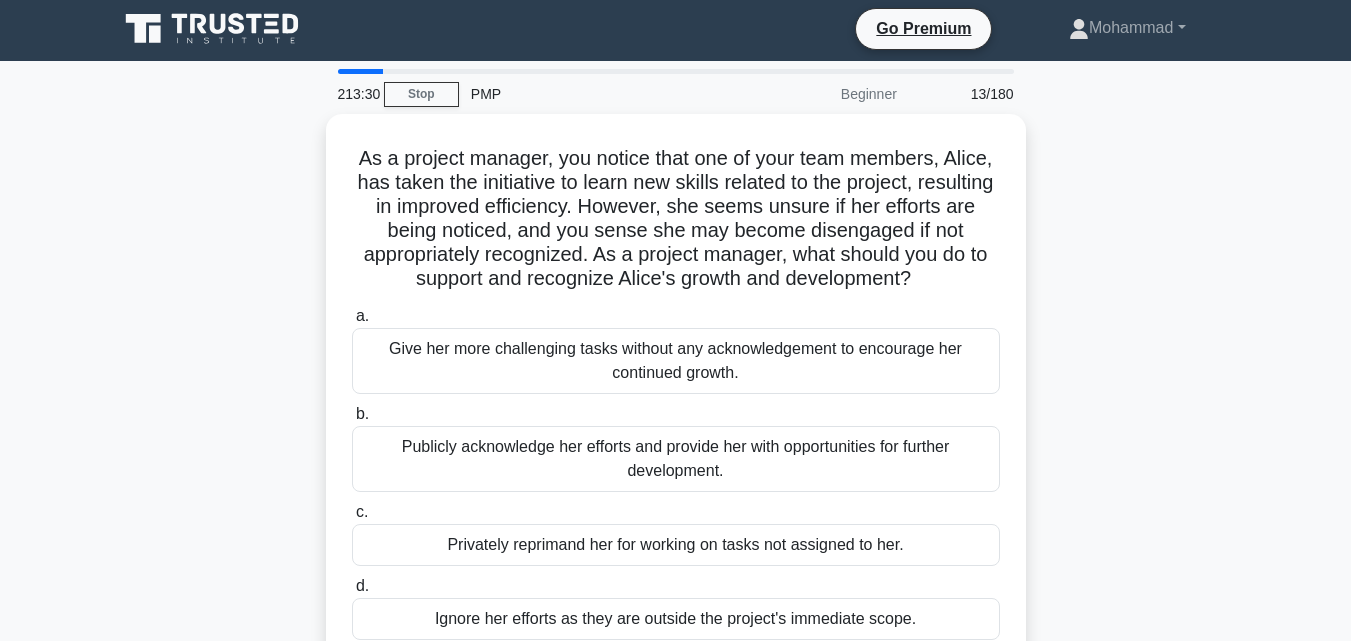 scroll, scrollTop: 0, scrollLeft: 0, axis: both 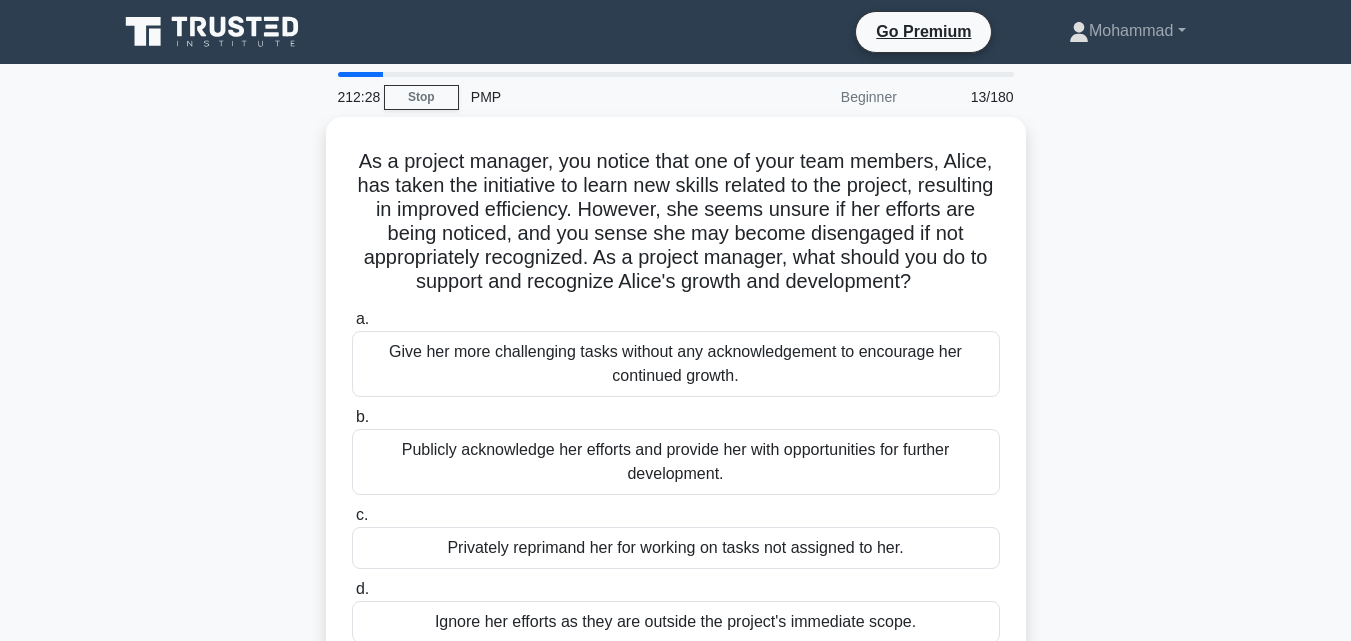 click on "As a project manager, you notice that one of your team members, [PERSON_NAME], has taken the initiative to learn new skills related to the project, resulting in improved efficiency. However, she seems unsure if her efforts are being noticed, and you sense she may become disengaged if not appropriately recognized. As a project manager, what should you do to support and recognize [PERSON_NAME]'s growth and development?
.spinner_0XTQ{transform-origin:center;animation:spinner_y6GP .75s linear infinite}@keyframes spinner_y6GP{100%{transform:rotate(360deg)}}
a.
b. c." at bounding box center (676, 406) 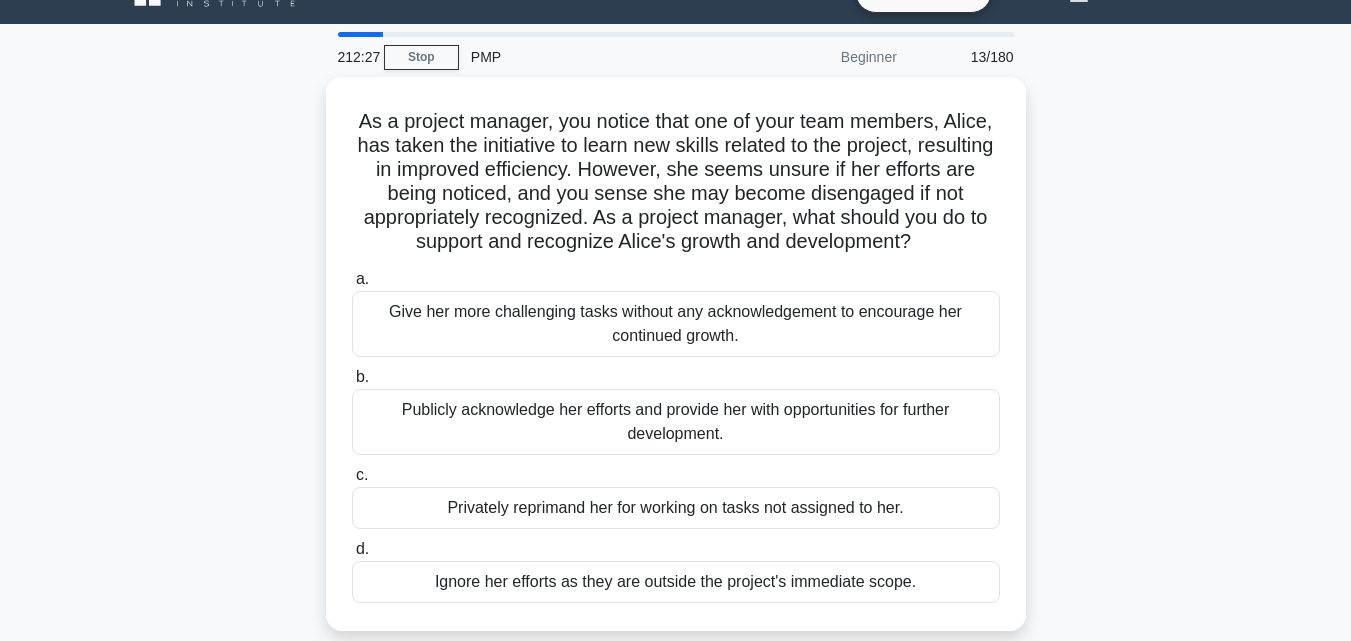 scroll, scrollTop: 80, scrollLeft: 0, axis: vertical 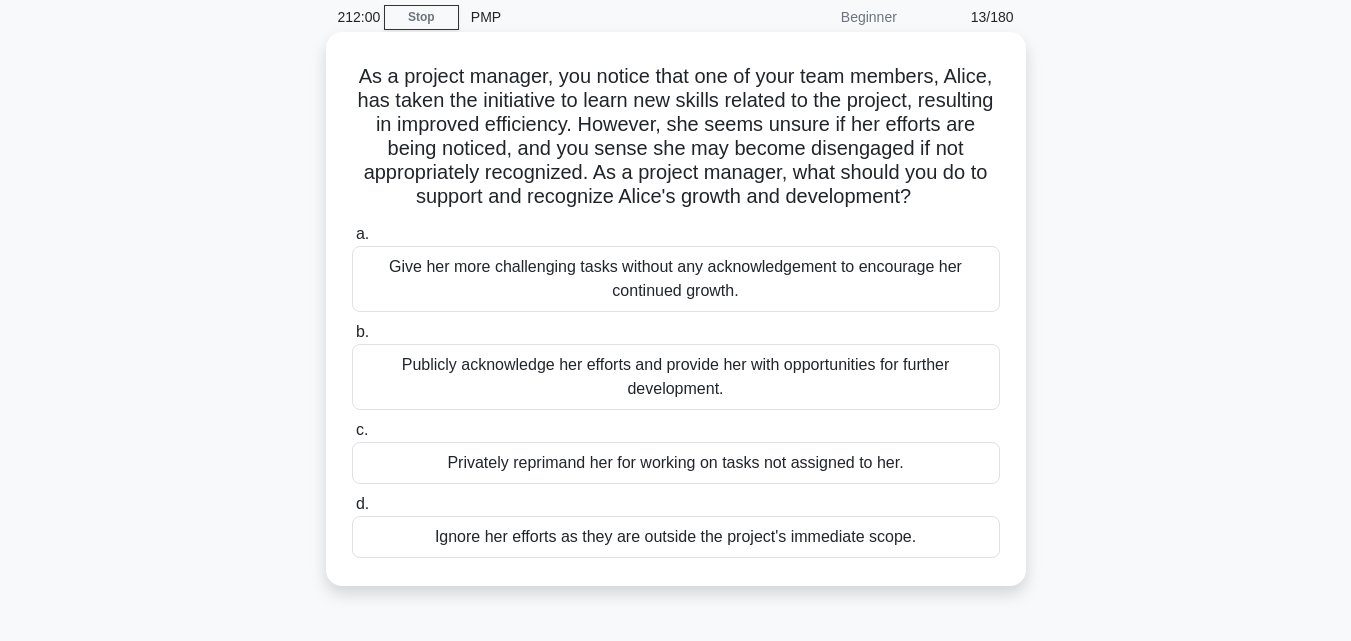 click on "Give her more challenging tasks without any acknowledgement to encourage her continued growth." at bounding box center (676, 279) 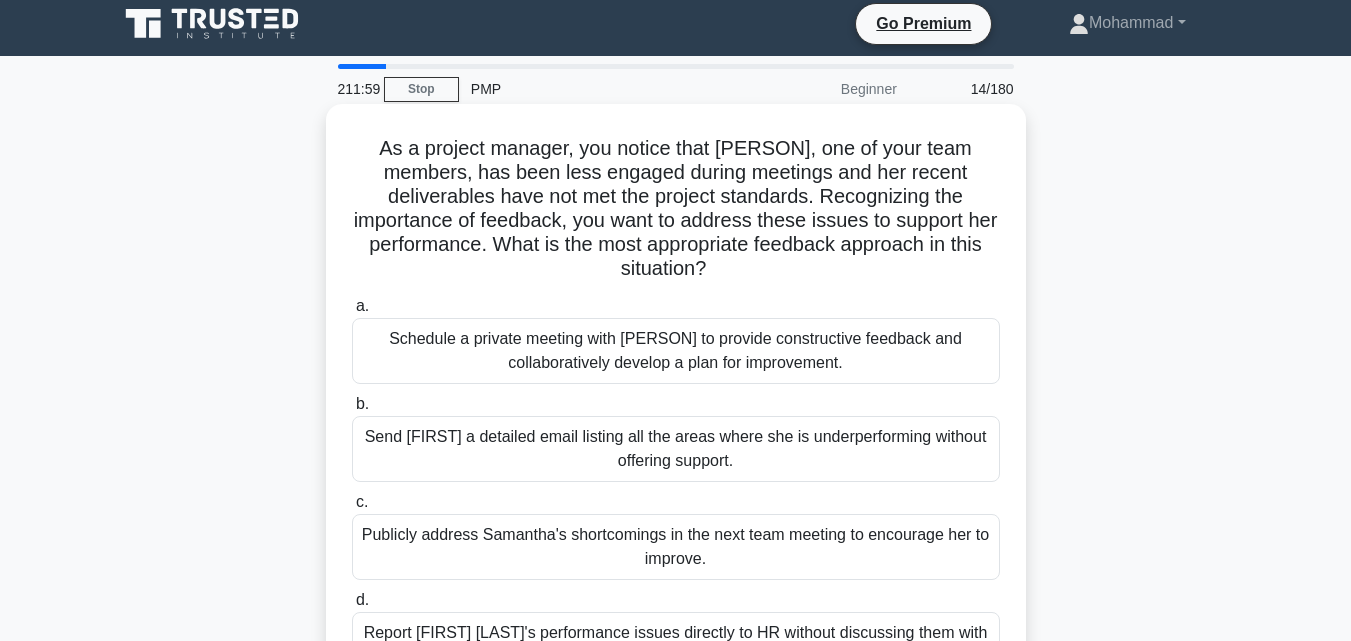 scroll, scrollTop: 0, scrollLeft: 0, axis: both 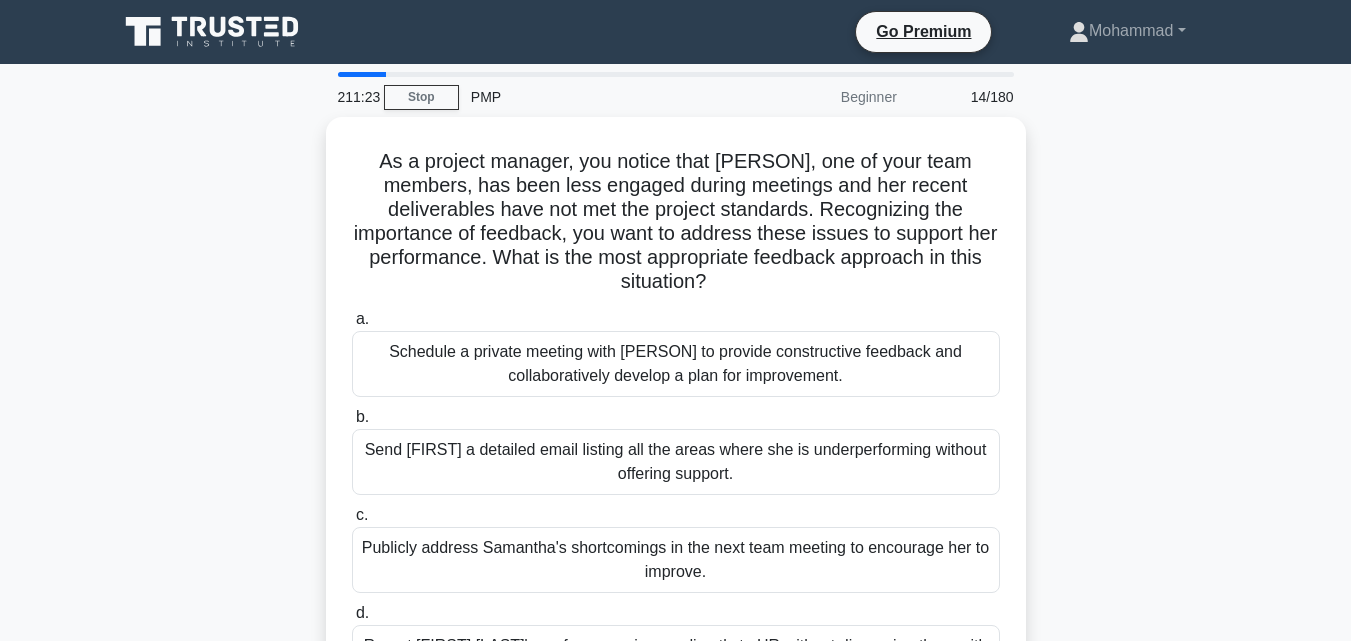 click on "As a project manager, you notice that Samantha, one of your team members, has been less engaged during meetings and her recent deliverables have not met the project standards. Recognizing the importance of feedback, you want to address these issues to support her performance. What is the most appropriate feedback approach in this situation?
.spinner_0XTQ{transform-origin:center;animation:spinner_y6GP .75s linear infinite}@keyframes spinner_y6GP{100%{transform:rotate(360deg)}}
a.
b. c. d." at bounding box center (676, 430) 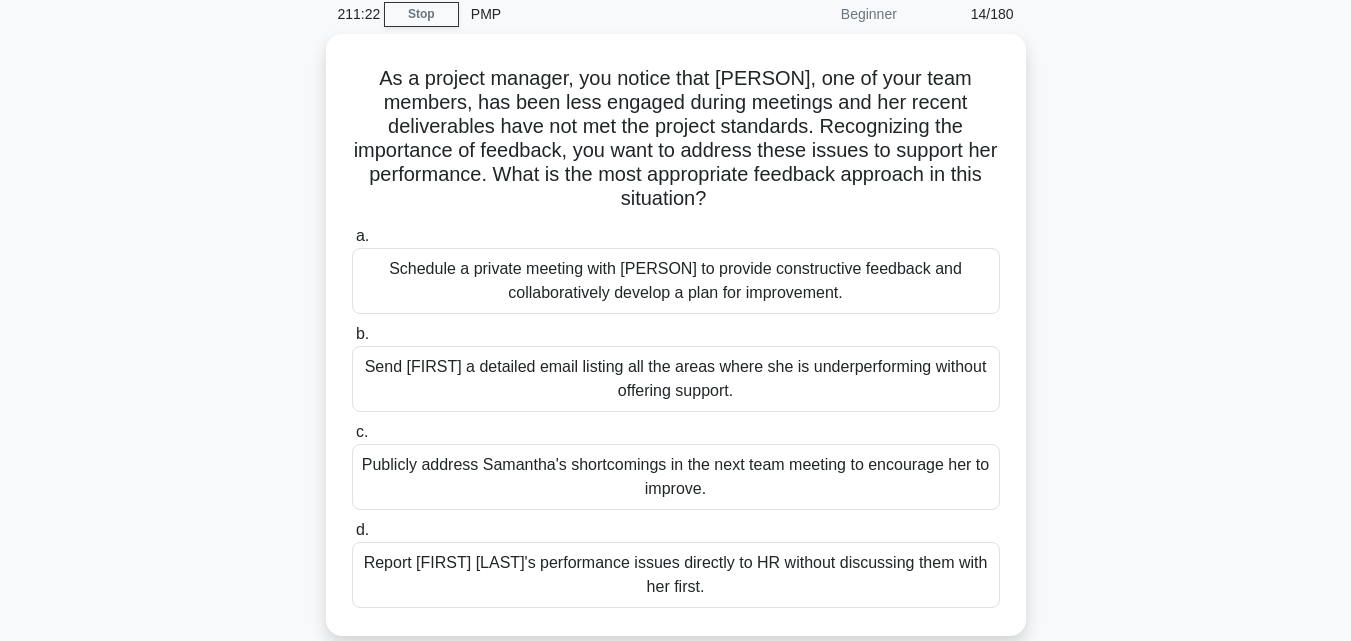 scroll, scrollTop: 120, scrollLeft: 0, axis: vertical 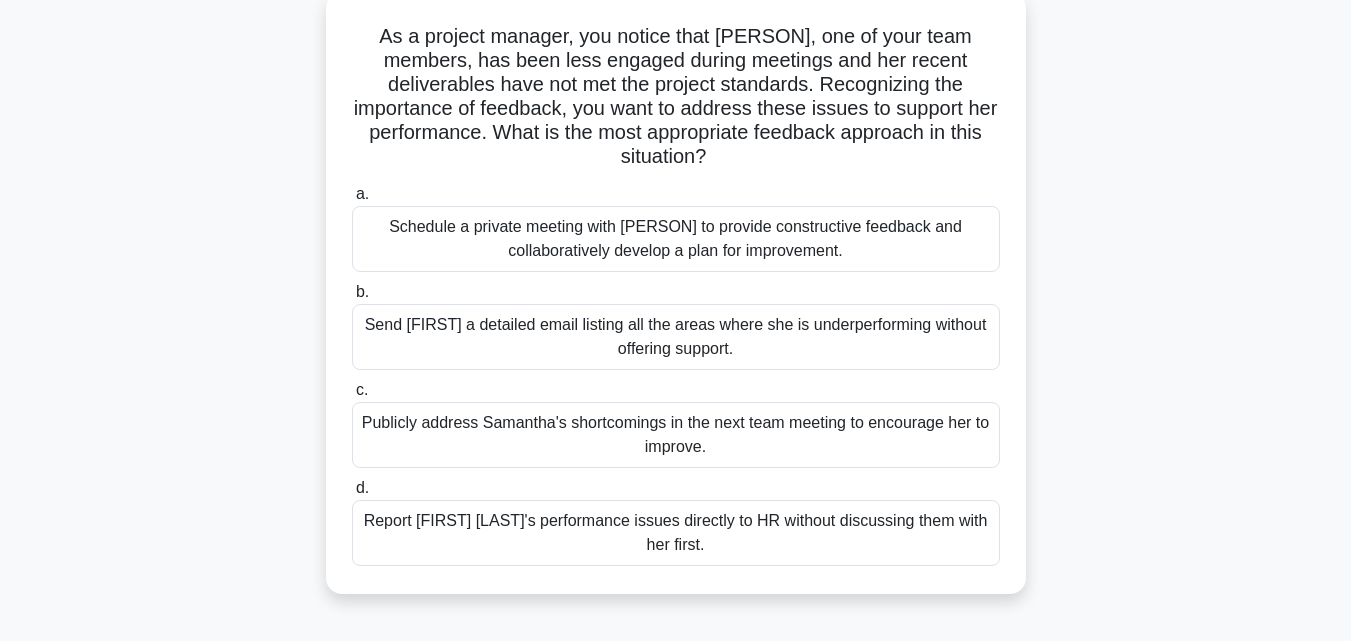 click on "Schedule a private meeting with [PERSON] to provide constructive feedback and collaboratively develop a plan for improvement." at bounding box center [676, 239] 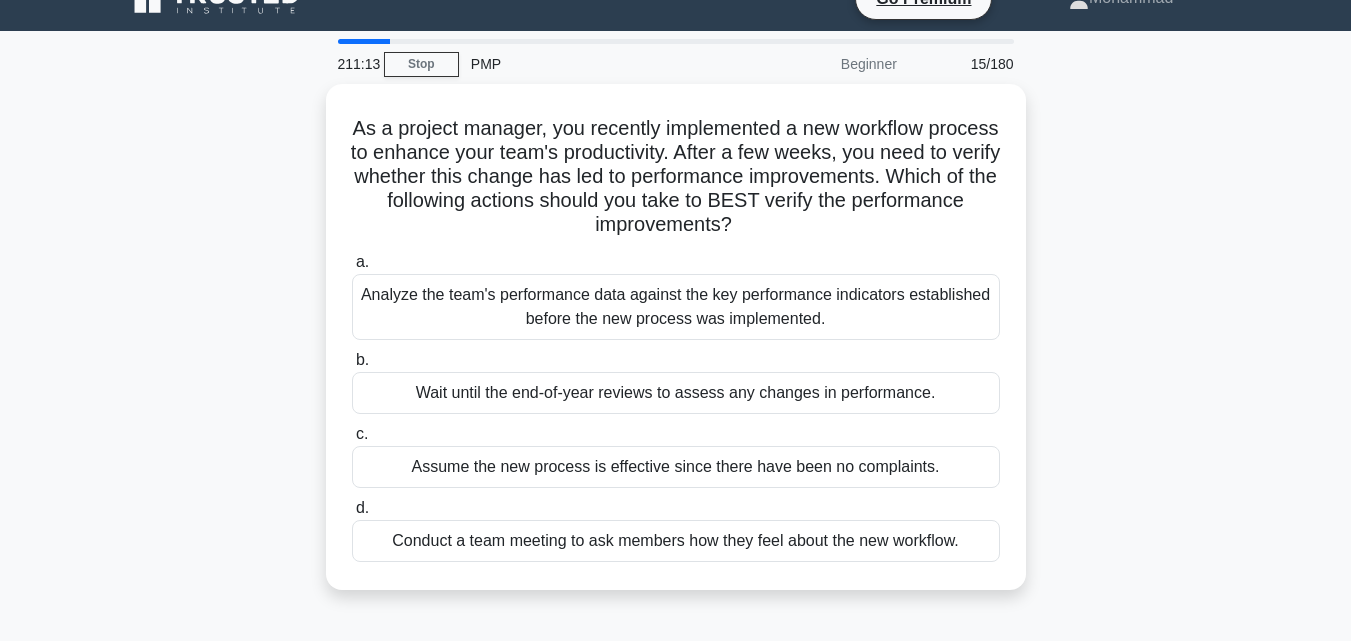 scroll, scrollTop: 0, scrollLeft: 0, axis: both 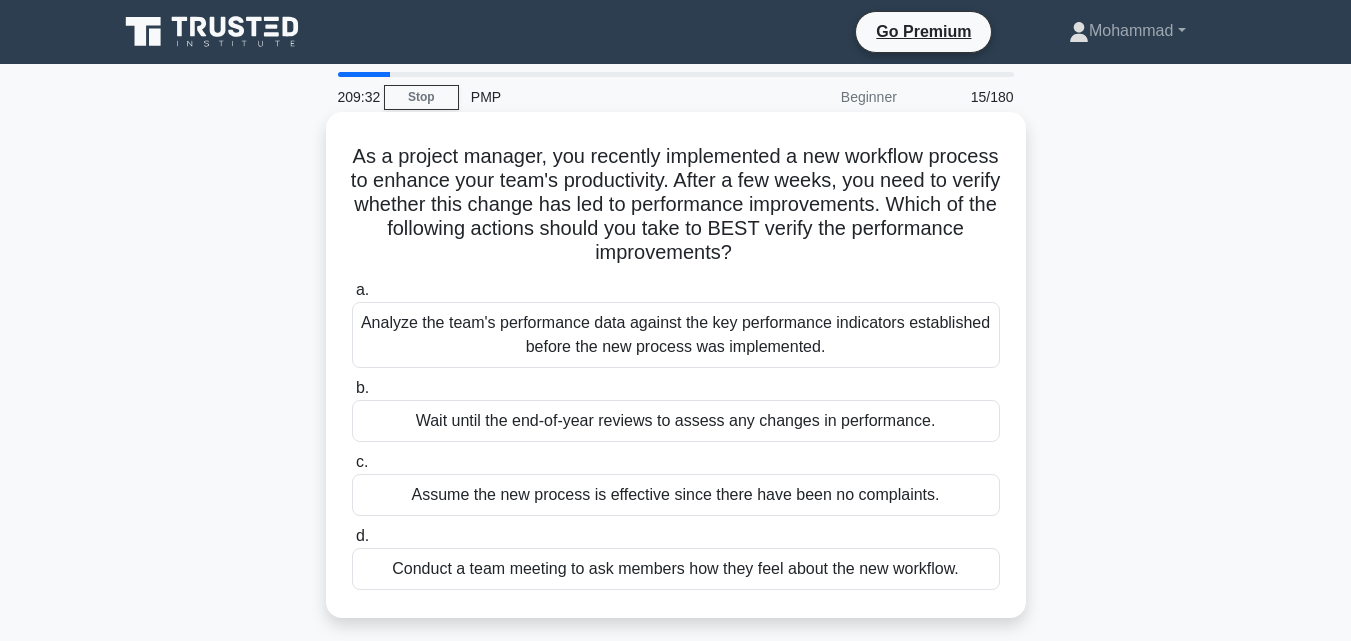 click on "Conduct a team meeting to ask members how they feel about the new workflow." at bounding box center (676, 569) 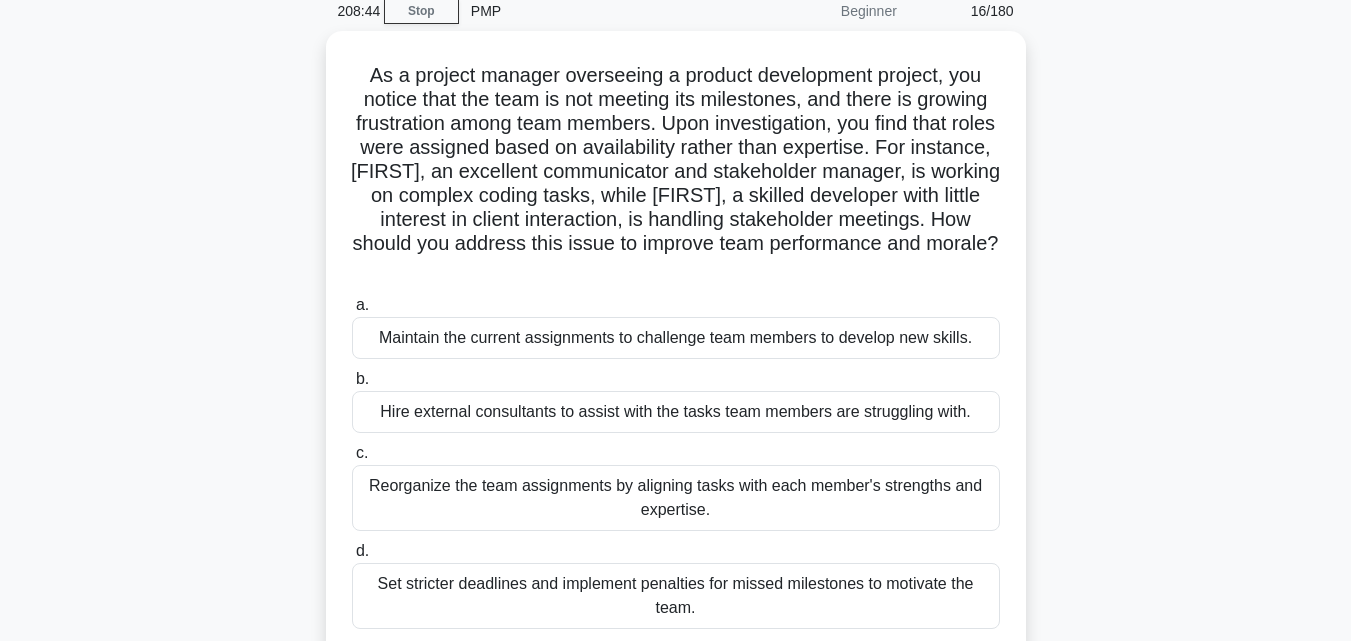 scroll, scrollTop: 120, scrollLeft: 0, axis: vertical 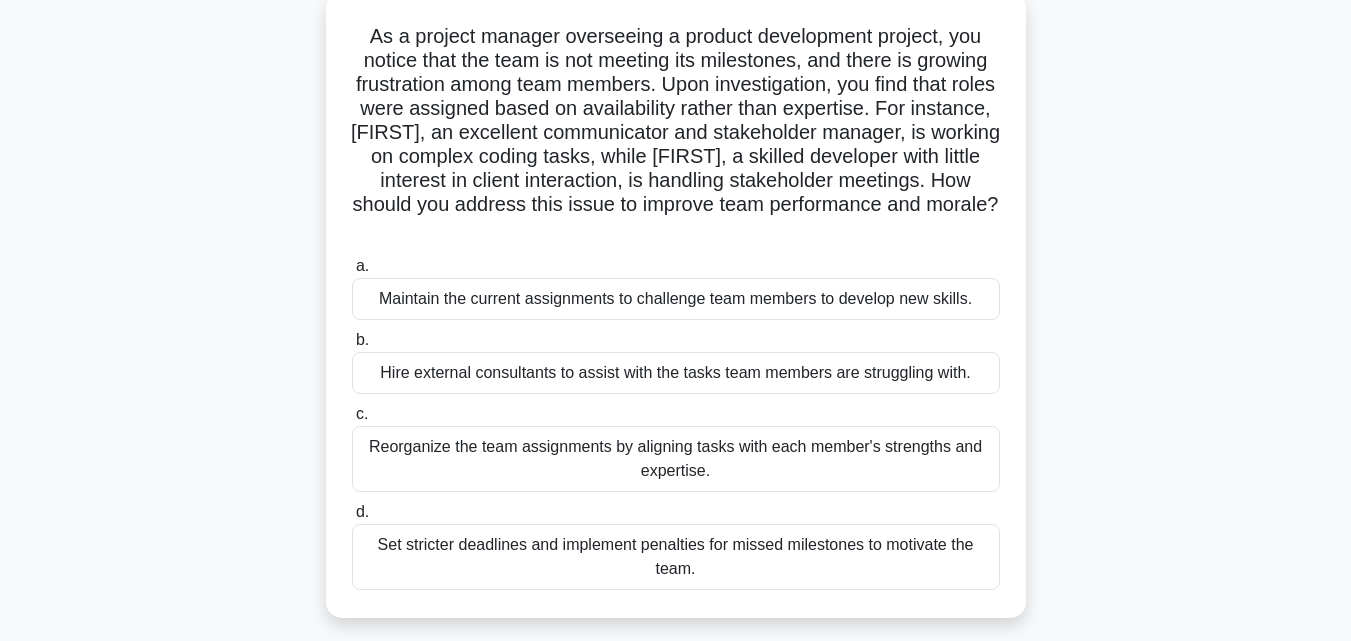 click on "Reorganize the team assignments by aligning tasks with each member's strengths and expertise." at bounding box center [676, 459] 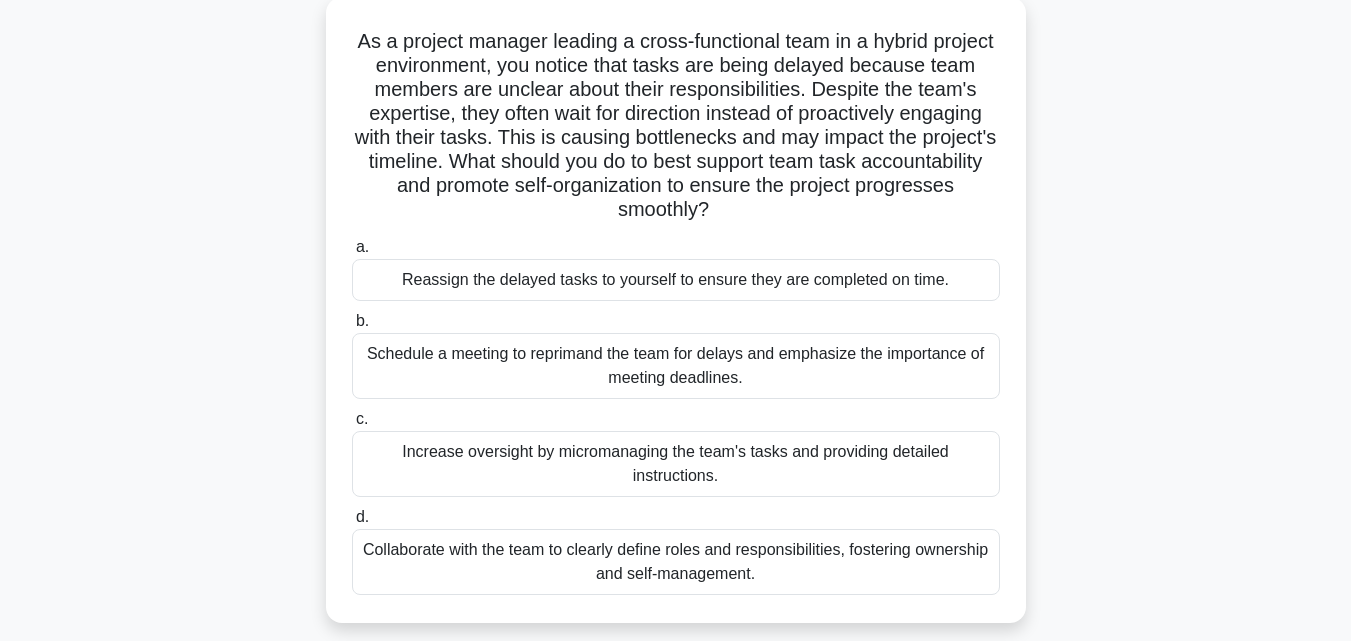 scroll, scrollTop: 0, scrollLeft: 0, axis: both 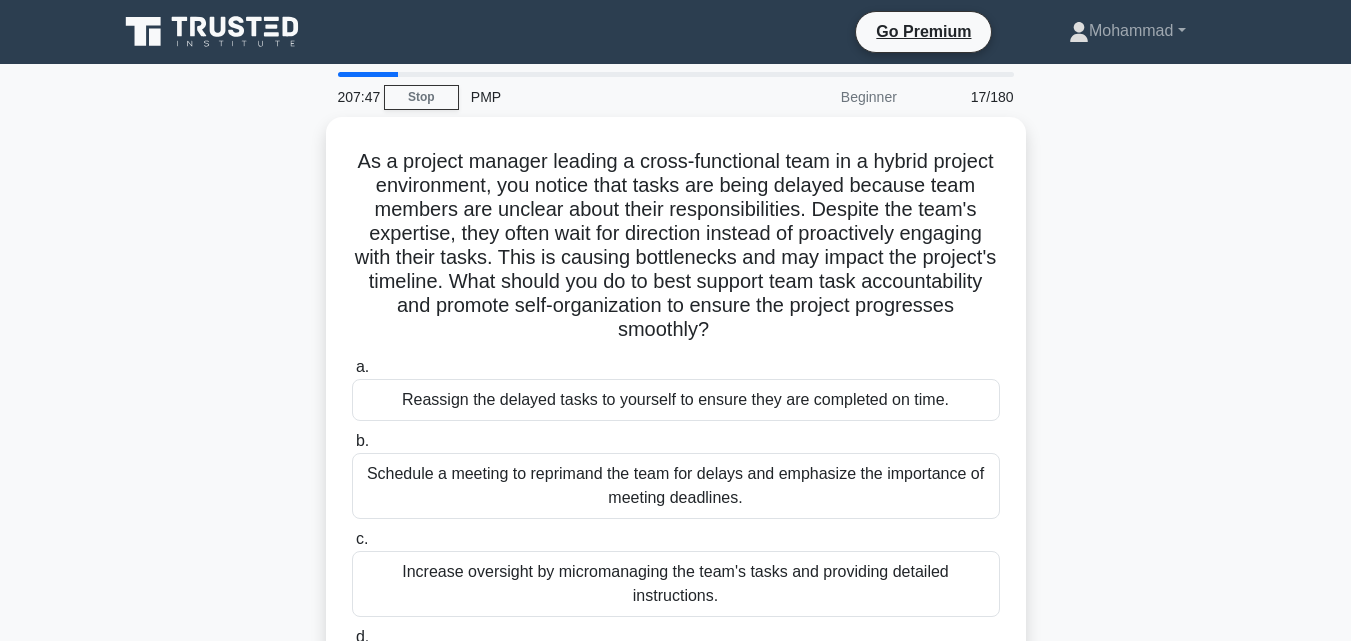 click on "As a project manager leading a cross-functional team in a hybrid project environment, you notice that tasks are being delayed because team members are unclear about their responsibilities. Despite the team's expertise, they often wait for direction instead of proactively engaging with their tasks. This is causing bottlenecks and may impact the project's timeline.
What should you do to best support team task accountability and promote self-organization to ensure the project progresses smoothly?
.spinner_0XTQ{transform-origin:center;animation:spinner_y6GP .75s linear infinite}@keyframes spinner_y6GP{100%{transform:rotate(360deg)}}
a. b. c. d." at bounding box center [676, 442] 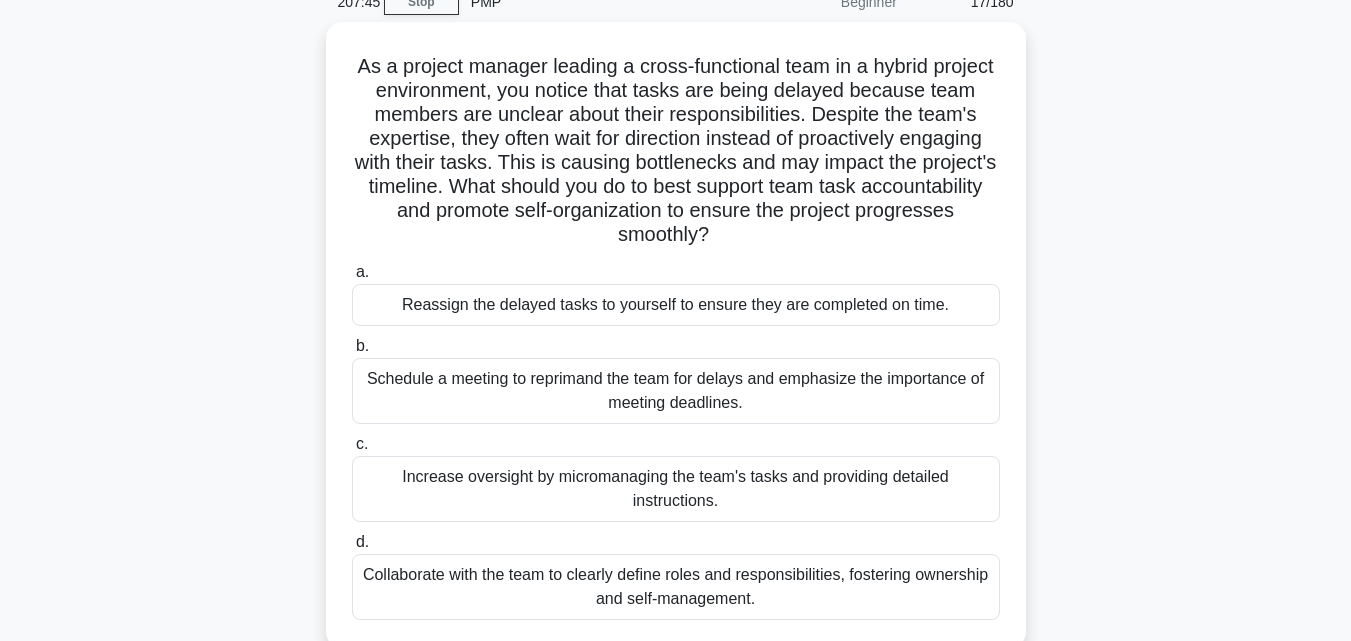 scroll, scrollTop: 120, scrollLeft: 0, axis: vertical 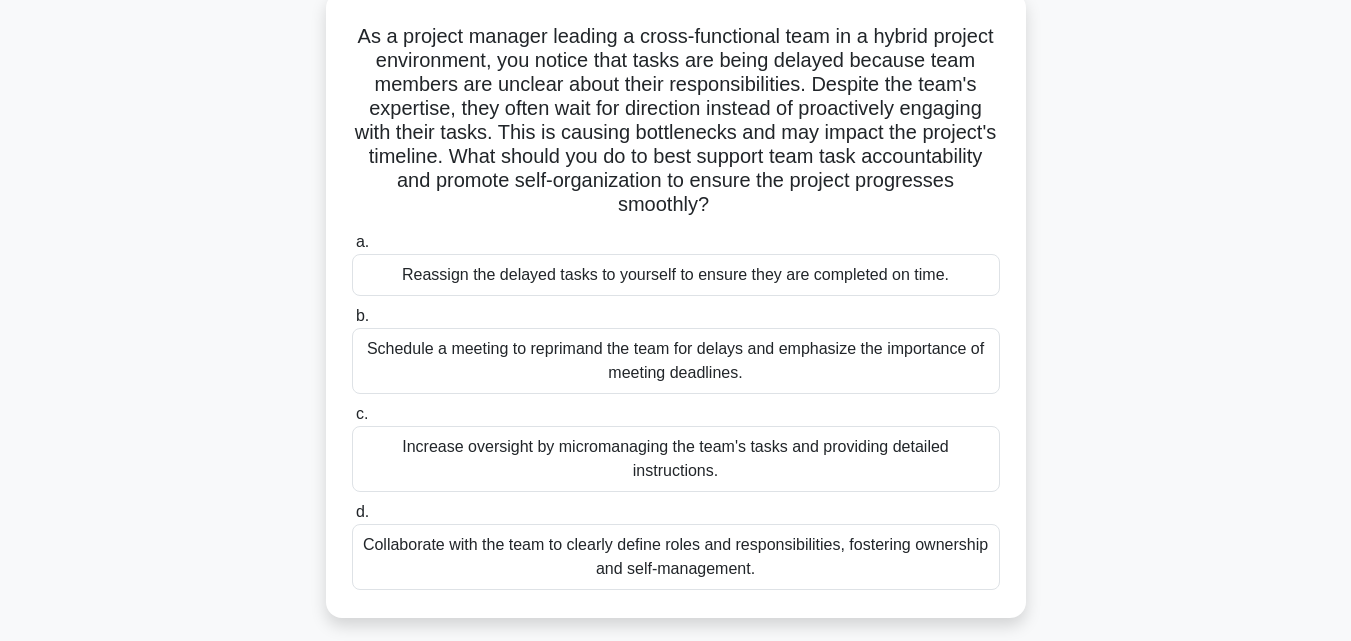 click on "Collaborate with the team to clearly define roles and responsibilities, fostering ownership and self-management." at bounding box center [676, 557] 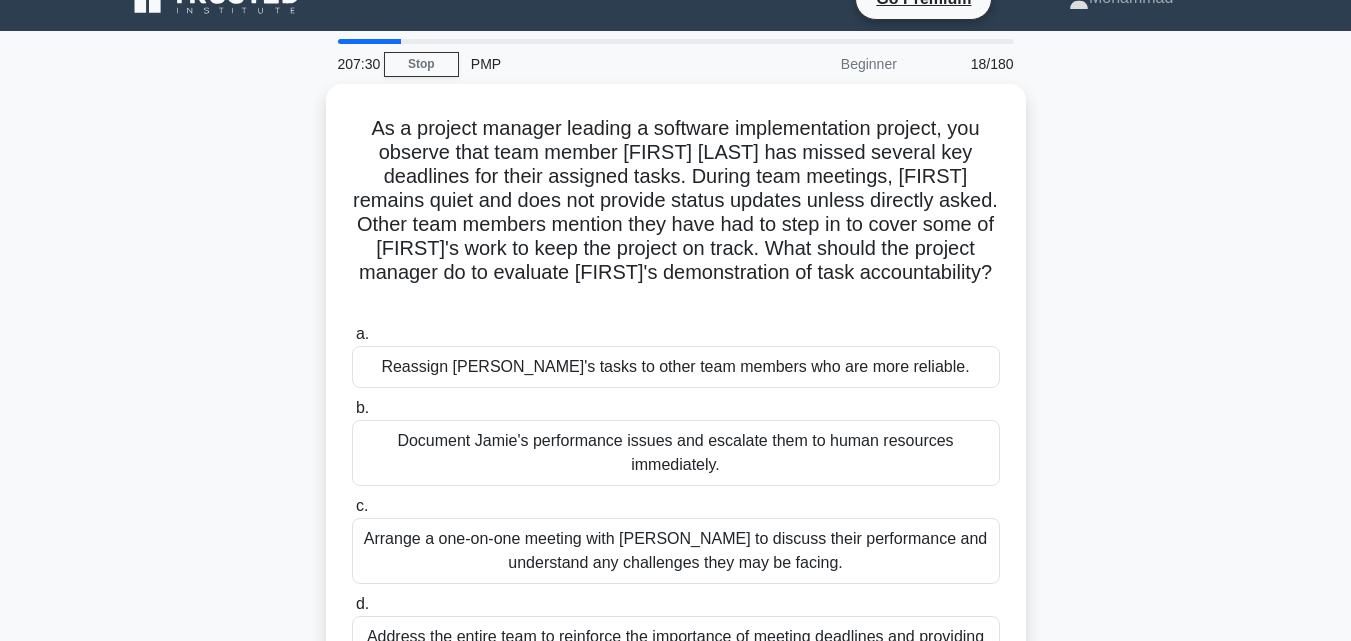 scroll, scrollTop: 0, scrollLeft: 0, axis: both 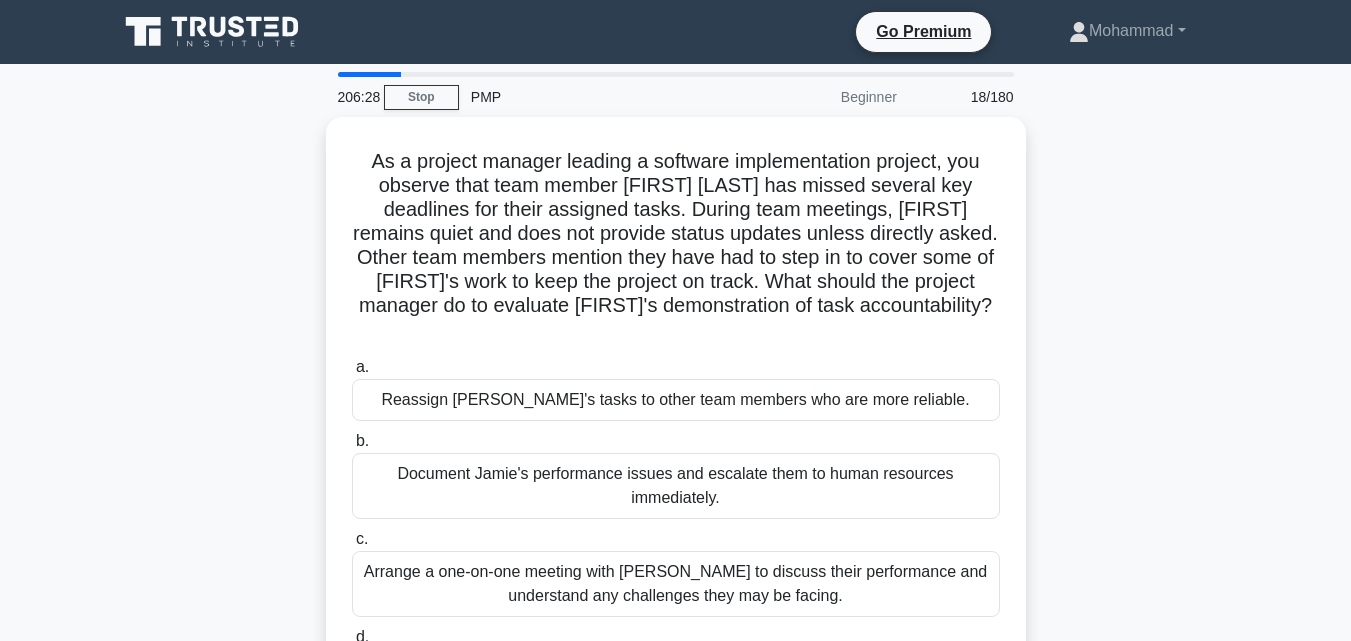 click on "As a project manager leading a software implementation project, you observe that team member [NAME] [LAST] has missed several key deadlines for their assigned tasks. During team meetings, [NAME] [LAST] remains quiet and does not provide status updates unless directly asked. Other team members mention they have had to step in to cover some of [NAME] [LAST]'s work to keep the project on track.
What should the project manager do to evaluate [NAME] [LAST]'s demonstration of task accountability?
.spinner_0XTQ{transform-origin:center;animation:spinner_y6GP .75s linear infinite}@keyframes spinner_y6GP{100%{transform:rotate(360deg)}}
a. b. c. d." at bounding box center [676, 442] 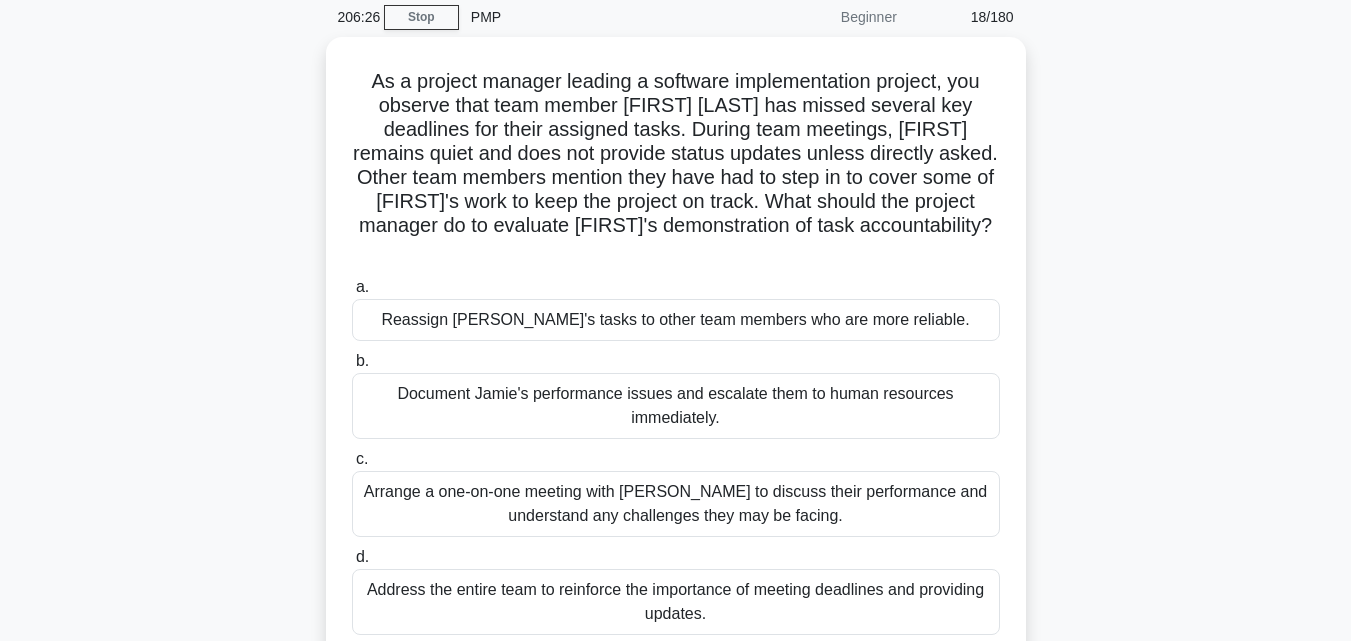 scroll, scrollTop: 120, scrollLeft: 0, axis: vertical 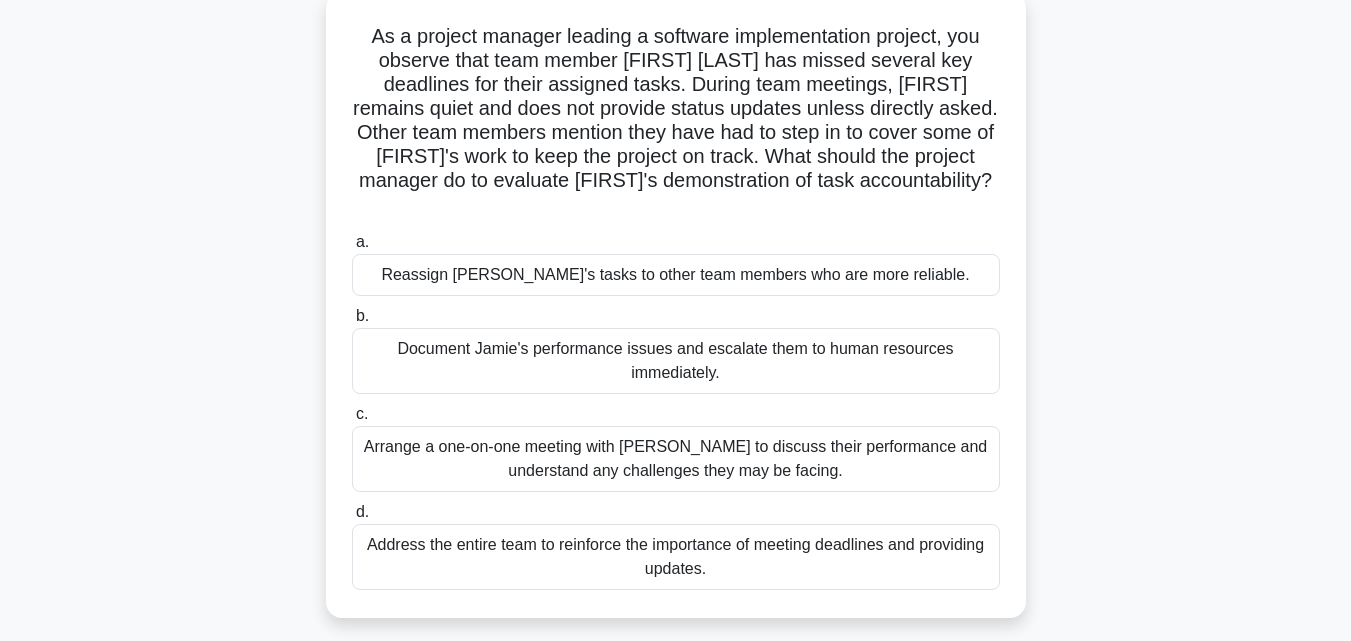 click on "Arrange a one-on-one meeting with [PERSON_NAME] to discuss their performance and understand any challenges they may be facing." at bounding box center [676, 459] 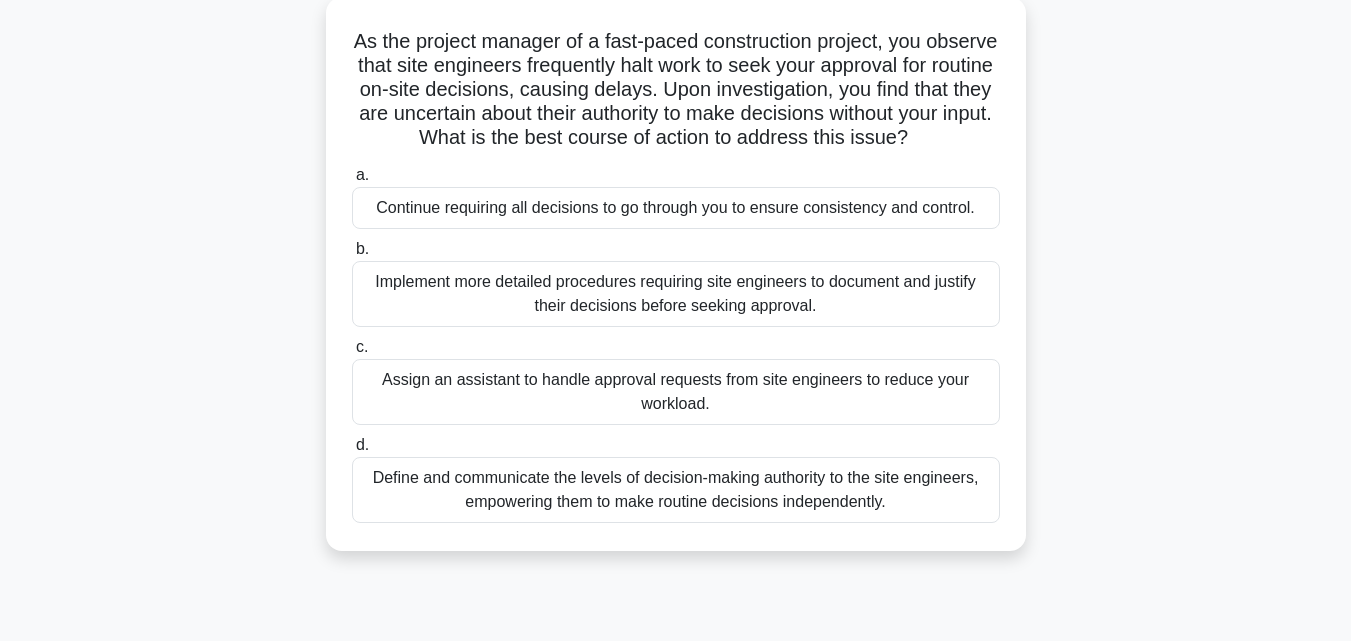 scroll, scrollTop: 0, scrollLeft: 0, axis: both 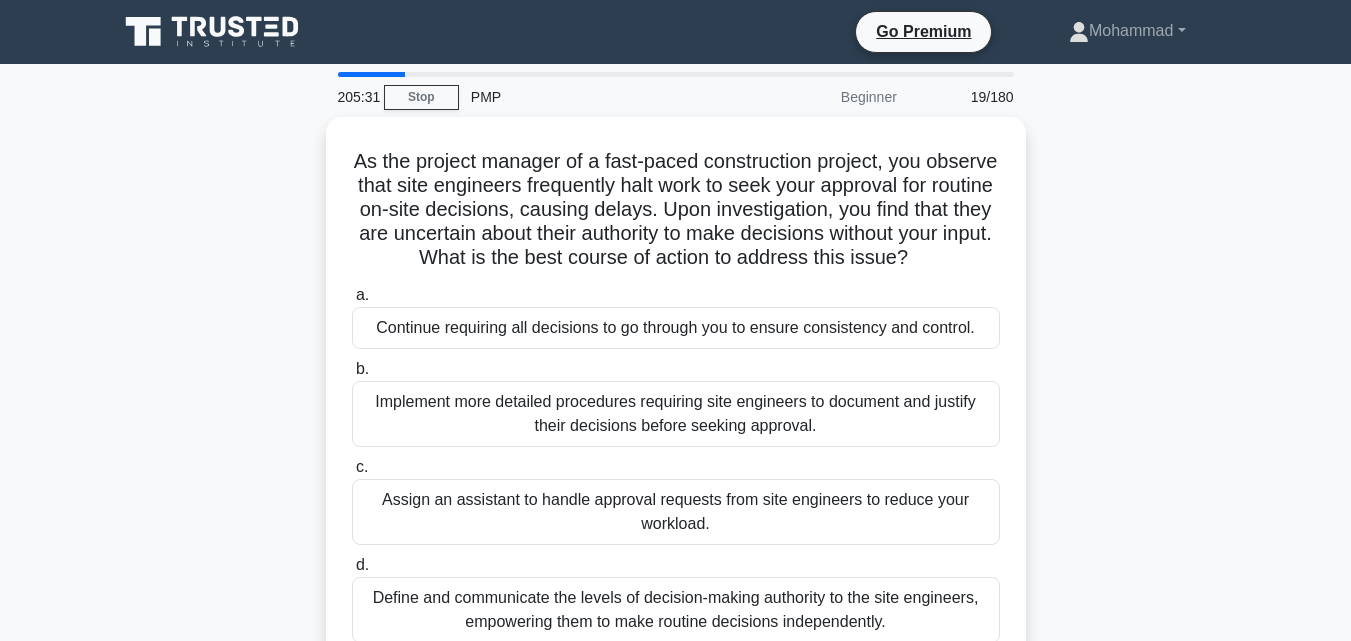 click on "As the project manager of a fast-paced construction project, you observe that site engineers frequently halt work to seek your approval for routine on-site decisions, causing delays. Upon investigation, you find that they are uncertain about their authority to make decisions without your input.
What is the best course of action to address this issue?" at bounding box center [676, 406] 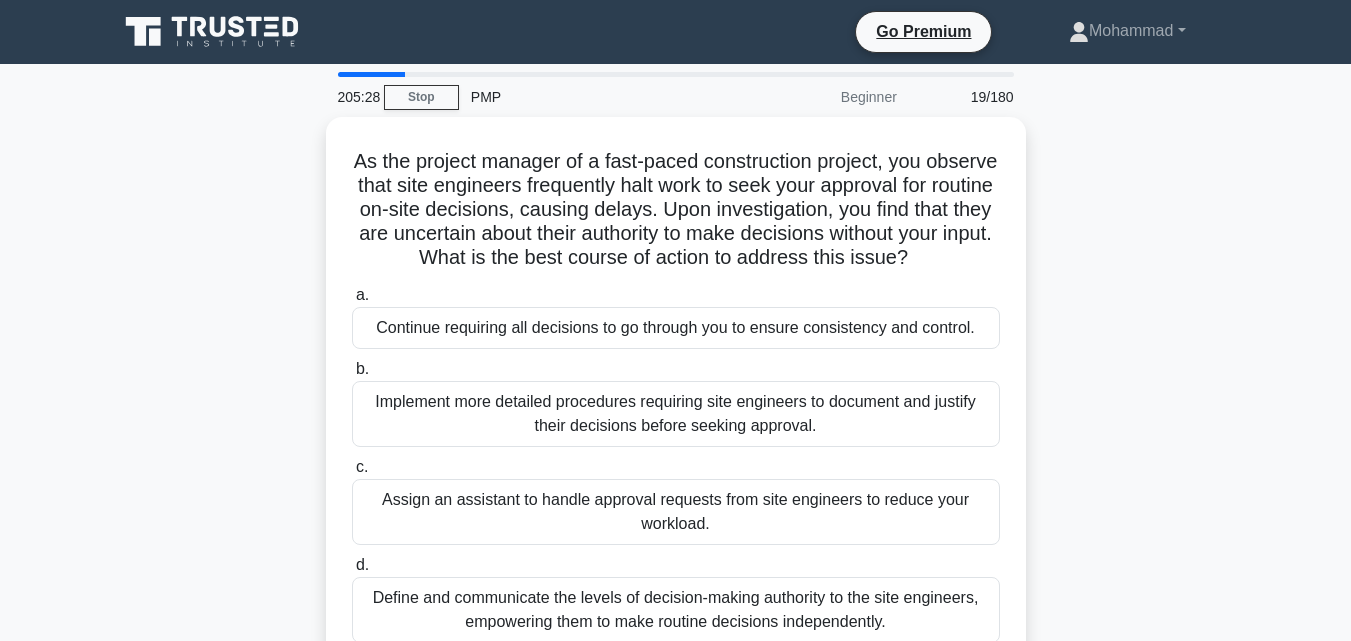 click on "As the project manager of a fast-paced construction project, you observe that site engineers frequently halt work to seek your approval for routine on-site decisions, causing delays. Upon investigation, you find that they are uncertain about their authority to make decisions without your input.
What is the best course of action to address this issue?" at bounding box center [676, 406] 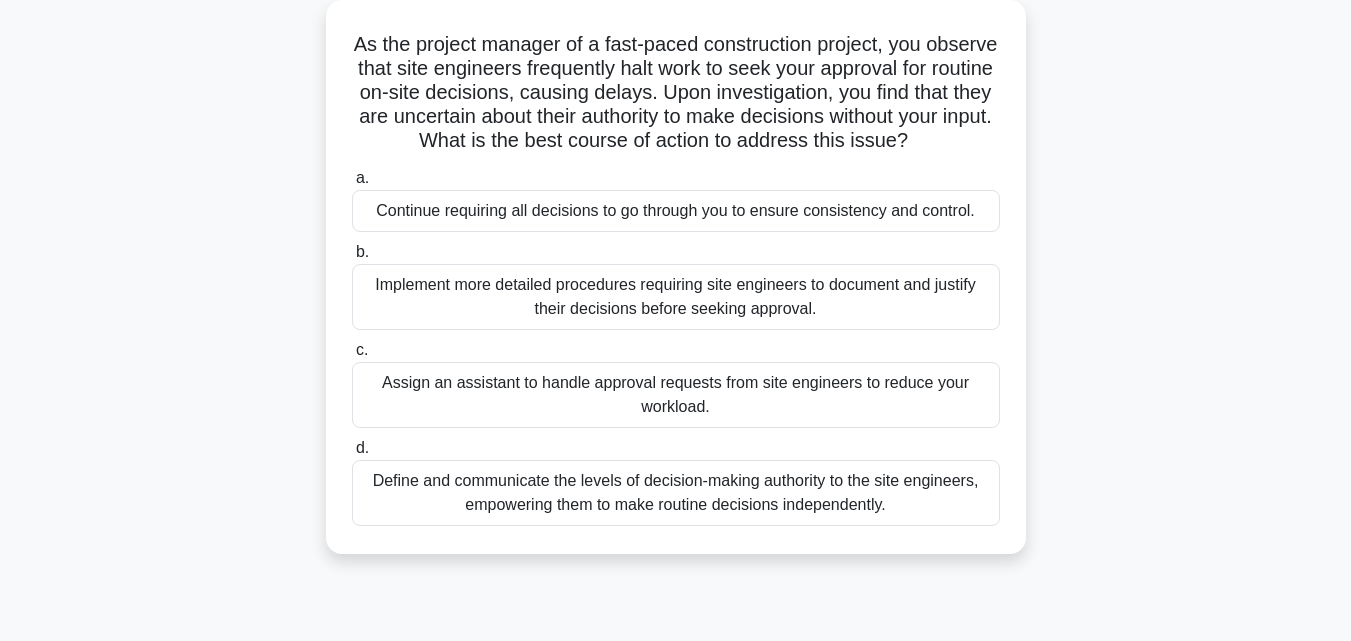 scroll, scrollTop: 120, scrollLeft: 0, axis: vertical 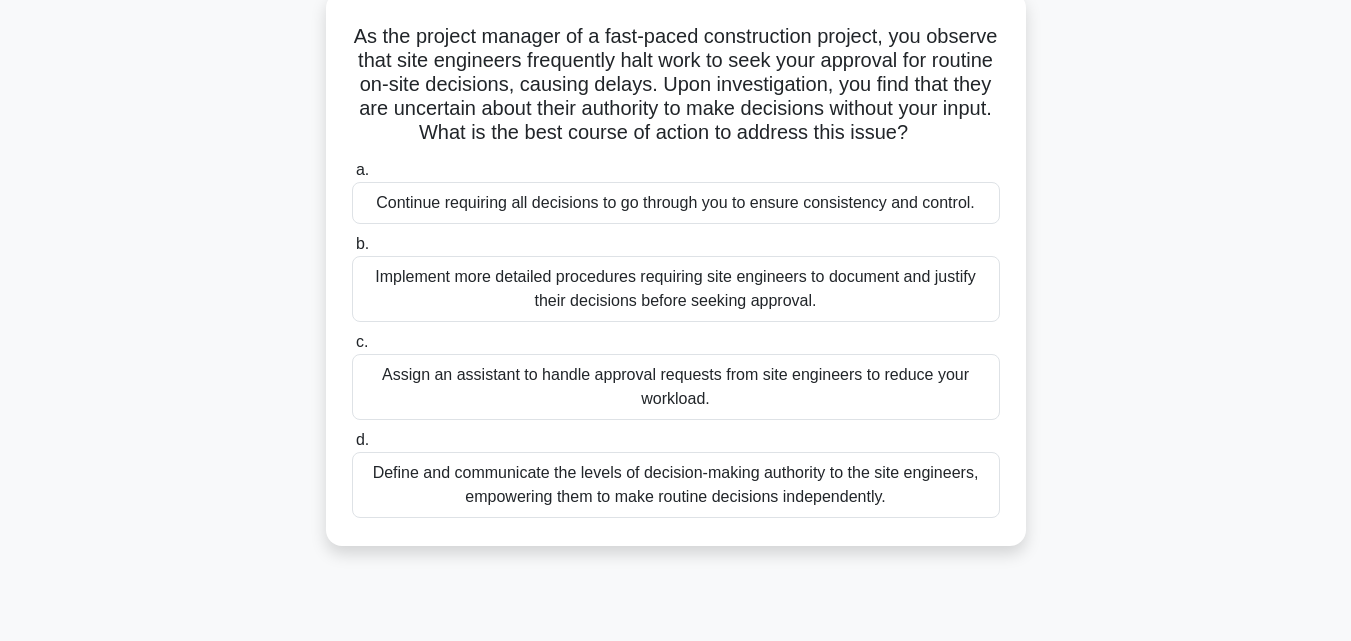 click on "Define and communicate the levels of decision-making authority to the site engineers, empowering them to make routine decisions independently." at bounding box center (676, 485) 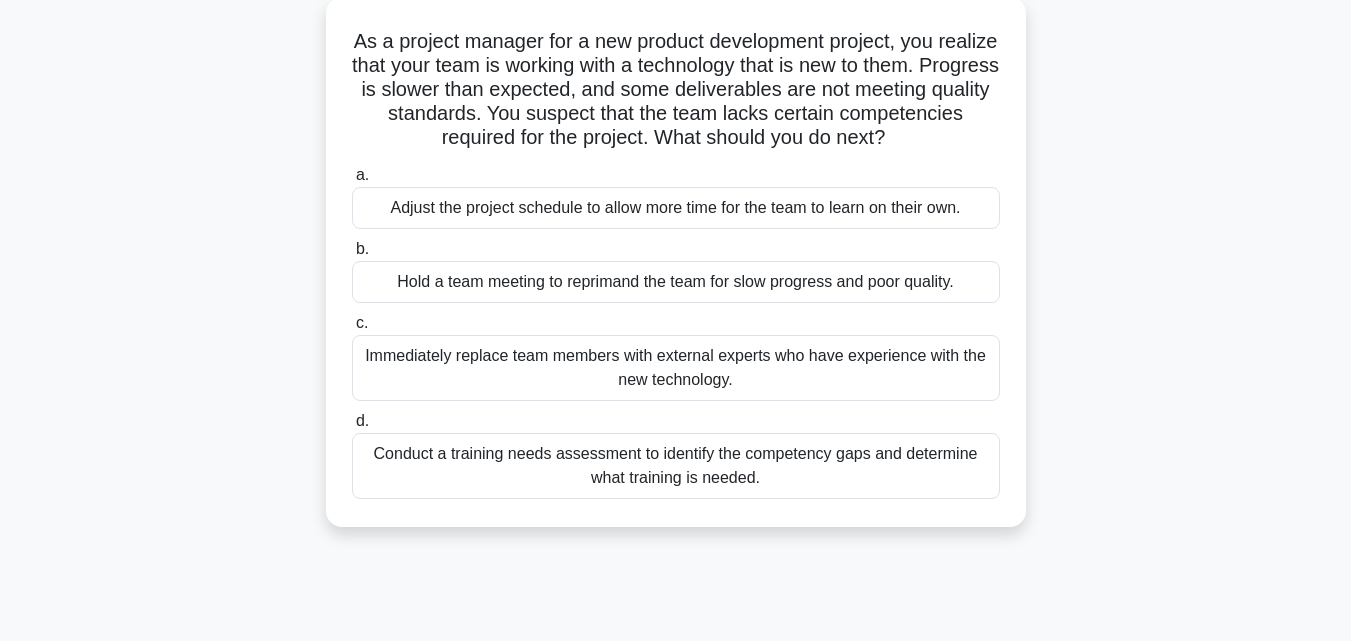 scroll, scrollTop: 0, scrollLeft: 0, axis: both 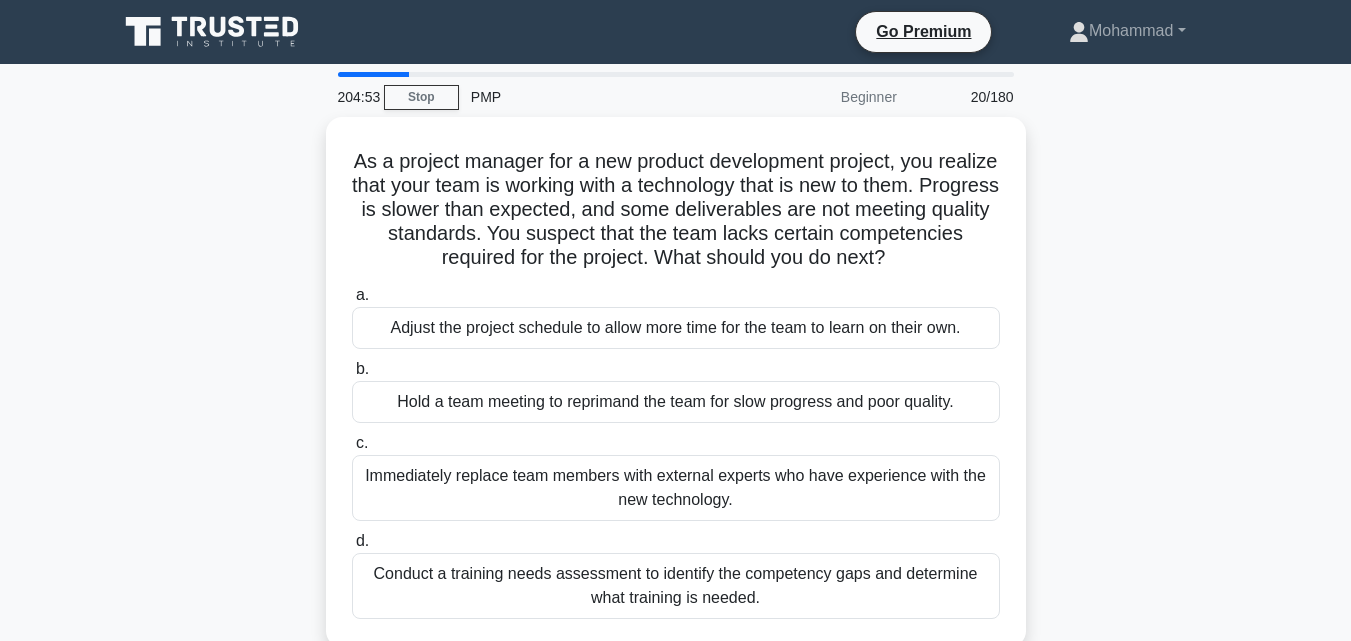 click on "As a project manager for a new product development project, you realize that your team is working with a technology that is new to them. Progress is slower than expected, and some deliverables are not meeting quality standards. You suspect that the team lacks certain competencies required for the project. What should you do next?
.spinner_0XTQ{transform-origin:center;animation:spinner_y6GP .75s linear infinite}@keyframes spinner_y6GP{100%{transform:rotate(360deg)}}
a." at bounding box center [676, 394] 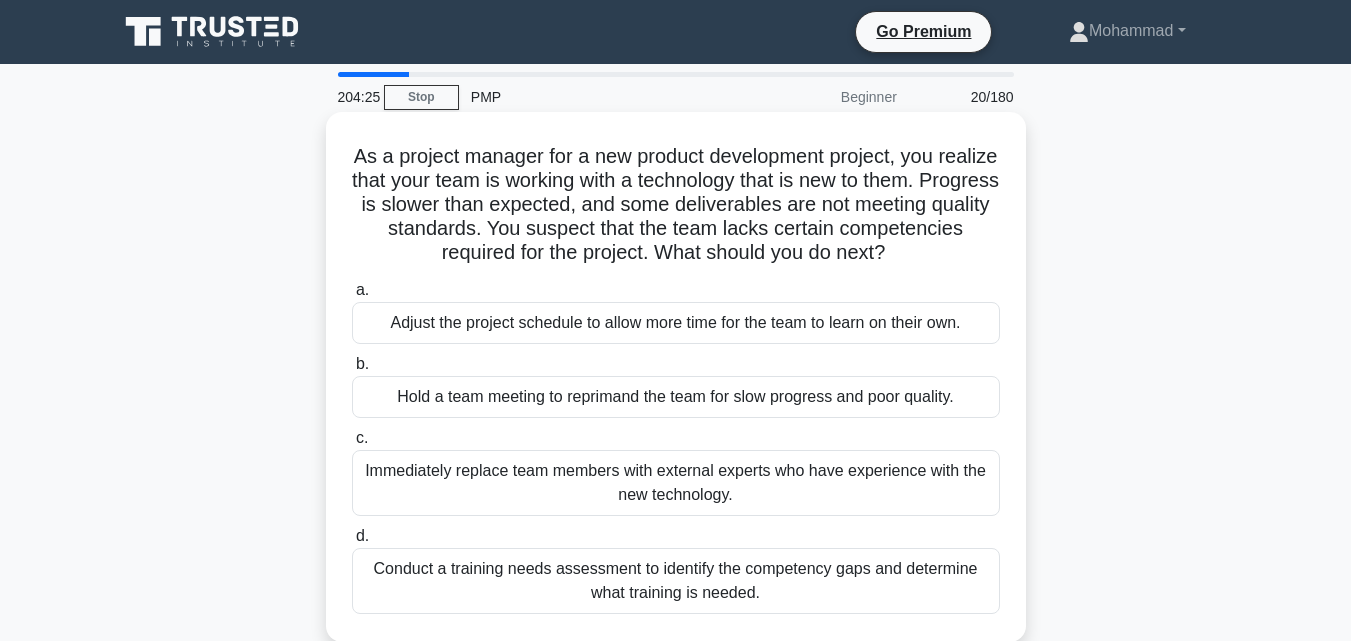 click on "Conduct a training needs assessment to identify the competency gaps and determine what training is needed." at bounding box center (676, 581) 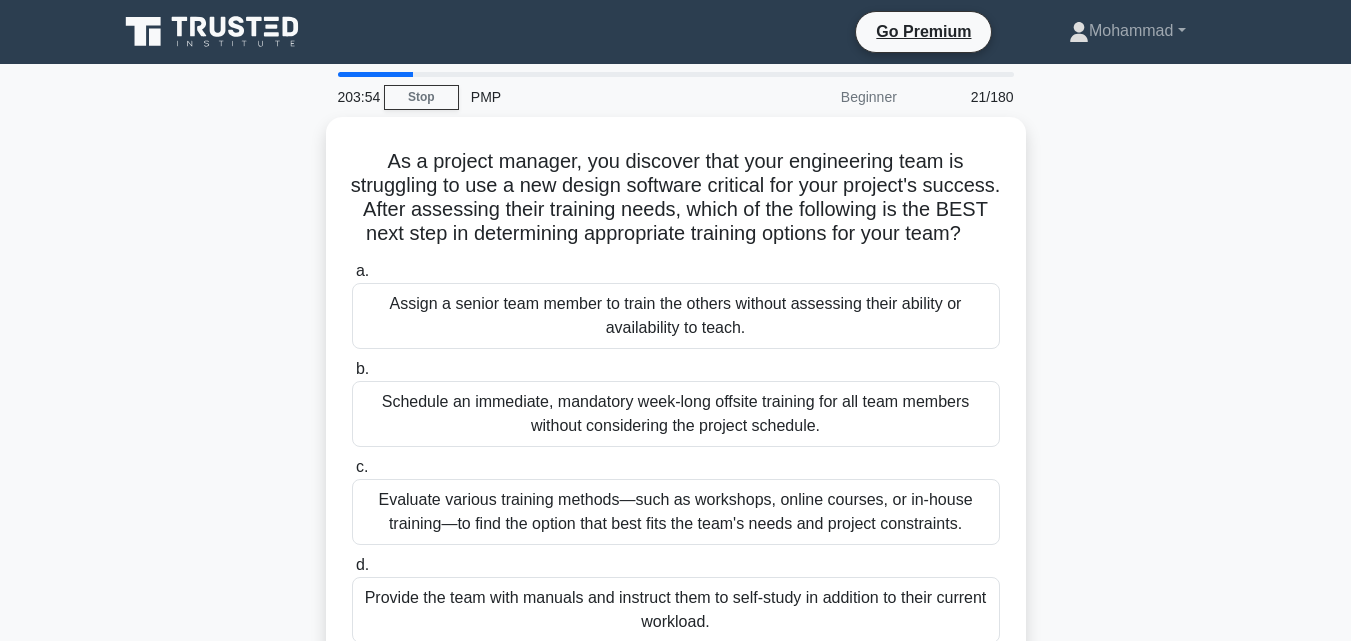 click on "As a project manager, you discover that your engineering team is struggling to use a new design software critical for your project's success. After assessing their training needs, which of the following is the BEST next step in determining appropriate training options for your team?
.spinner_0XTQ{transform-origin:center;animation:spinner_y6GP .75s linear infinite}@keyframes spinner_y6GP{100%{transform:rotate(360deg)}}
a.
b. c. d." at bounding box center (676, 406) 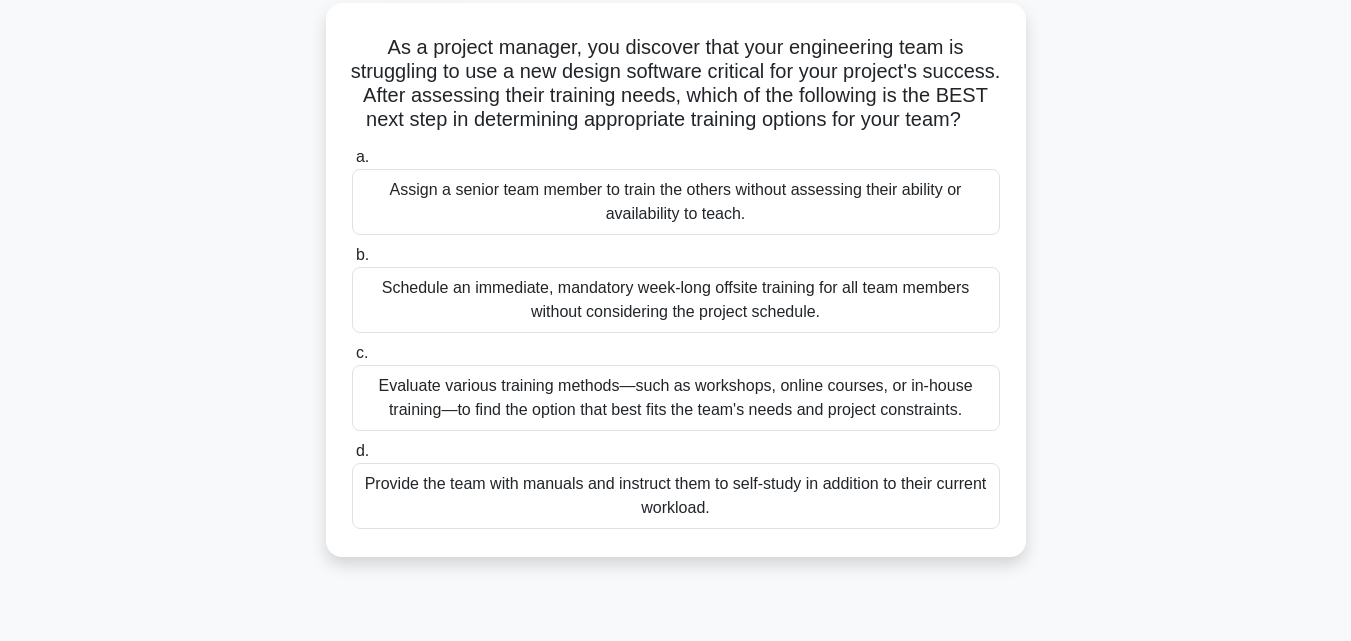 scroll, scrollTop: 80, scrollLeft: 0, axis: vertical 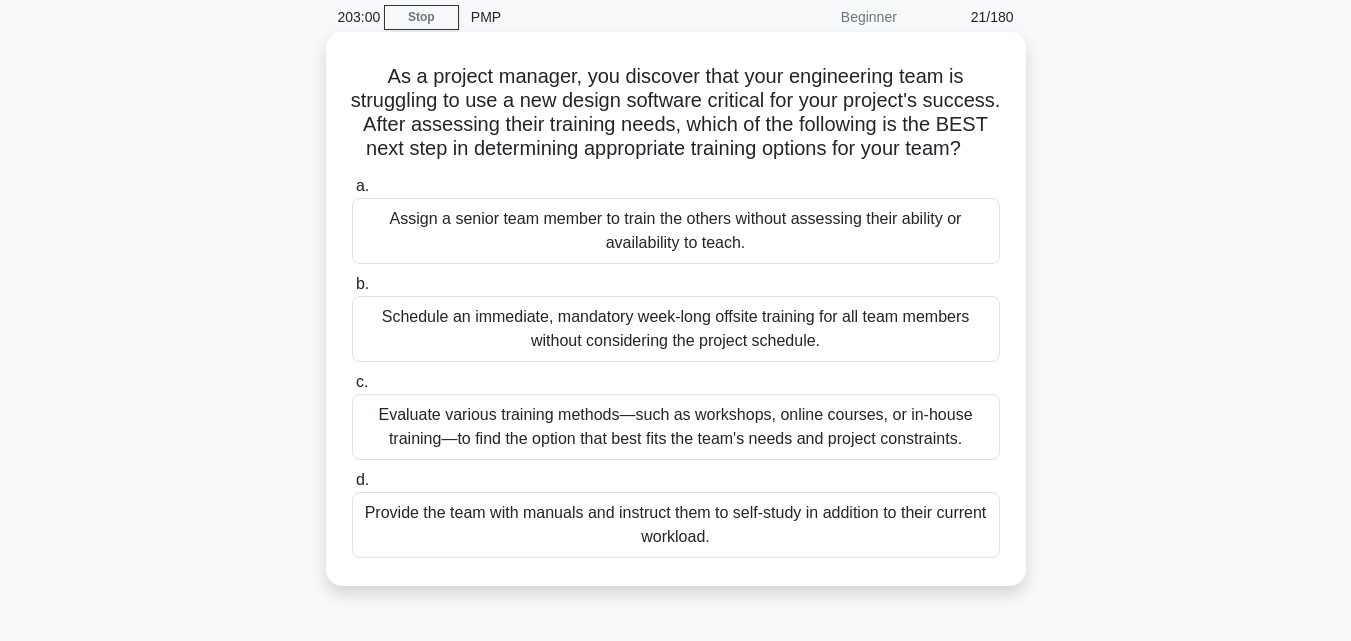 click on "Evaluate various training methods—such as workshops, online courses, or in-house training—to find the option that best fits the team's needs and project constraints." at bounding box center (676, 427) 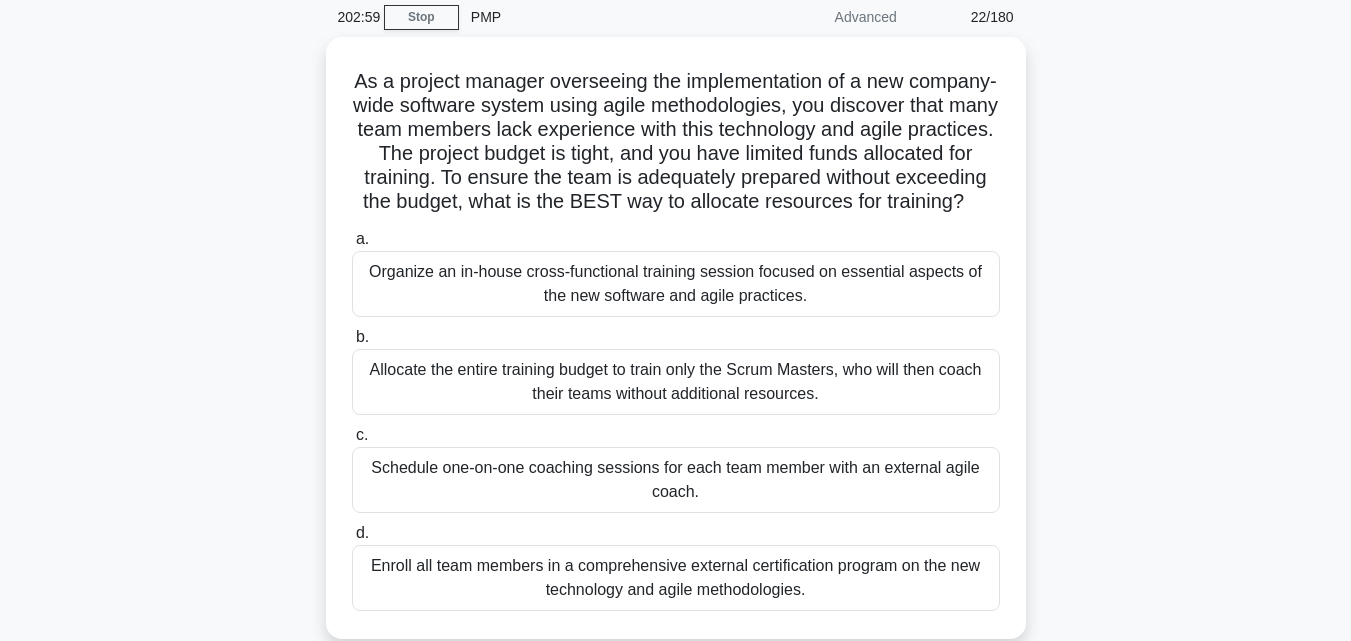 scroll, scrollTop: 0, scrollLeft: 0, axis: both 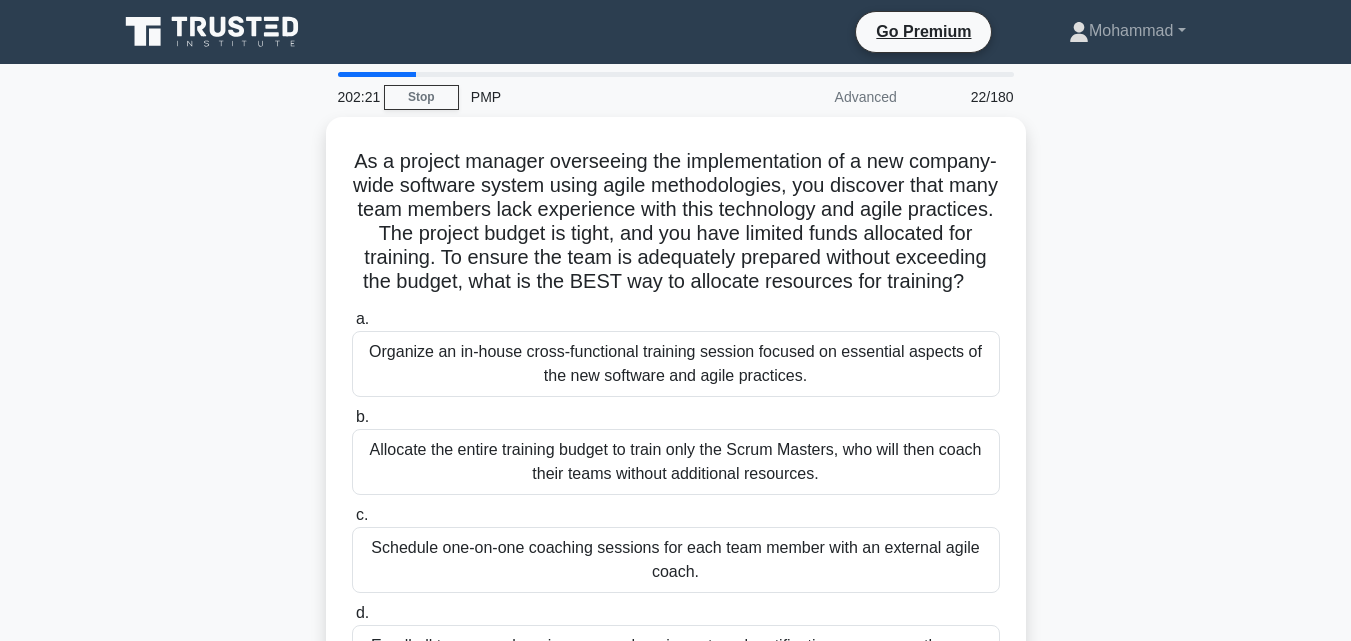 click on "As a project manager overseeing the implementation of a new company-wide software system using agile methodologies, you discover that many team members lack experience with this technology and agile practices. The project budget is tight, and you have limited funds allocated for training. To ensure the team is adequately prepared without exceeding the budget, what is the BEST way to allocate resources for training?
.spinner_0XTQ{transform-origin:center;animation:spinner_y6GP .75s linear infinite}@keyframes spinner_y6GP{100%{transform:rotate(360deg)}}
a.
b. c. d." at bounding box center (676, 430) 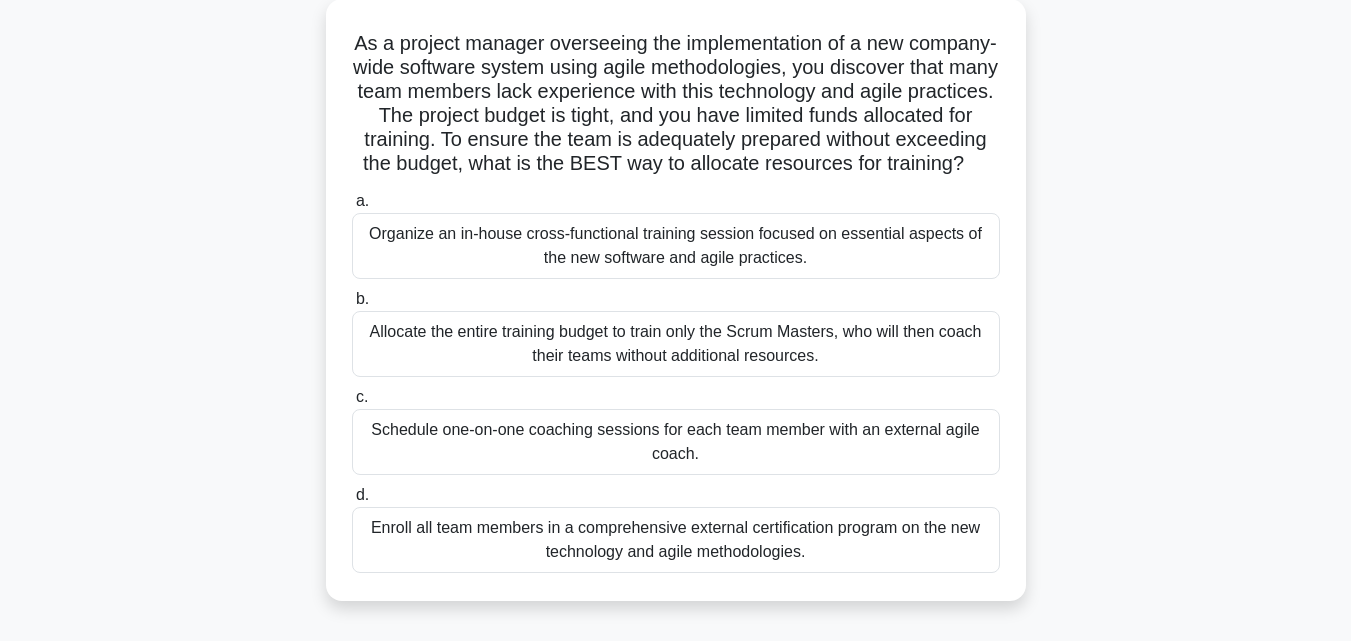 scroll, scrollTop: 120, scrollLeft: 0, axis: vertical 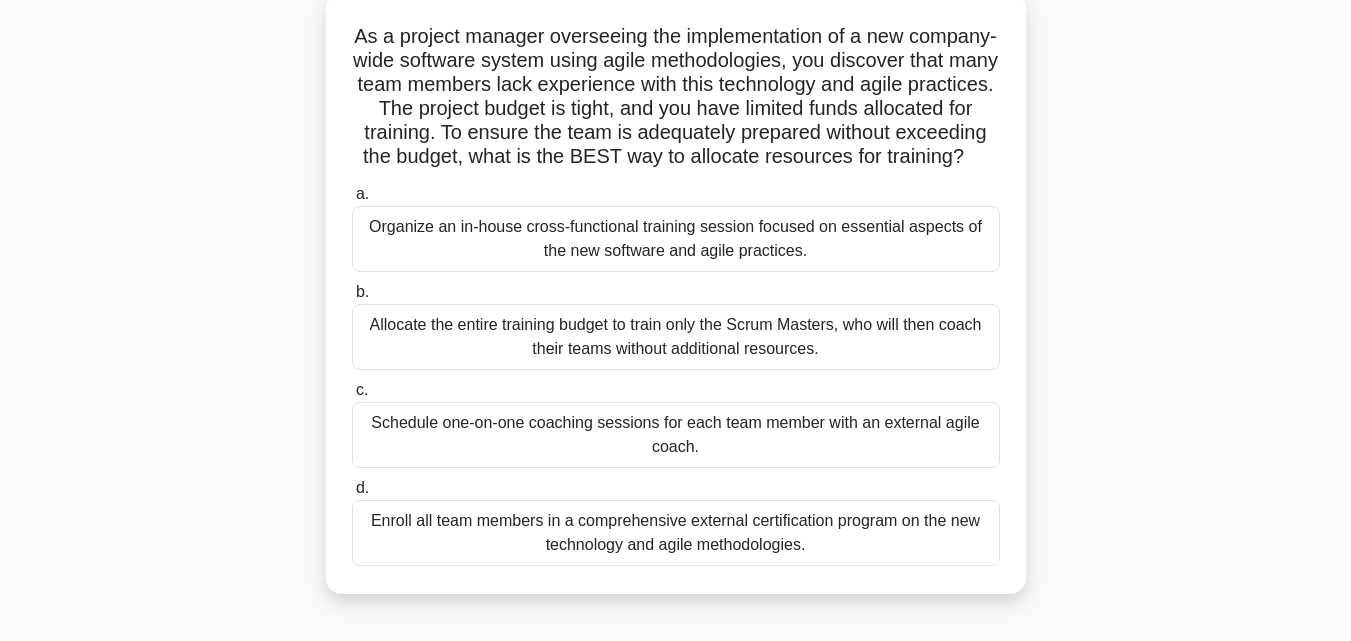 click on "Organize an in-house cross-functional training session focused on essential aspects of the new software and agile practices." at bounding box center [676, 239] 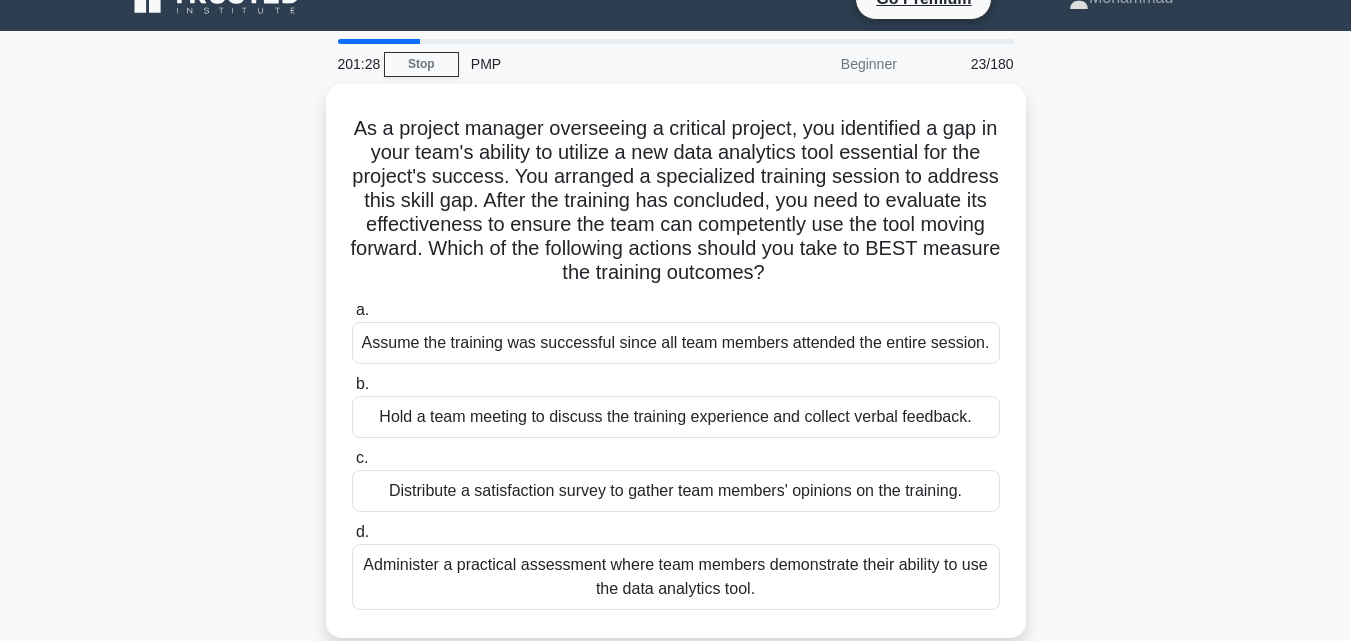 scroll, scrollTop: 0, scrollLeft: 0, axis: both 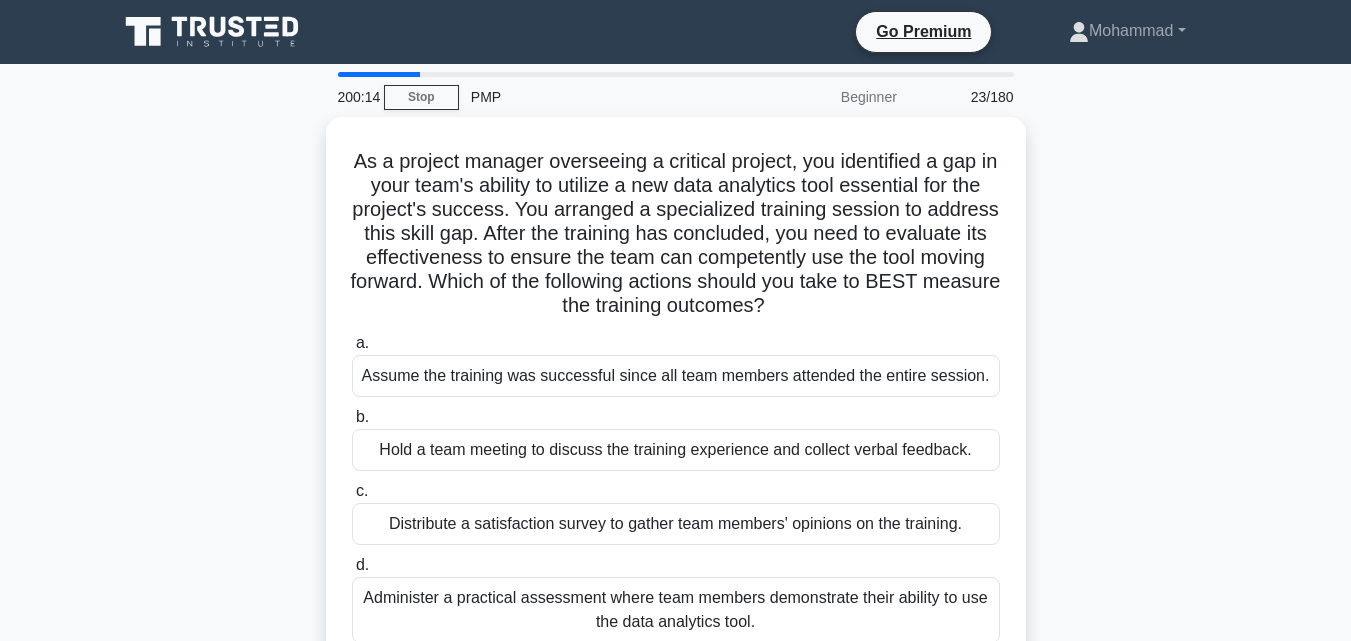 click on "As a project manager overseeing a critical project, you identified a gap in your team's ability to utilize a new data analytics tool essential for the project's success. You arranged a specialized training session to address this skill gap. After the training has concluded, you need to evaluate its effectiveness to ensure the team can competently use the tool moving forward. Which of the following actions should you take to BEST measure the training outcomes?" at bounding box center [676, 406] 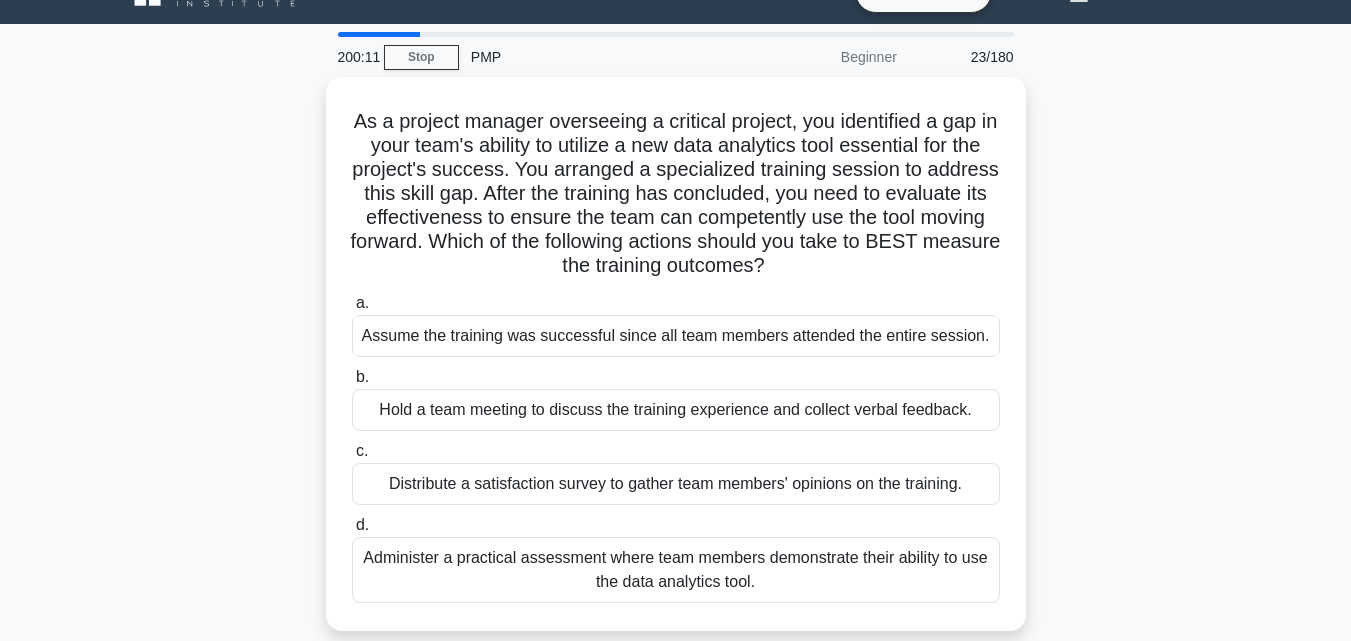 scroll, scrollTop: 80, scrollLeft: 0, axis: vertical 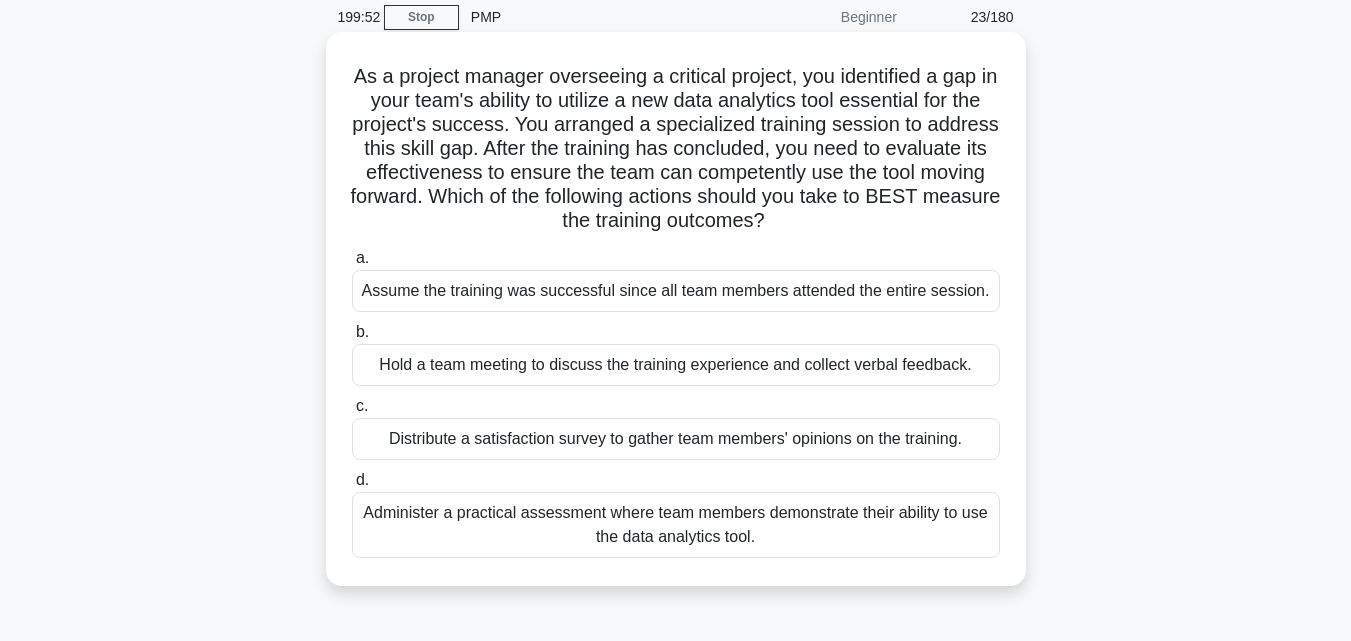 click on "Administer a practical assessment where team members demonstrate their ability to use the data analytics tool." at bounding box center [676, 525] 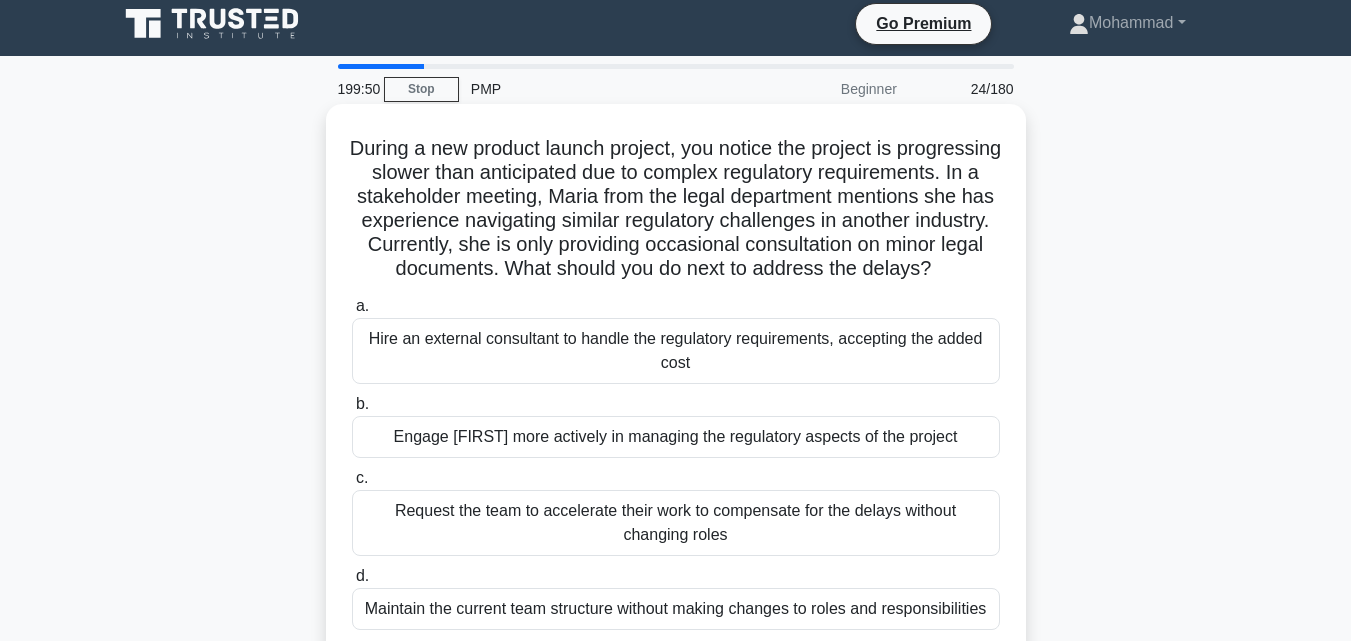 scroll, scrollTop: 0, scrollLeft: 0, axis: both 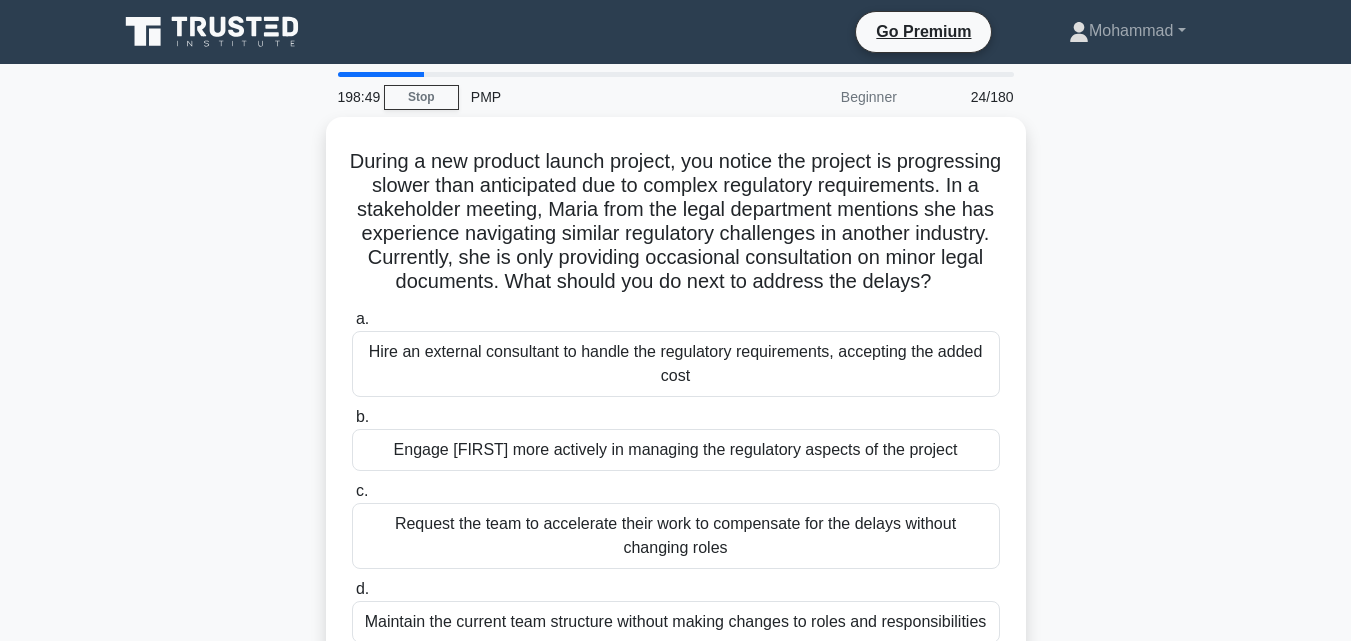 click on "During a new product launch project, you notice the project is progressing slower than anticipated due to complex regulatory requirements. In a stakeholder meeting, [FIRST] [LAST] from the legal department mentions she has experience navigating similar regulatory challenges in another industry. Currently, she is only providing occasional consultation on minor legal documents. What should you do next to address the delays?
.spinner_0XTQ{transform-origin:center;animation:spinner_y6GP .75s linear infinite}@keyframes spinner_y6GP{100%{transform:rotate(360deg)}}
a.
b. c. d." at bounding box center (676, 406) 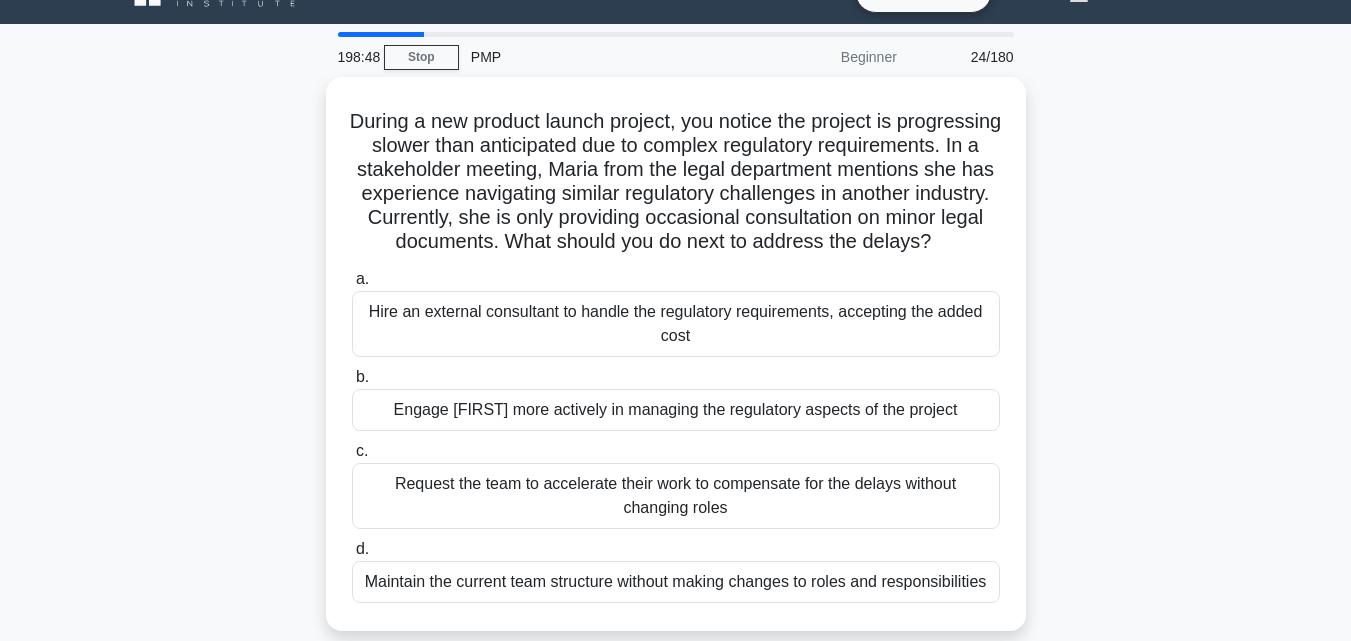 scroll, scrollTop: 80, scrollLeft: 0, axis: vertical 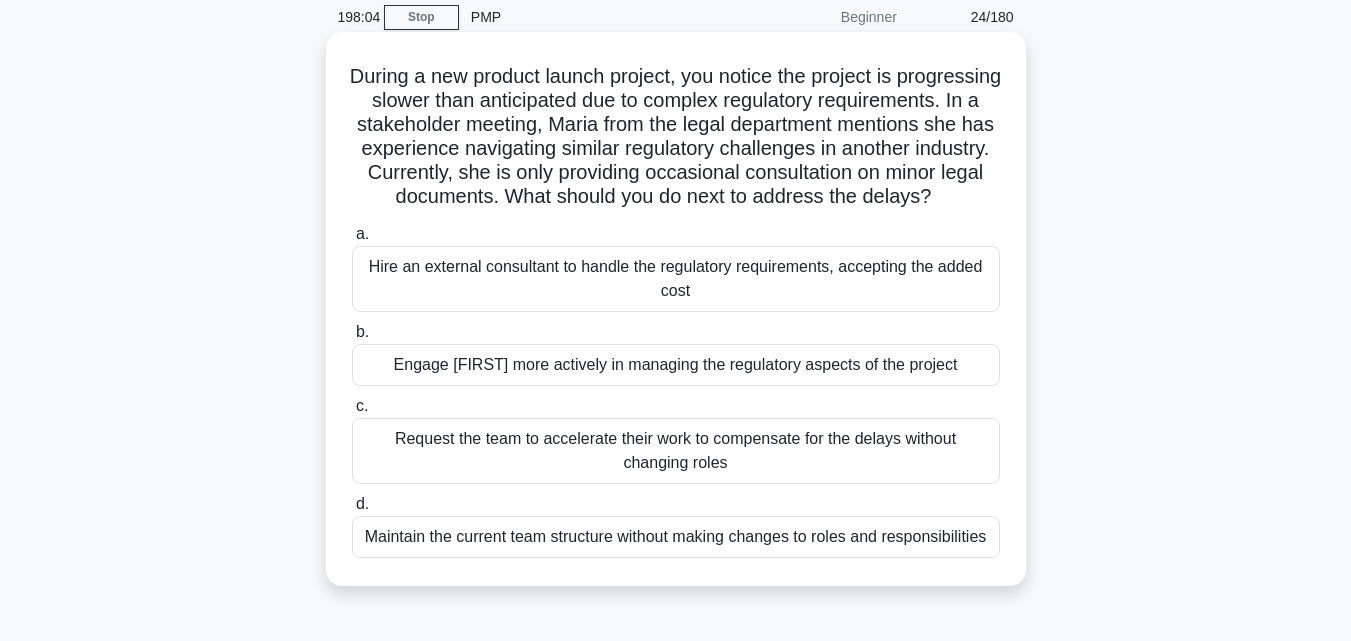 click on "Engage [FIRST] more actively in managing the regulatory aspects of the project" at bounding box center (676, 365) 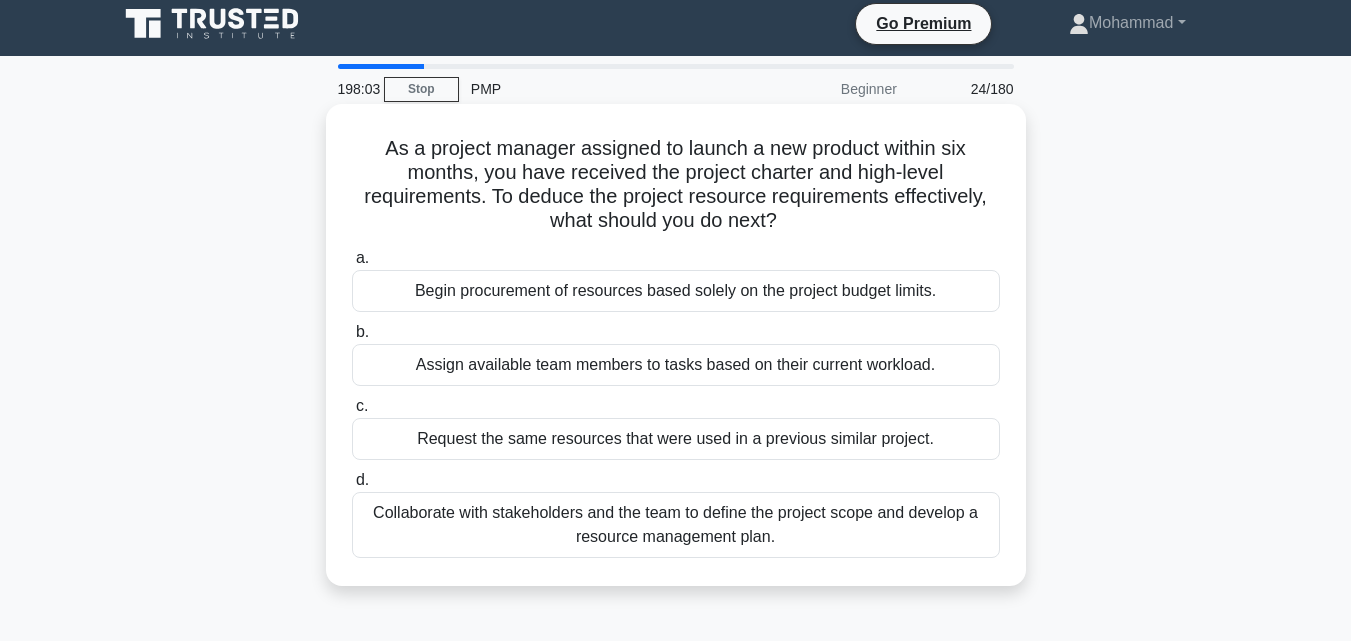 scroll, scrollTop: 0, scrollLeft: 0, axis: both 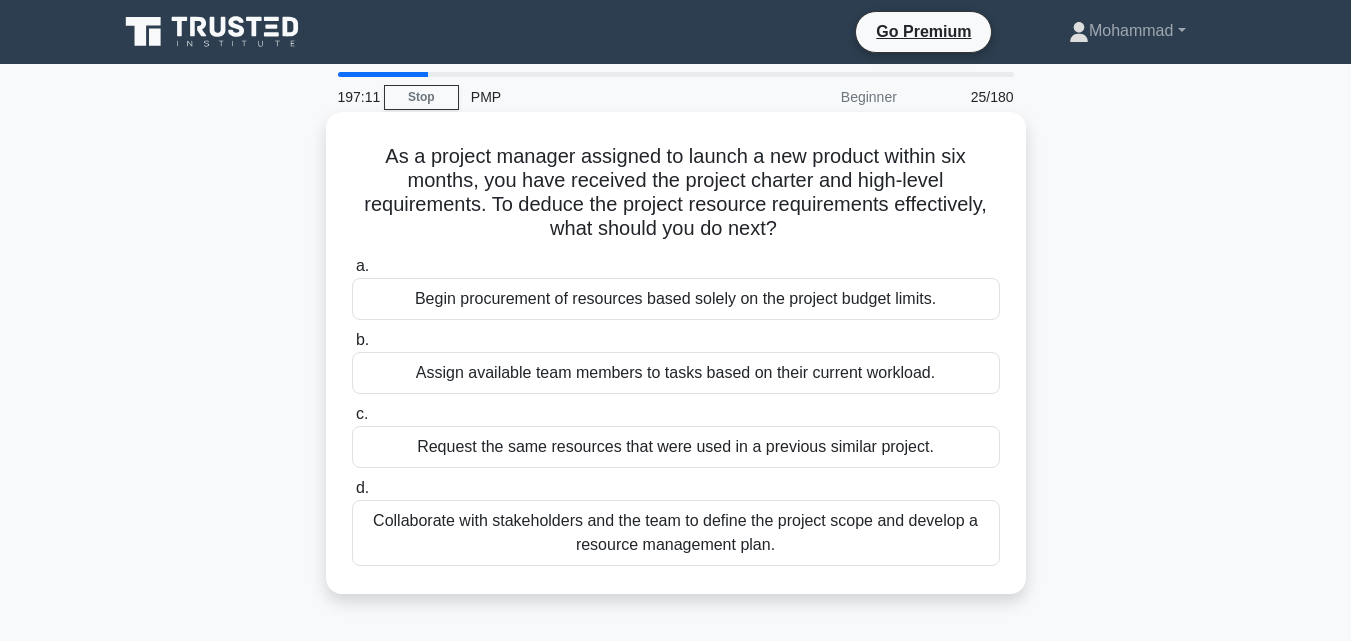 click on "Collaborate with stakeholders and the team to define the project scope and develop a resource management plan." at bounding box center [676, 533] 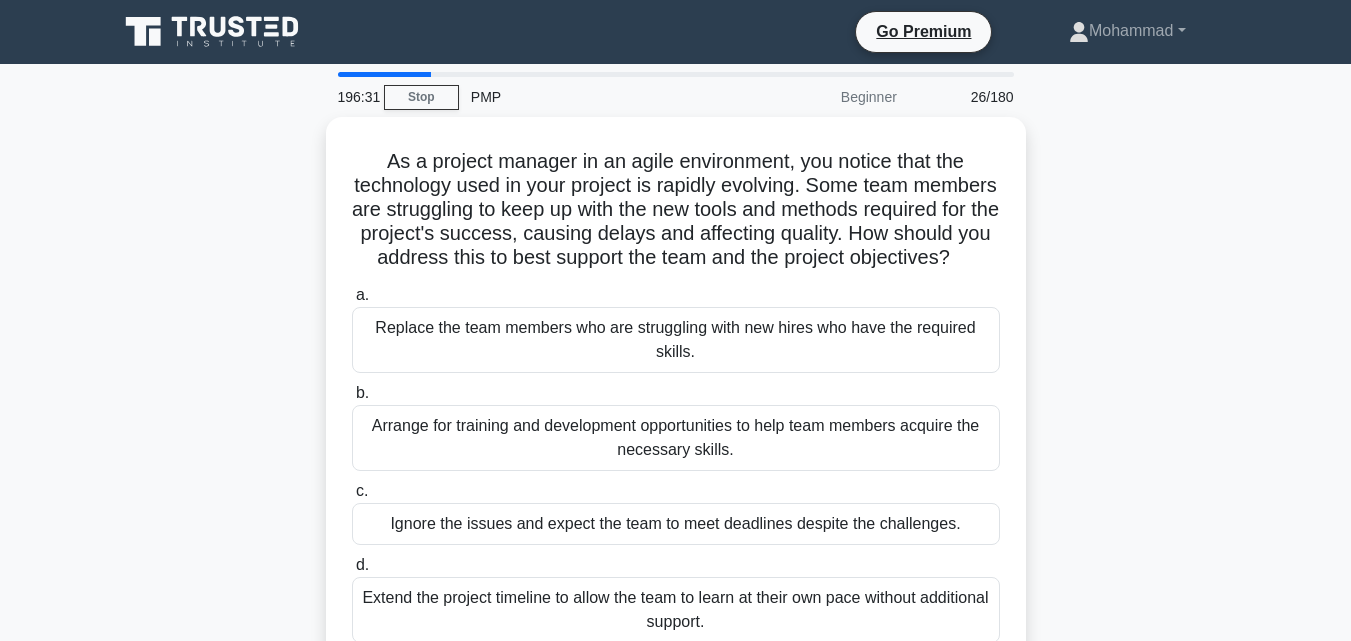 click on "As a project manager in an agile environment, you notice that the technology used in your project is rapidly evolving. Some team members are struggling to keep up with the new tools and methods required for the project's success, causing delays and affecting quality. How should you address this to best support the team and the project objectives?
.spinner_0XTQ{transform-origin:center;animation:spinner_y6GP .75s linear infinite}@keyframes spinner_y6GP{100%{transform:rotate(360deg)}}
a.
b. c." at bounding box center (676, 406) 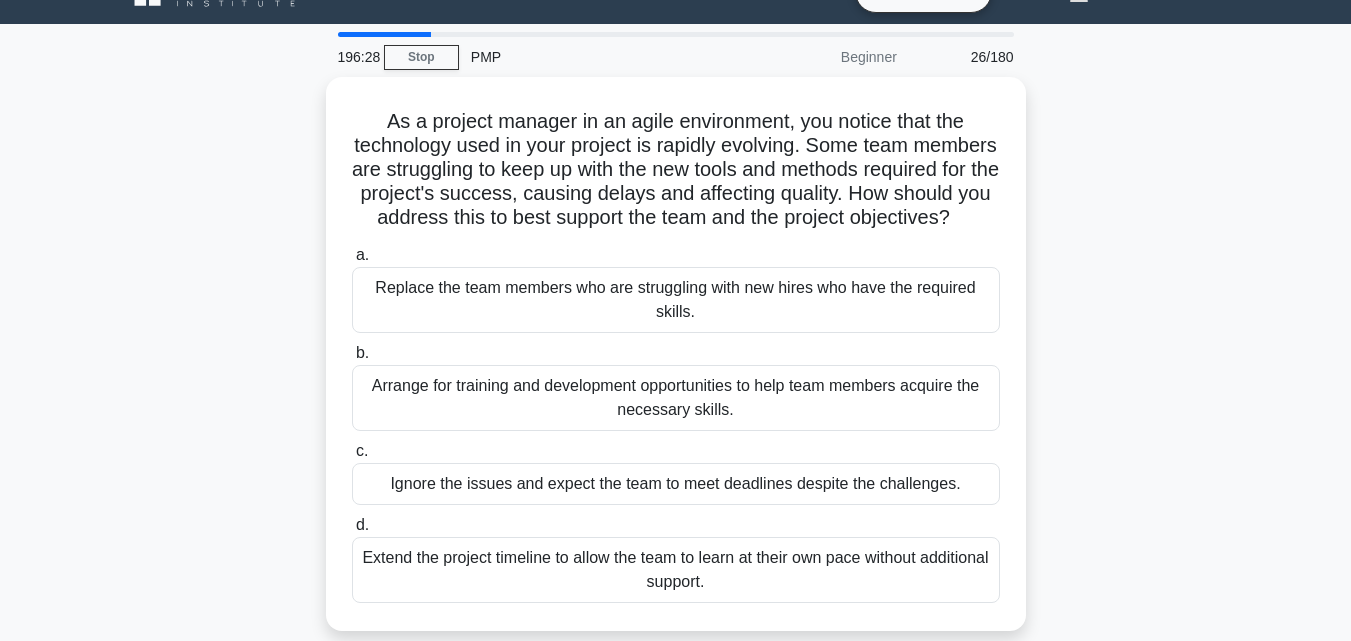 scroll, scrollTop: 80, scrollLeft: 0, axis: vertical 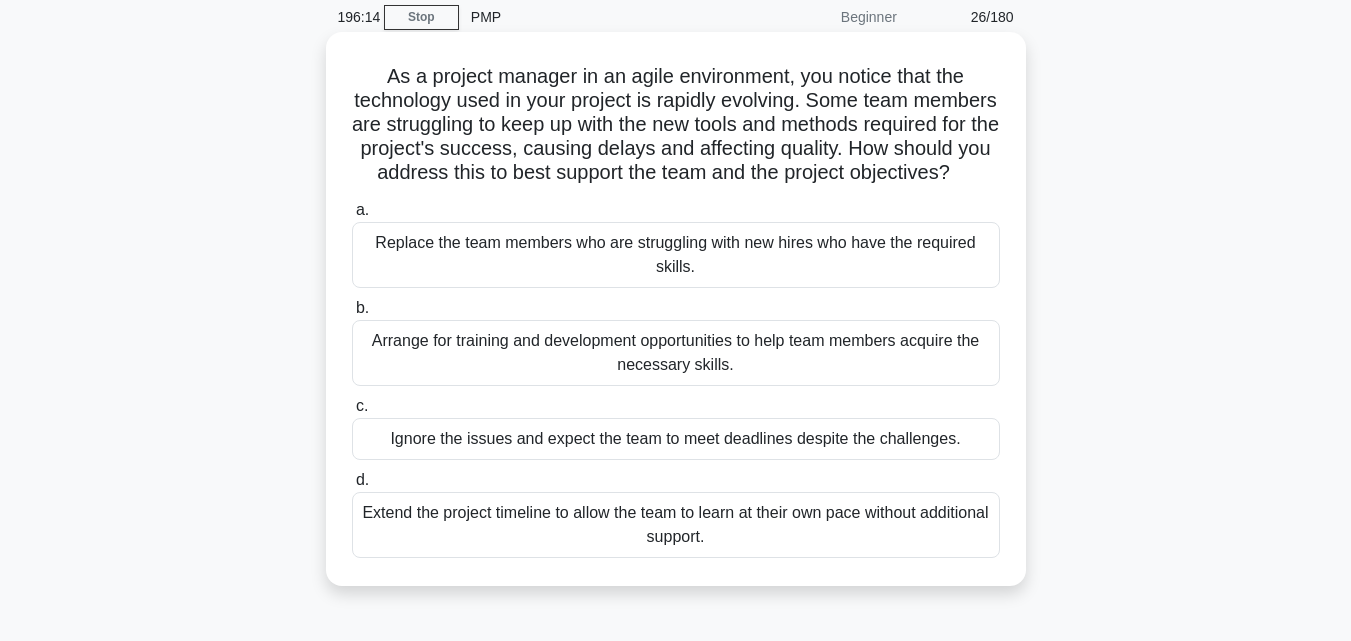 click on "Arrange for training and development opportunities to help team members acquire the necessary skills." at bounding box center [676, 353] 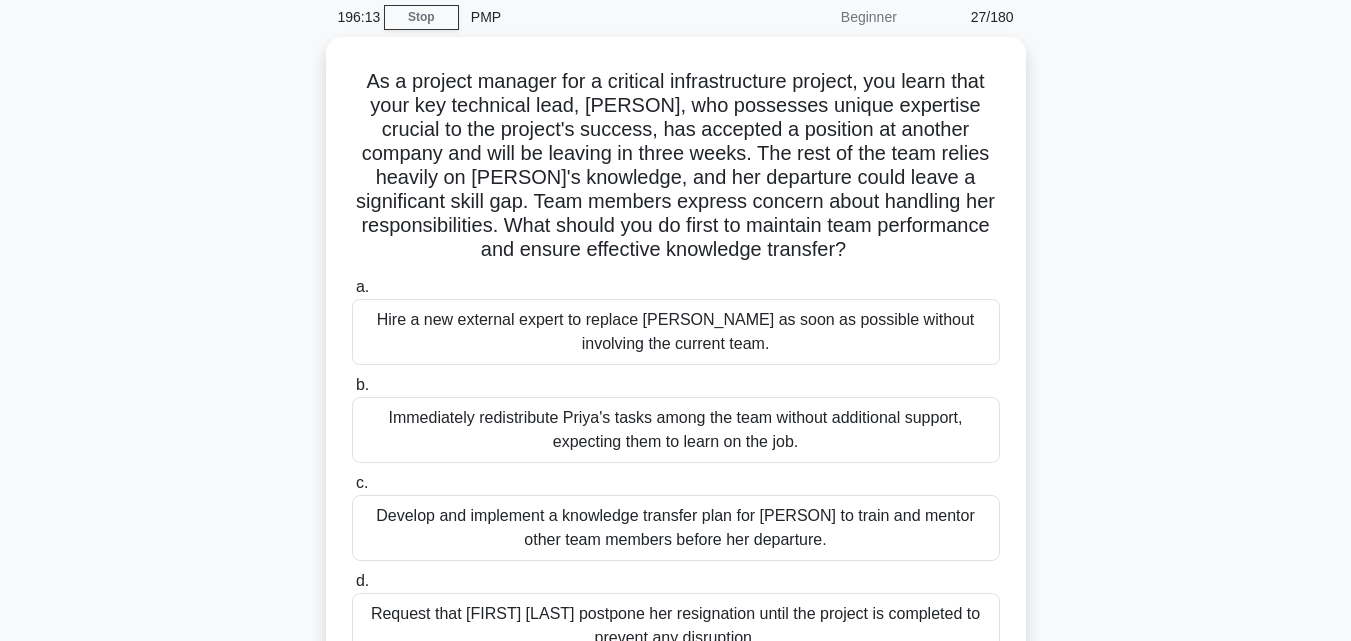 scroll, scrollTop: 0, scrollLeft: 0, axis: both 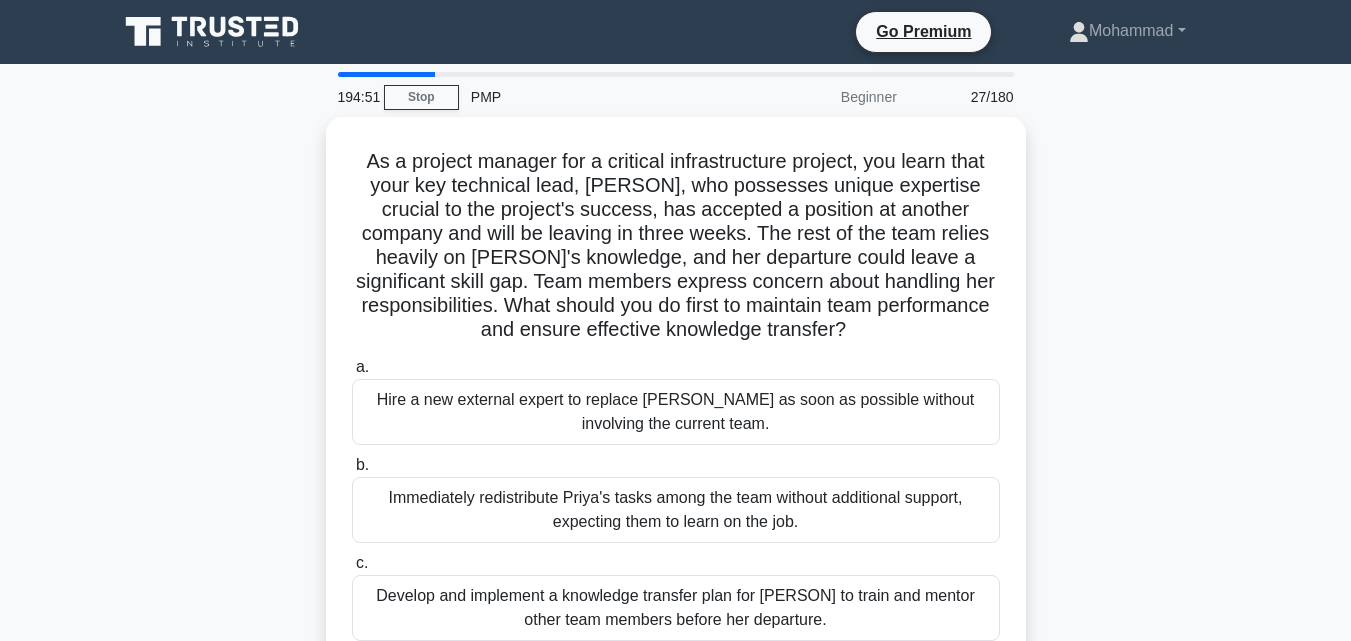 click on "As a project manager for a critical infrastructure project, you learn that your key technical lead, [FIRST], who possesses unique expertise crucial to the project's success, has accepted a position at another company and will be leaving in three weeks. The rest of the team relies heavily on [FIRST]'s knowledge, and her departure could leave a significant skill gap. Team members express concern about handling her responsibilities. What should you do first to maintain team performance and ensure effective knowledge transfer?
.spinner_0XTQ{transform-origin:center;animation:spinner_y6GP .75s linear infinite}@keyframes spinner_y6GP{100%{transform:rotate(360deg)}}
a. b. c. d." at bounding box center [676, 454] 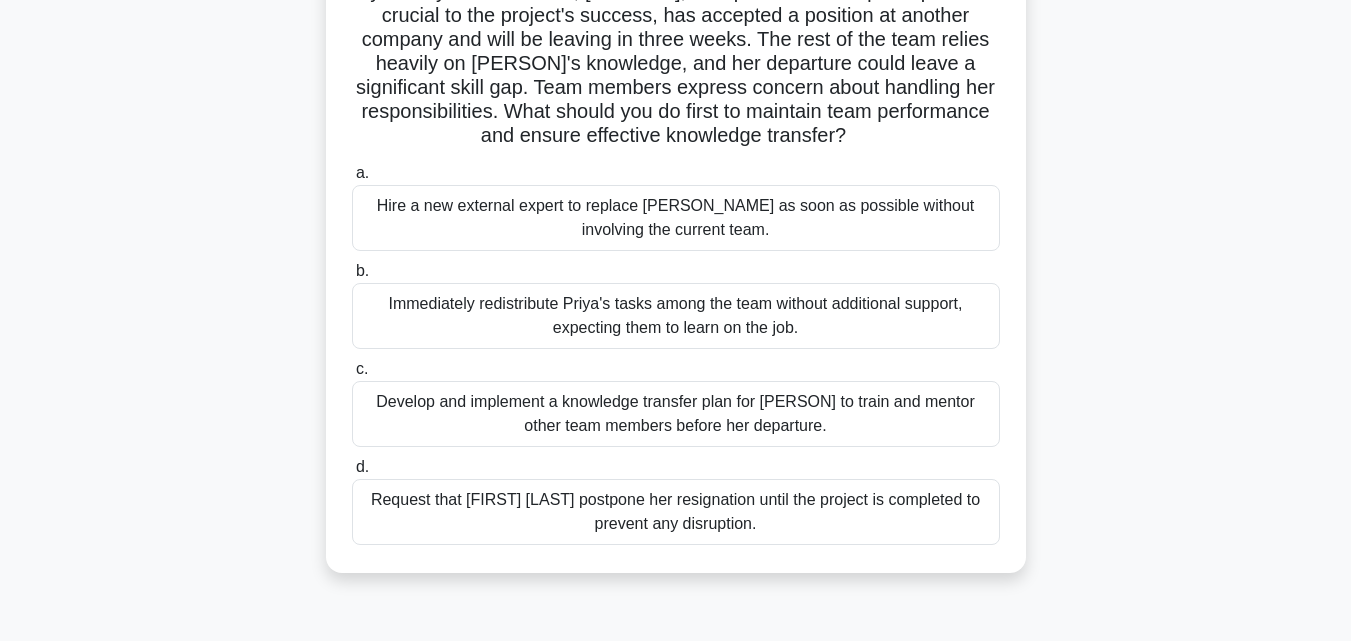 scroll, scrollTop: 200, scrollLeft: 0, axis: vertical 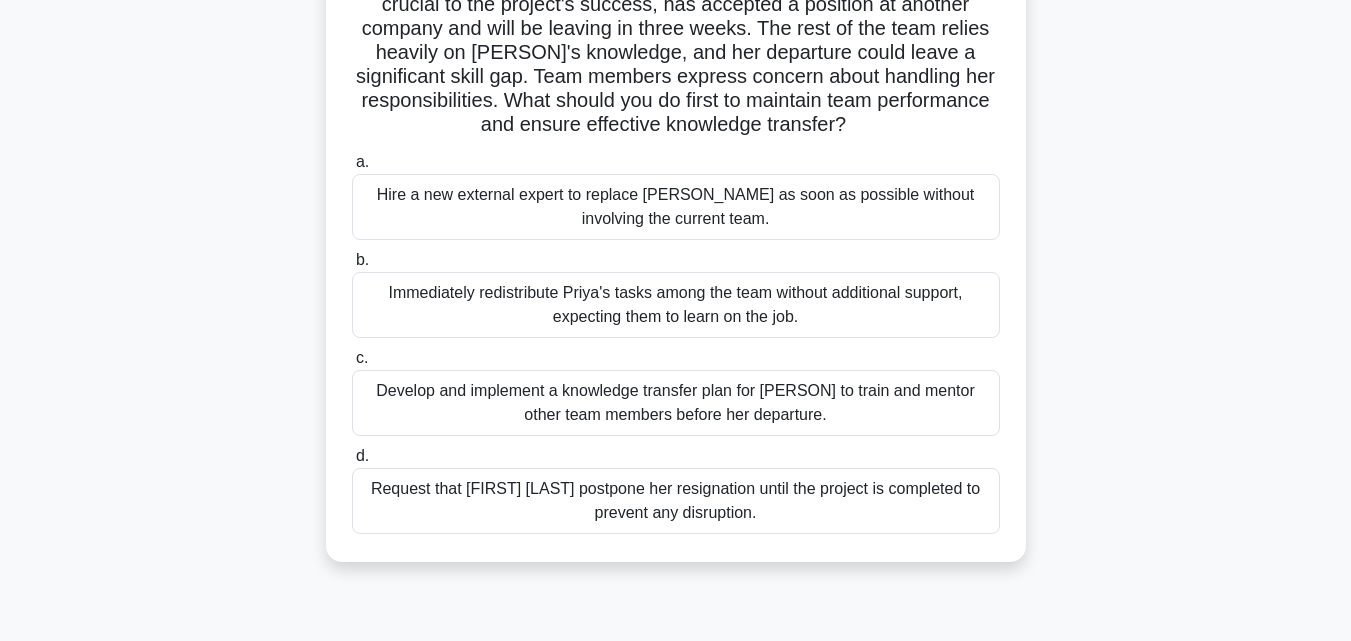 click on "Develop and implement a knowledge transfer plan for [PERSON] to train and mentor other team members before her departure." at bounding box center (676, 403) 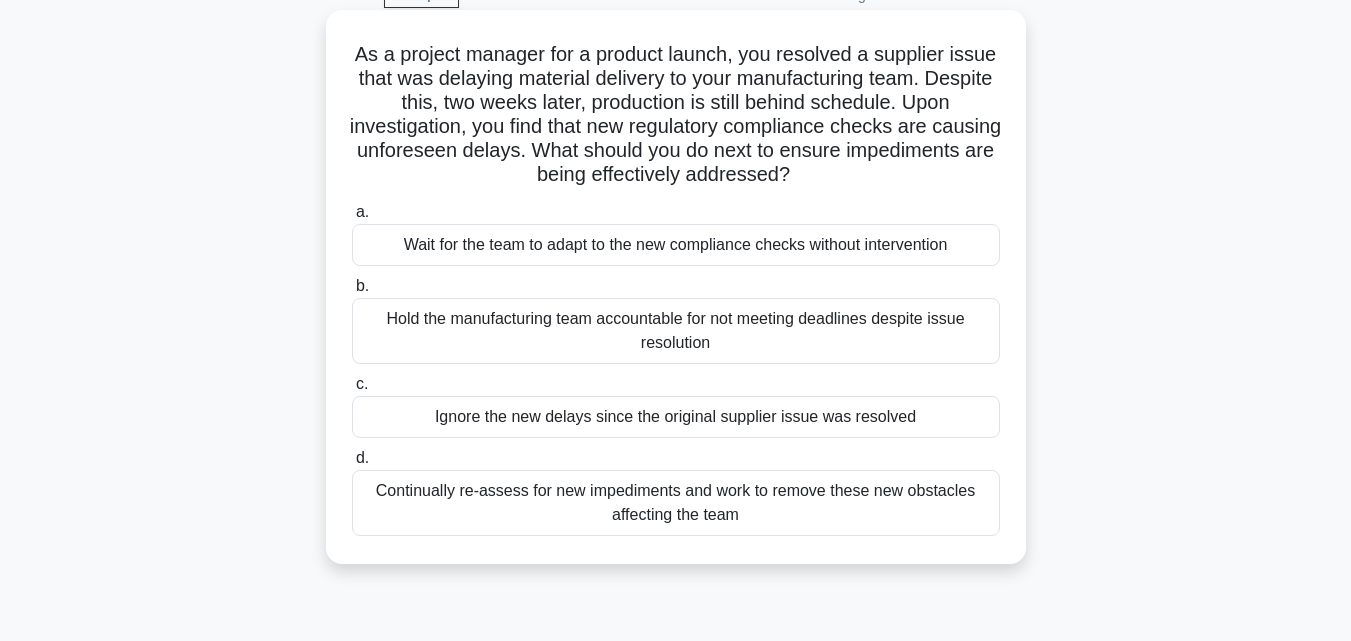scroll, scrollTop: 0, scrollLeft: 0, axis: both 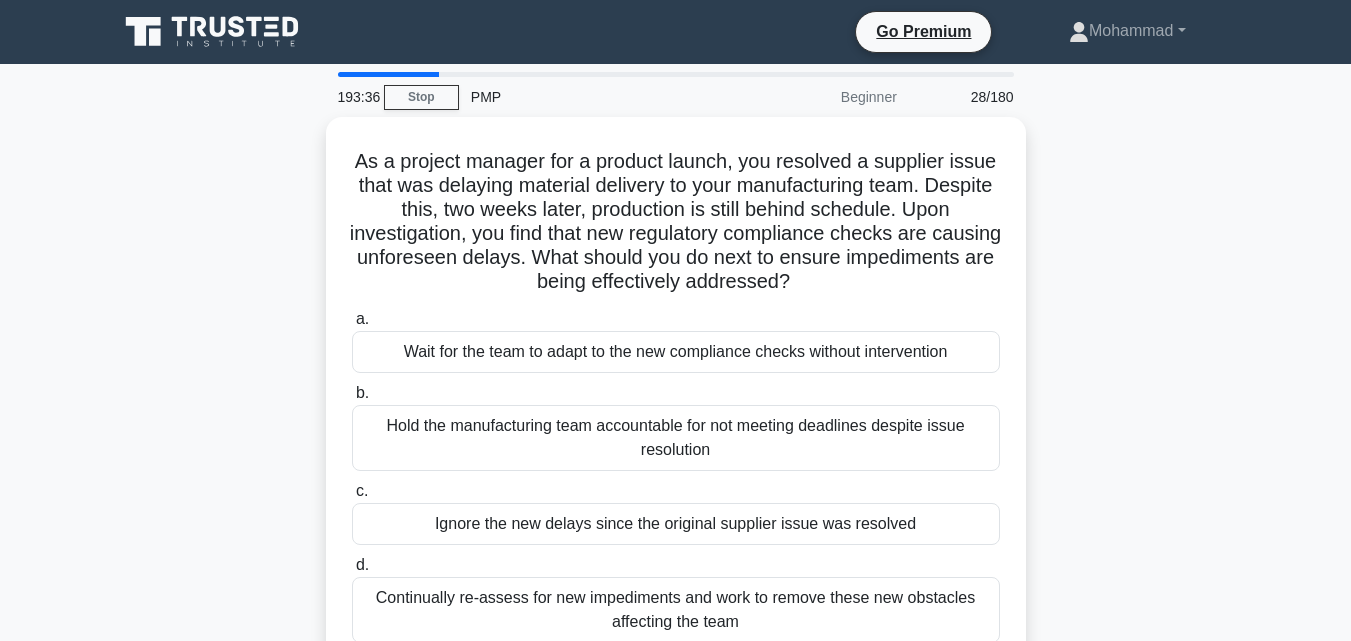 click on "As a project manager for a product launch, you resolved a supplier issue that was delaying material delivery to your manufacturing team. Despite this, two weeks later, production is still behind schedule. Upon investigation, you find that new regulatory compliance checks are causing unforeseen delays. What should you do next to ensure impediments are being effectively addressed?
.spinner_0XTQ{transform-origin:center;animation:spinner_y6GP .75s linear infinite}@keyframes spinner_y6GP{100%{transform:rotate(360deg)}}
a.
b." at bounding box center [676, 406] 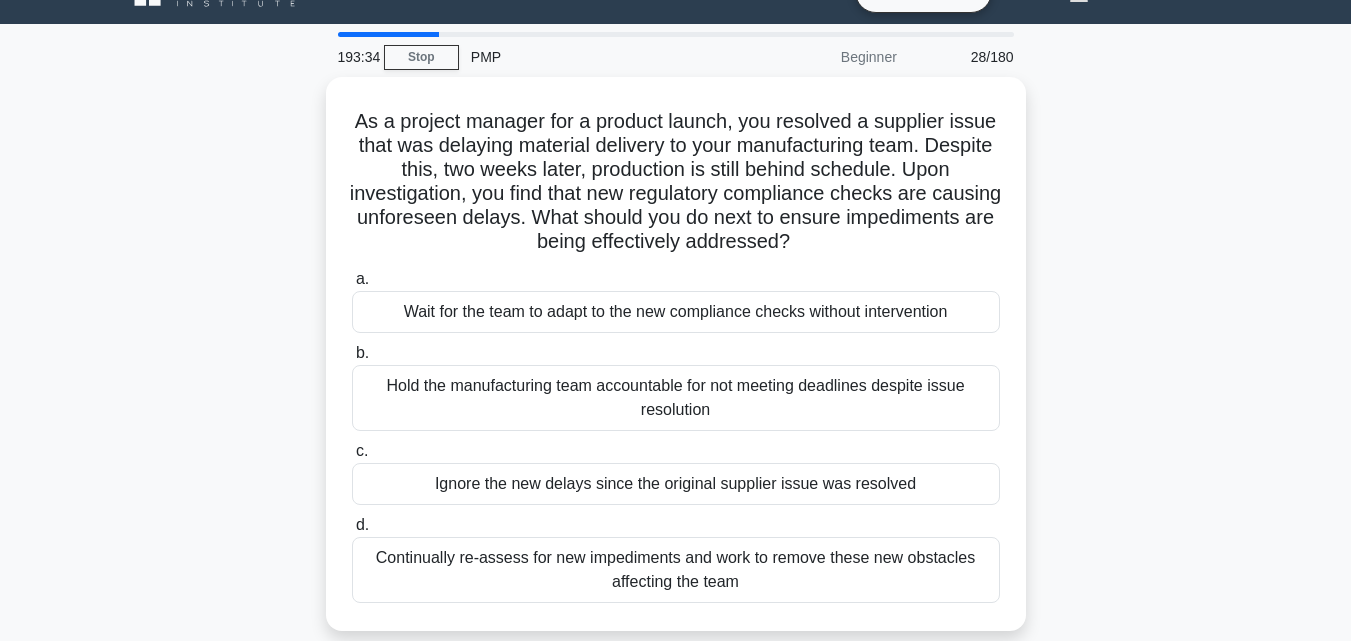 scroll, scrollTop: 80, scrollLeft: 0, axis: vertical 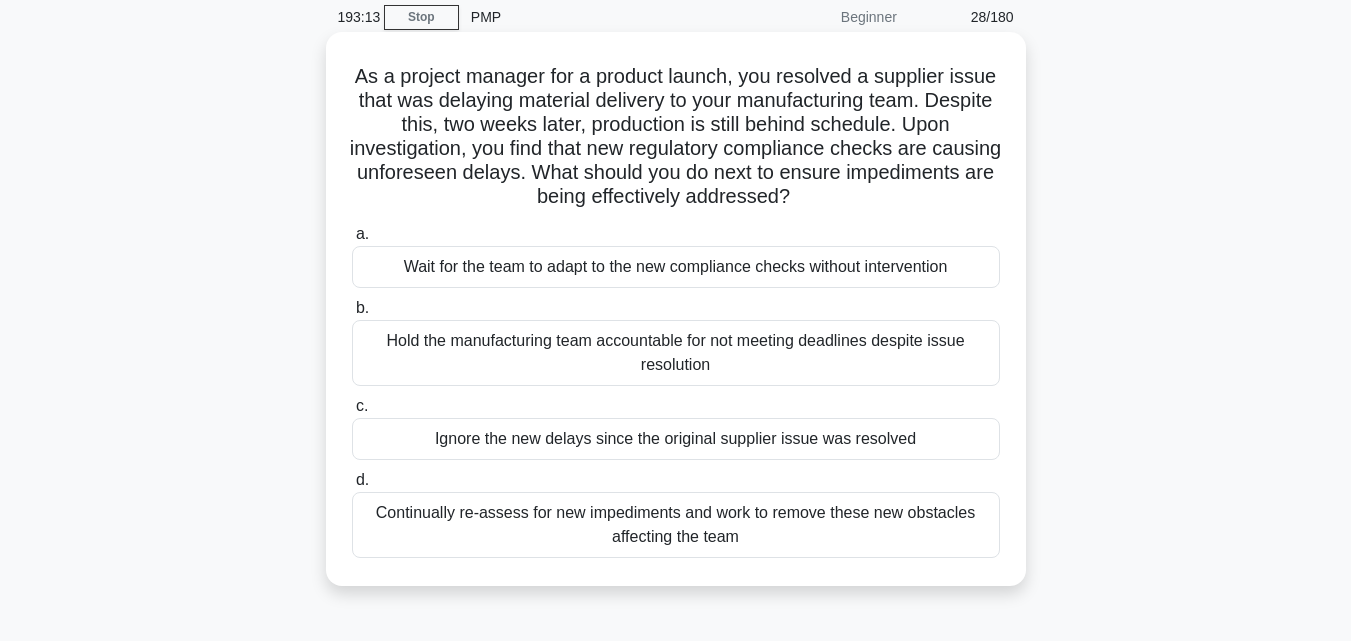 click on "Continually re-assess for new impediments and work to remove these new obstacles affecting the team" at bounding box center (676, 525) 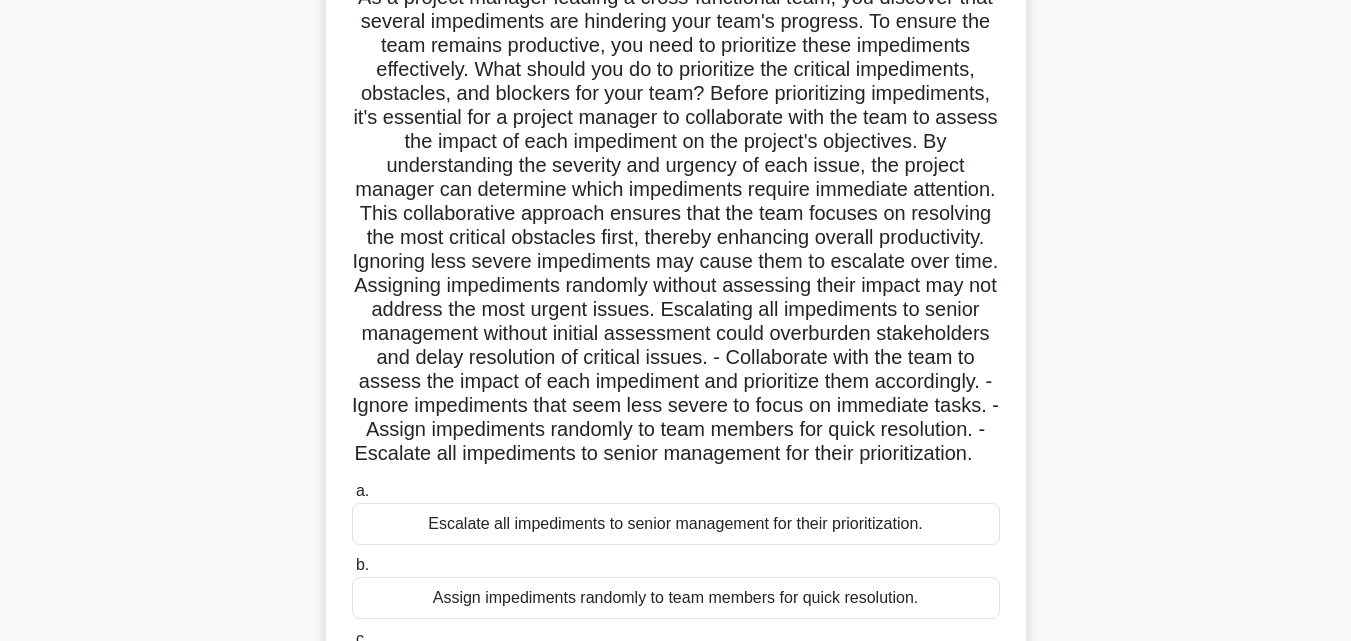 scroll, scrollTop: 160, scrollLeft: 0, axis: vertical 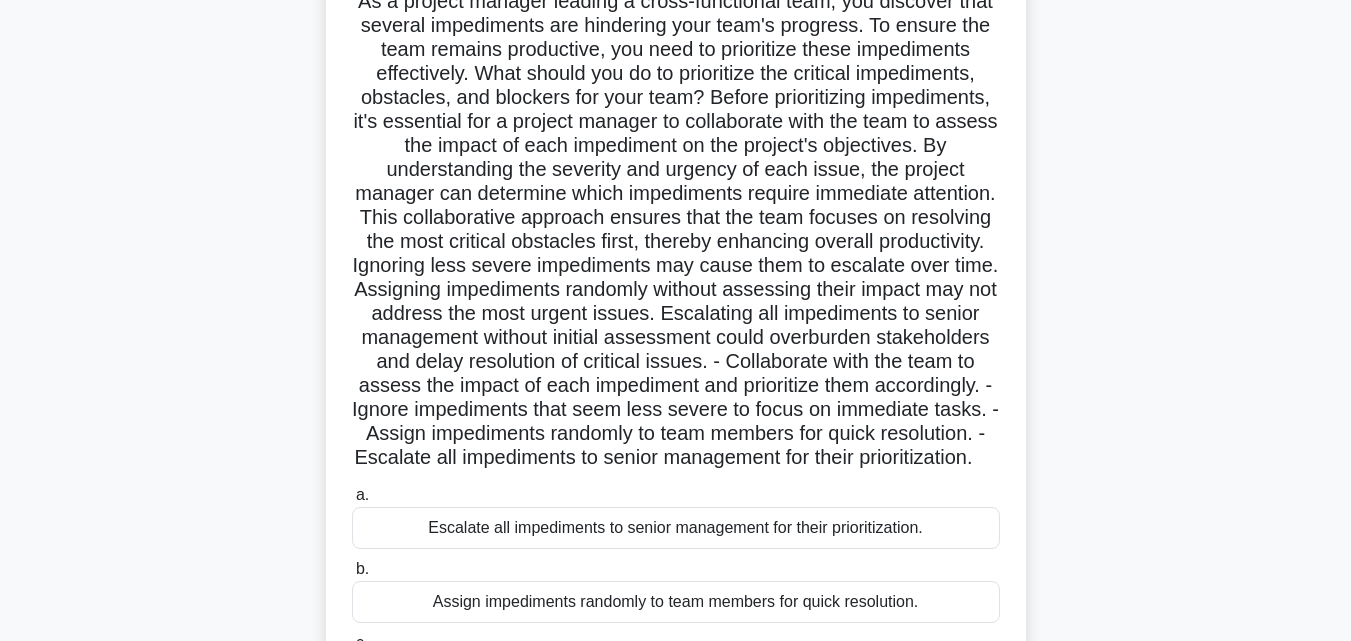 click on ".spinner_0XTQ{transform-origin:center;animation:spinner_y6GP .75s linear infinite}@keyframes spinner_y6GP{100%{transform:rotate(360deg)}}
a.
Escalate all impediments to senior management for their prioritization.
b." at bounding box center [676, 402] 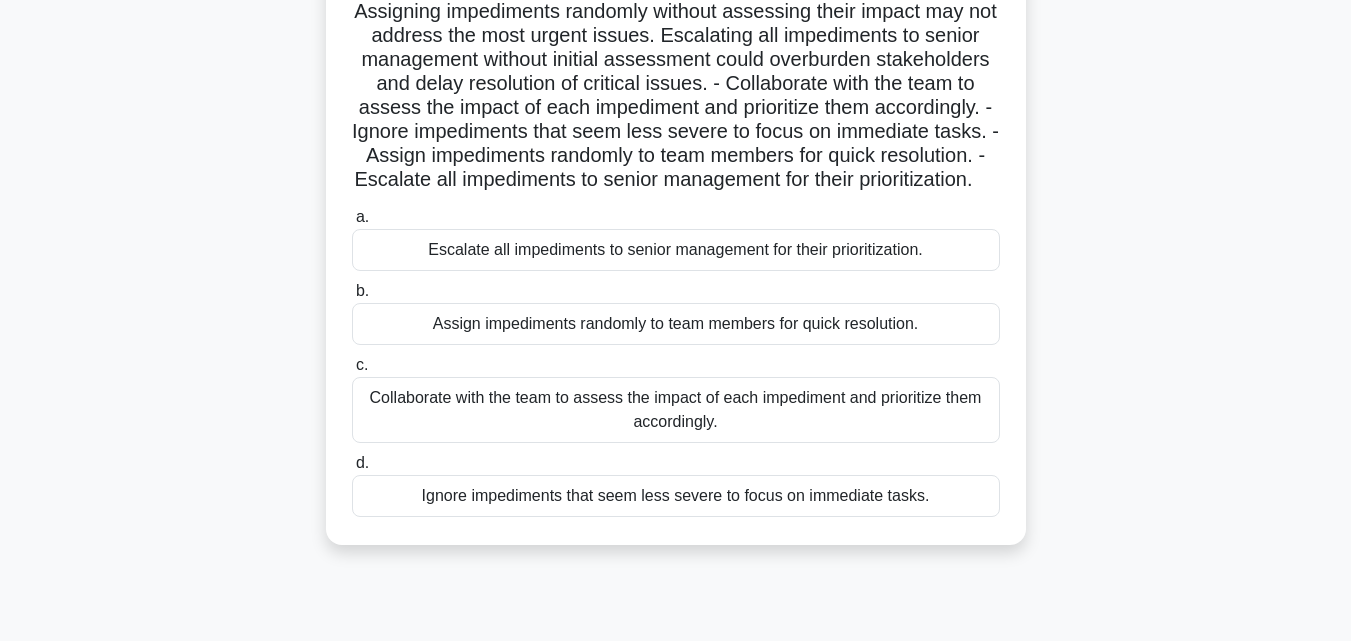 scroll, scrollTop: 439, scrollLeft: 0, axis: vertical 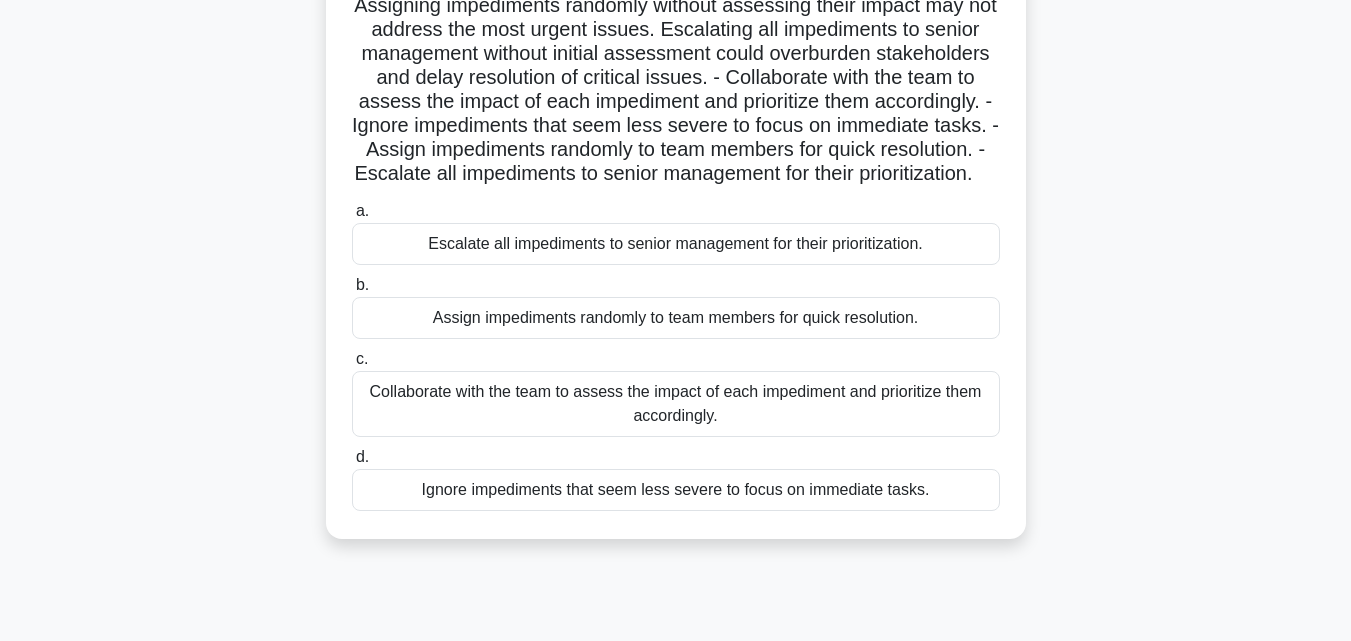 click on "Collaborate with the team to assess the impact of each impediment and prioritize them accordingly." at bounding box center [676, 404] 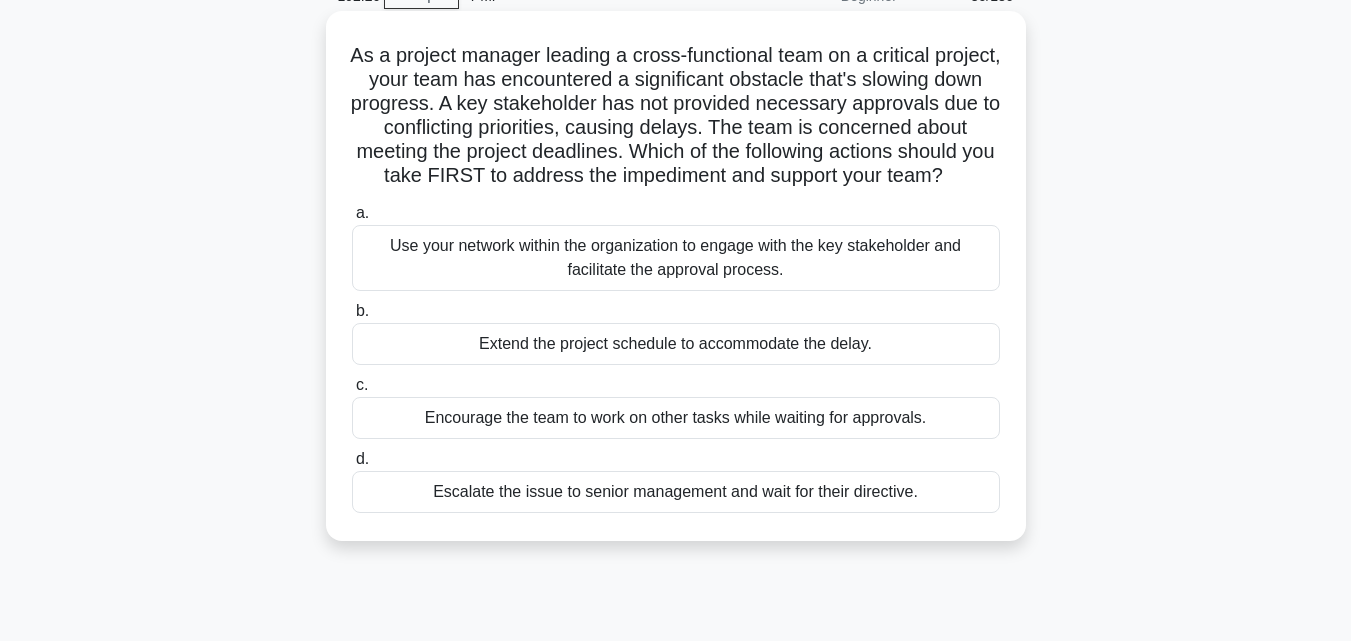 scroll, scrollTop: 0, scrollLeft: 0, axis: both 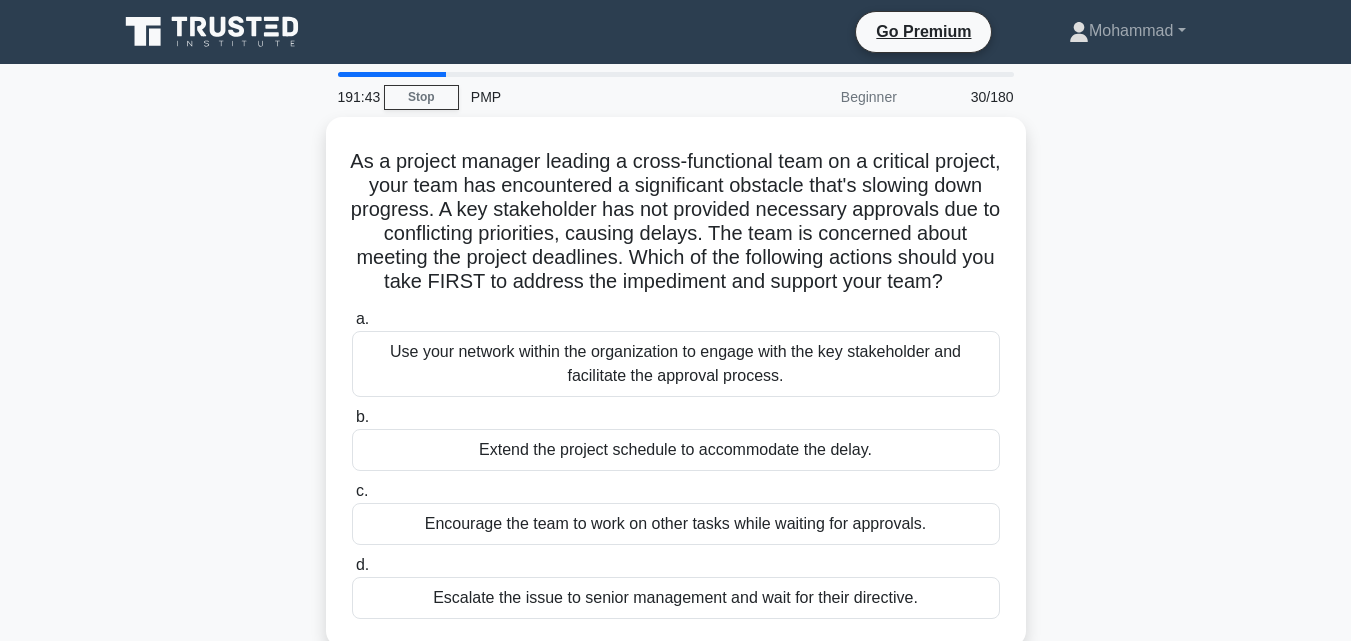 click on "As a project manager leading a cross-functional team on a critical project, your team has encountered a significant obstacle that's slowing down progress. A key stakeholder has not provided necessary approvals due to conflicting priorities, causing delays. The team is concerned about meeting the project deadlines.
Which of the following actions should you take FIRST to address the impediment and support your team?
.spinner_0XTQ{transform-origin:center;animation:spinner_y6GP .75s linear infinite}@keyframes spinner_y6GP{100%{transform:rotate(360deg)}}
a.
b. c. d." at bounding box center [676, 394] 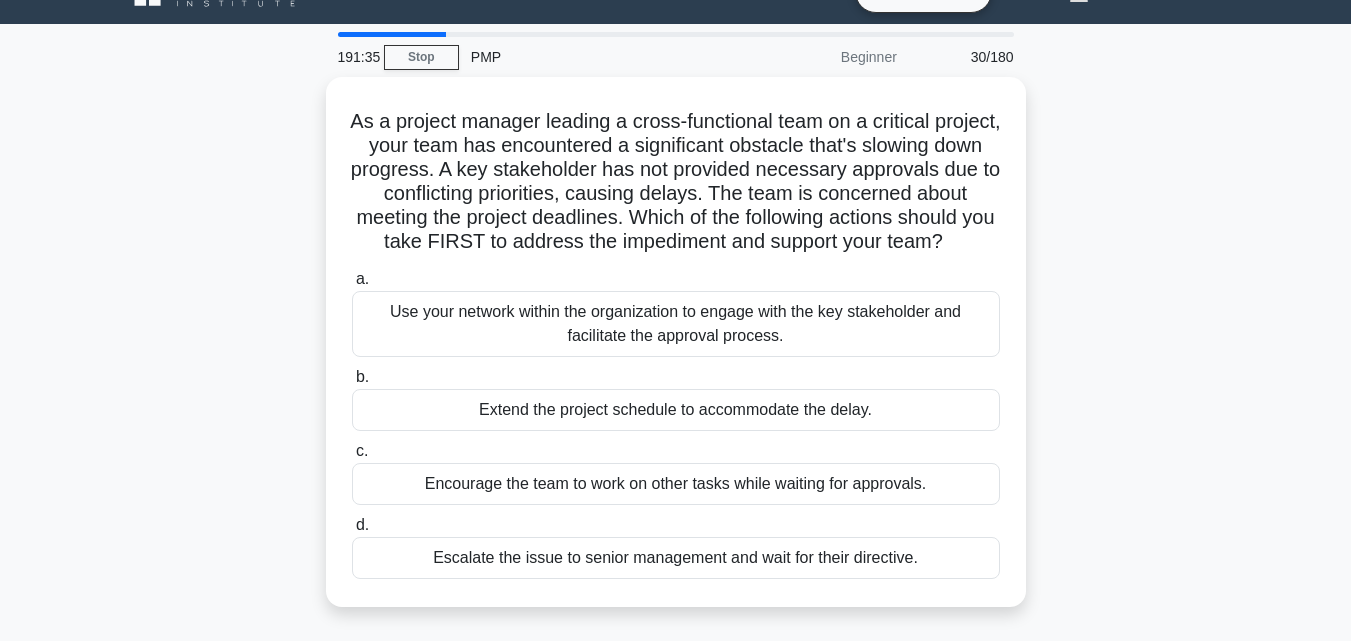 scroll, scrollTop: 80, scrollLeft: 0, axis: vertical 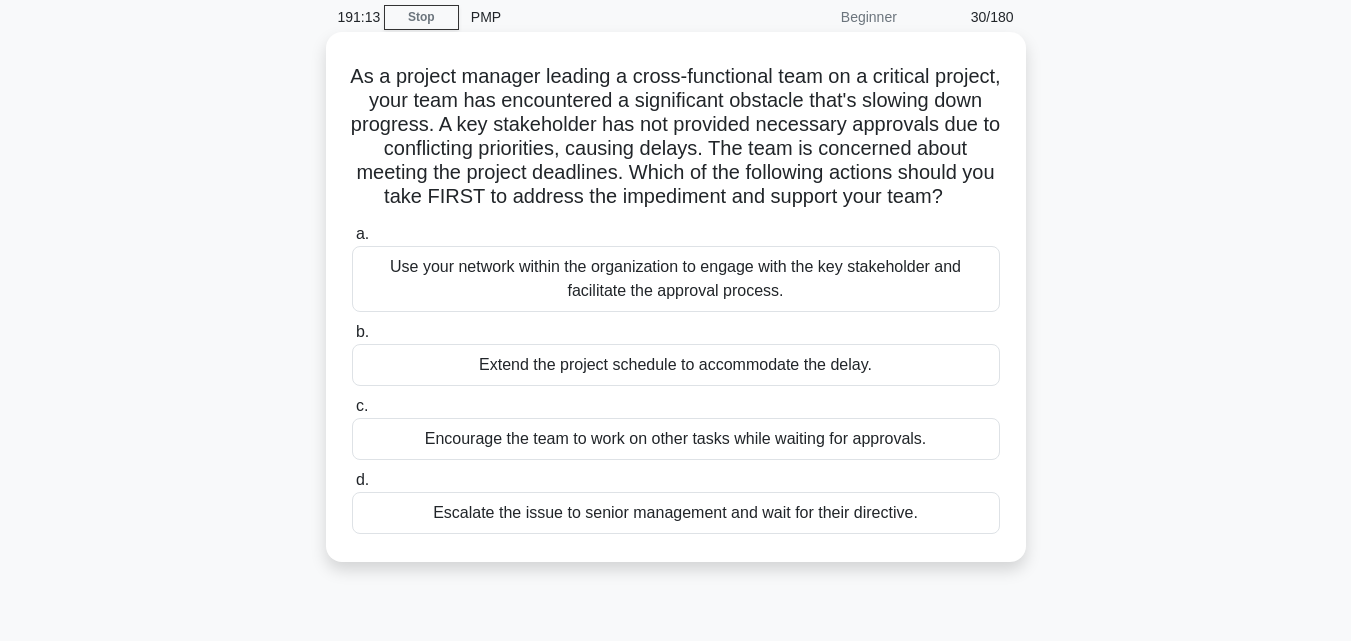 click on "Use your network within the organization to engage with the key stakeholder and facilitate the approval process." at bounding box center (676, 279) 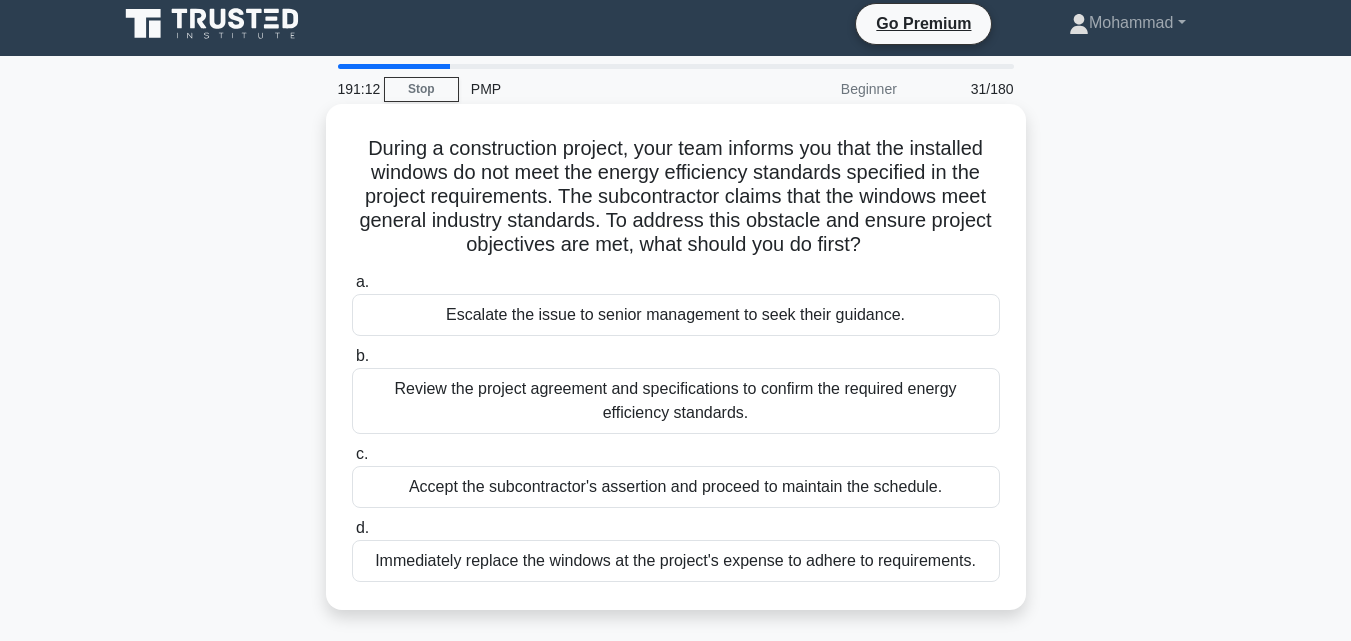 scroll, scrollTop: 0, scrollLeft: 0, axis: both 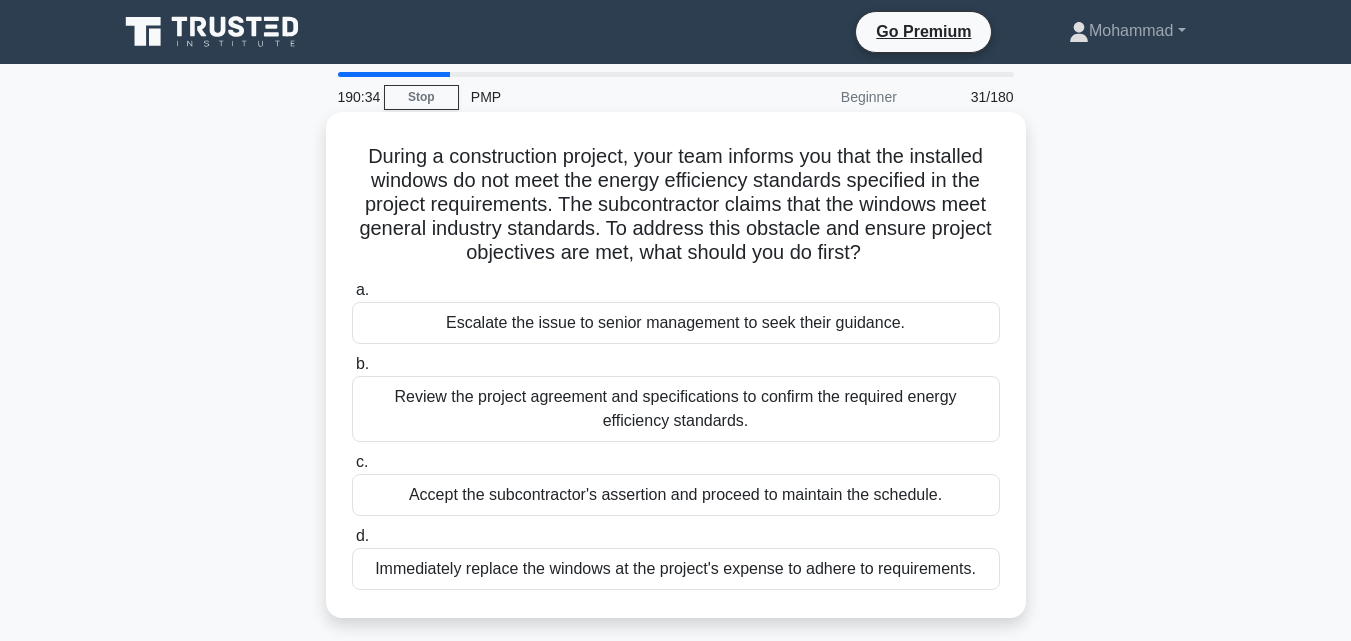 click on "Review the project agreement and specifications to confirm the required energy efficiency standards." at bounding box center (676, 409) 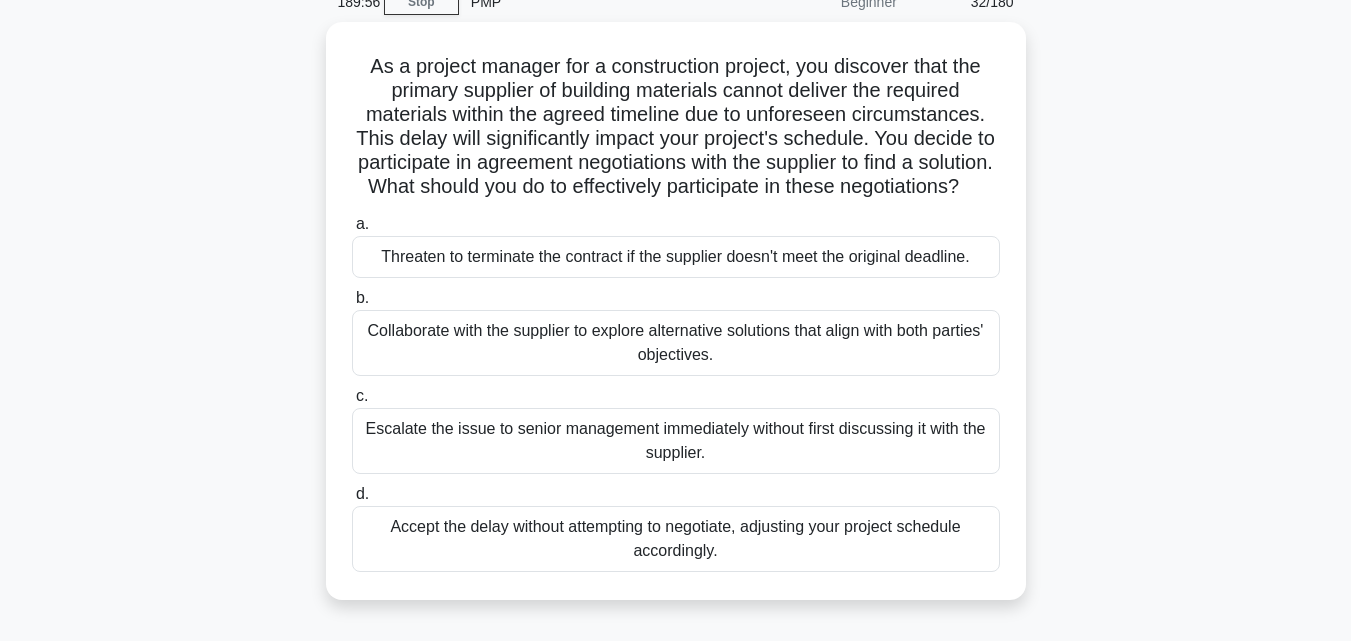 scroll, scrollTop: 120, scrollLeft: 0, axis: vertical 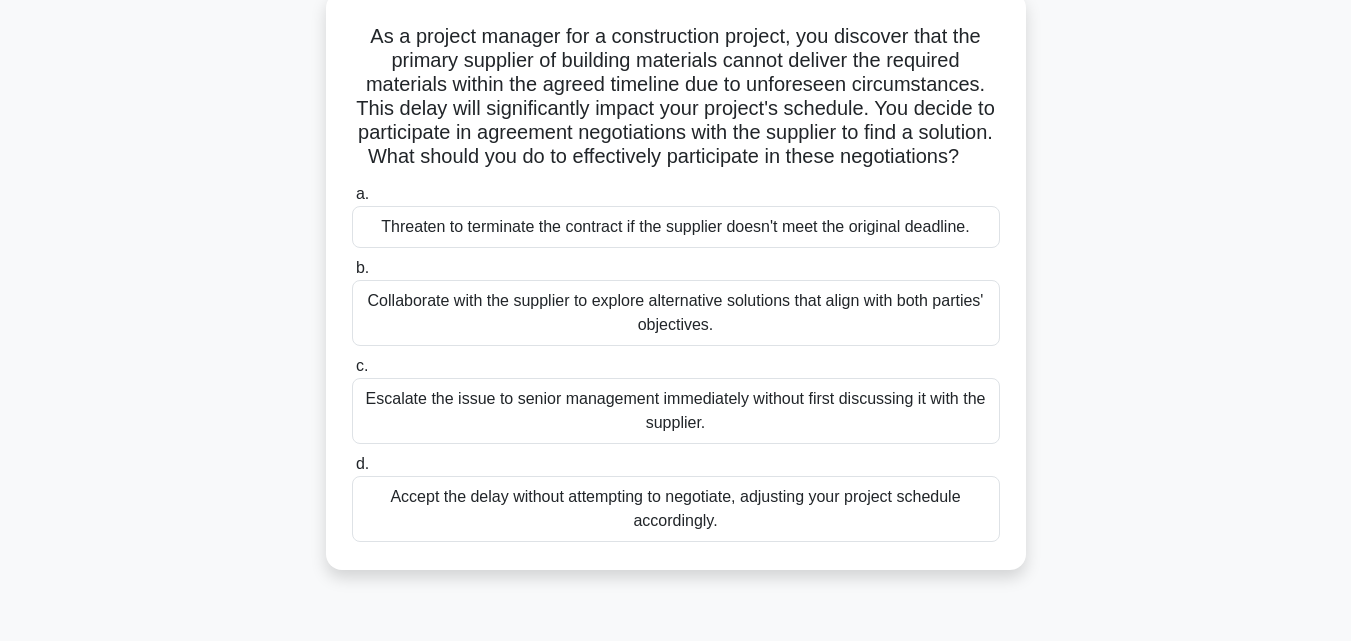 click on "Collaborate with the supplier to explore alternative solutions that align with both parties' objectives." at bounding box center (676, 313) 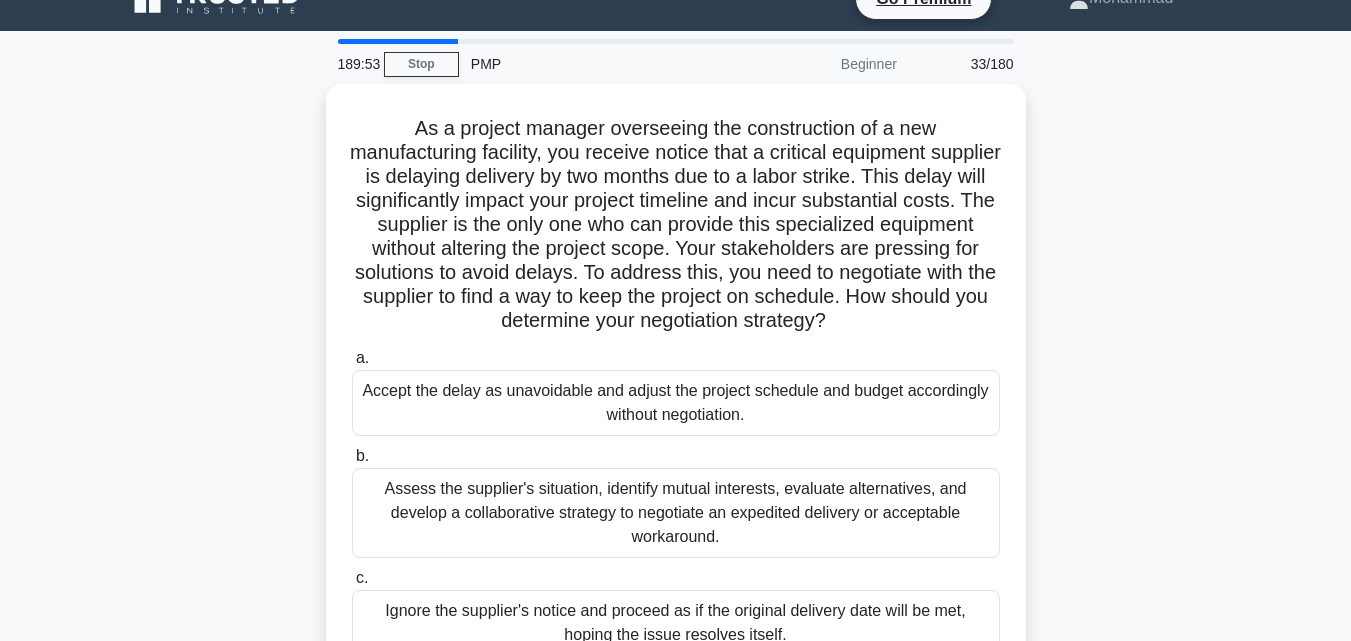 scroll, scrollTop: 0, scrollLeft: 0, axis: both 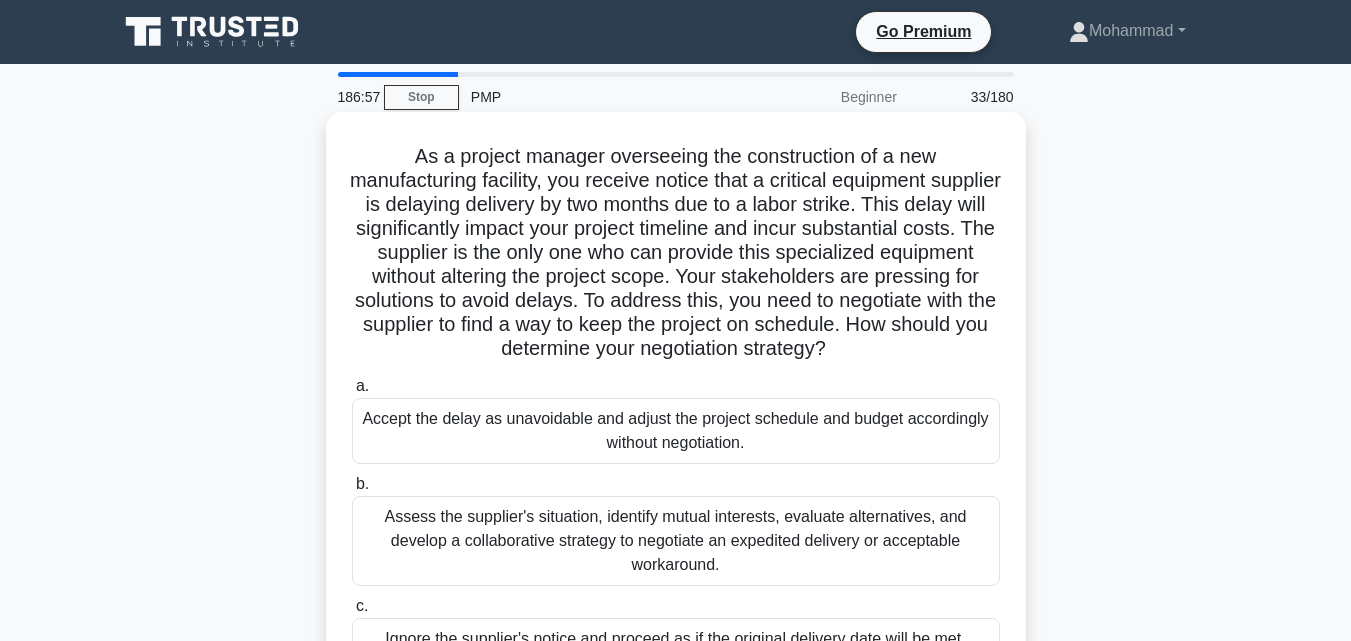 click on "a.
Accept the delay as unavoidable and adjust the project schedule and budget accordingly without negotiation.
b.
c.
d." at bounding box center [676, 578] 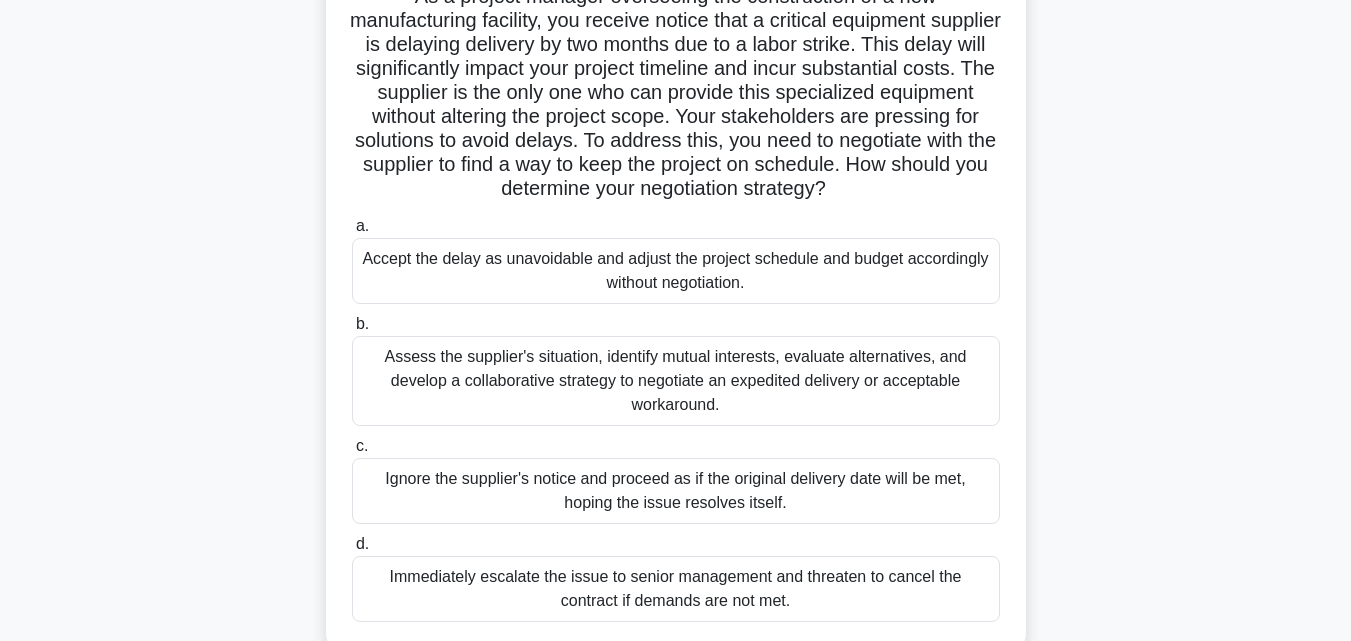 scroll, scrollTop: 120, scrollLeft: 0, axis: vertical 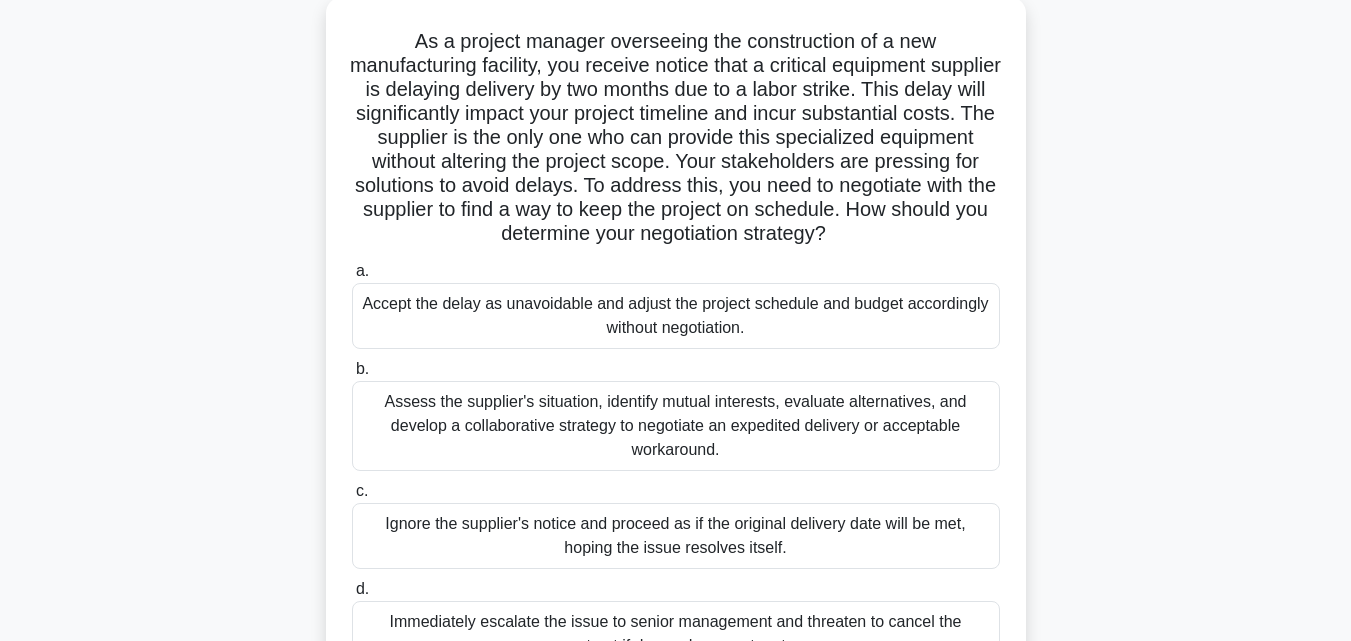 click on "As a project manager overseeing the construction of a new manufacturing facility, you receive notice that a critical equipment supplier is delaying delivery by two months due to a labor strike. This delay will significantly impact your project timeline and incur substantial costs. The supplier is the only one who can provide this specialized equipment without altering the project scope. Your stakeholders are pressing for solutions to avoid delays. To address this, you need to negotiate with the supplier to find a way to keep the project on schedule. How should you determine your negotiation strategy?
.spinner_0XTQ{transform-origin:center;animation:spinner_y6GP .75s linear infinite}@keyframes spinner_y6GP{100%{transform:rotate(360deg)}}
a. b. c. d." at bounding box center (676, 358) 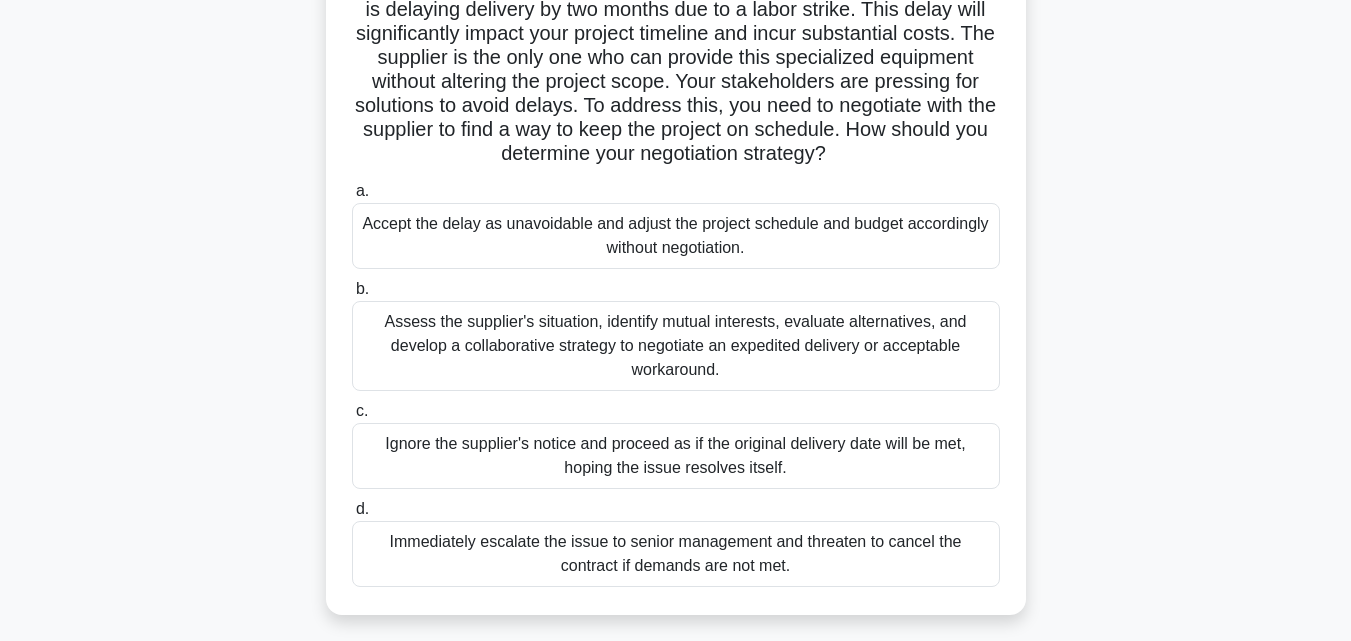 scroll, scrollTop: 240, scrollLeft: 0, axis: vertical 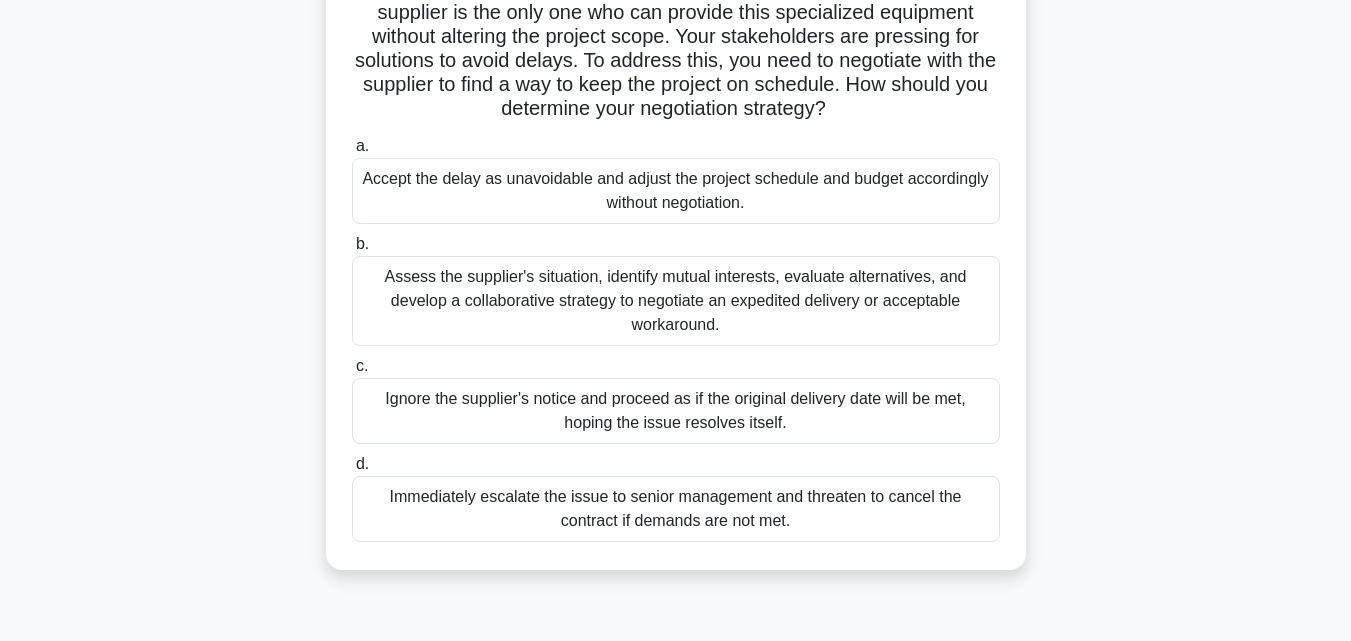 click on "Assess the supplier's situation, identify mutual interests, evaluate alternatives, and develop a collaborative strategy to negotiate an expedited delivery or acceptable workaround." at bounding box center (676, 301) 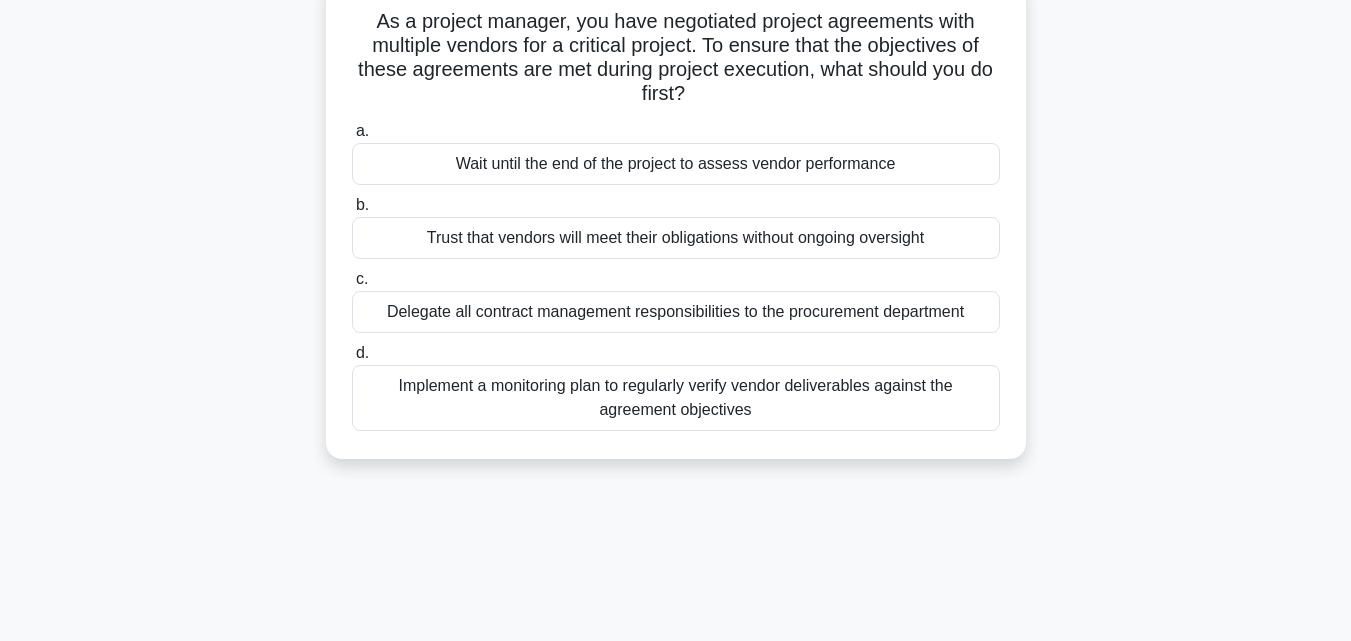 scroll, scrollTop: 0, scrollLeft: 0, axis: both 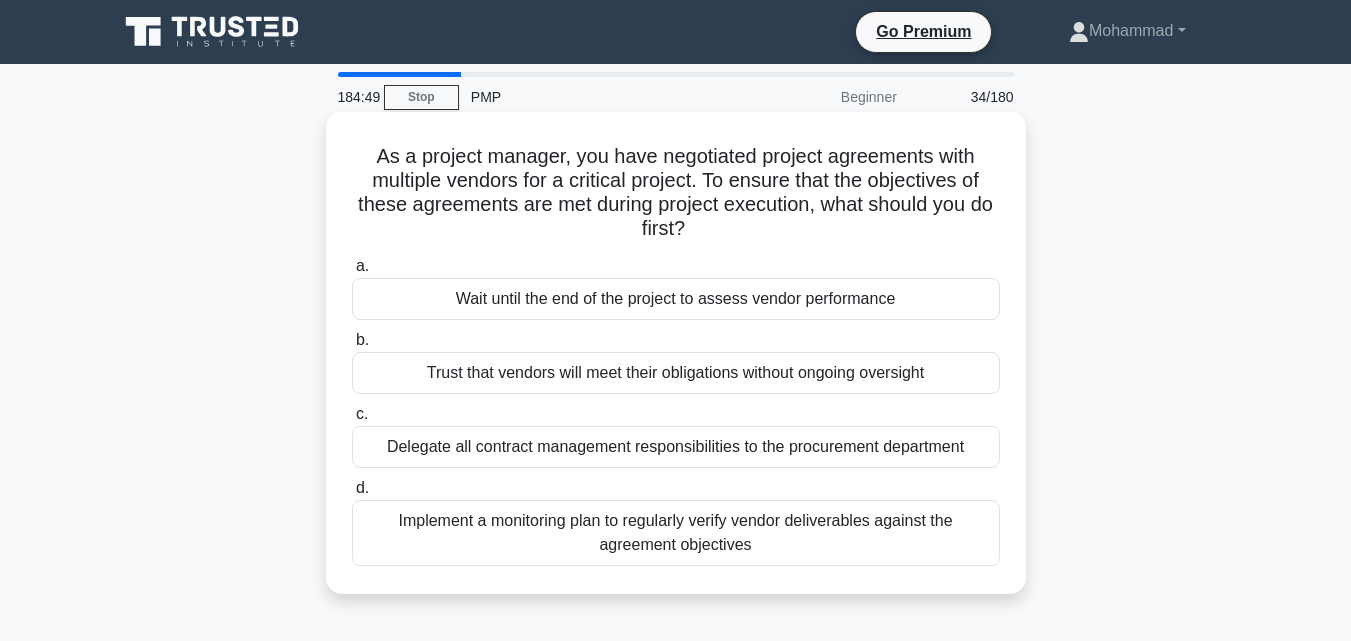 click on "Implement a monitoring plan to regularly verify vendor deliverables against the agreement objectives" at bounding box center [676, 533] 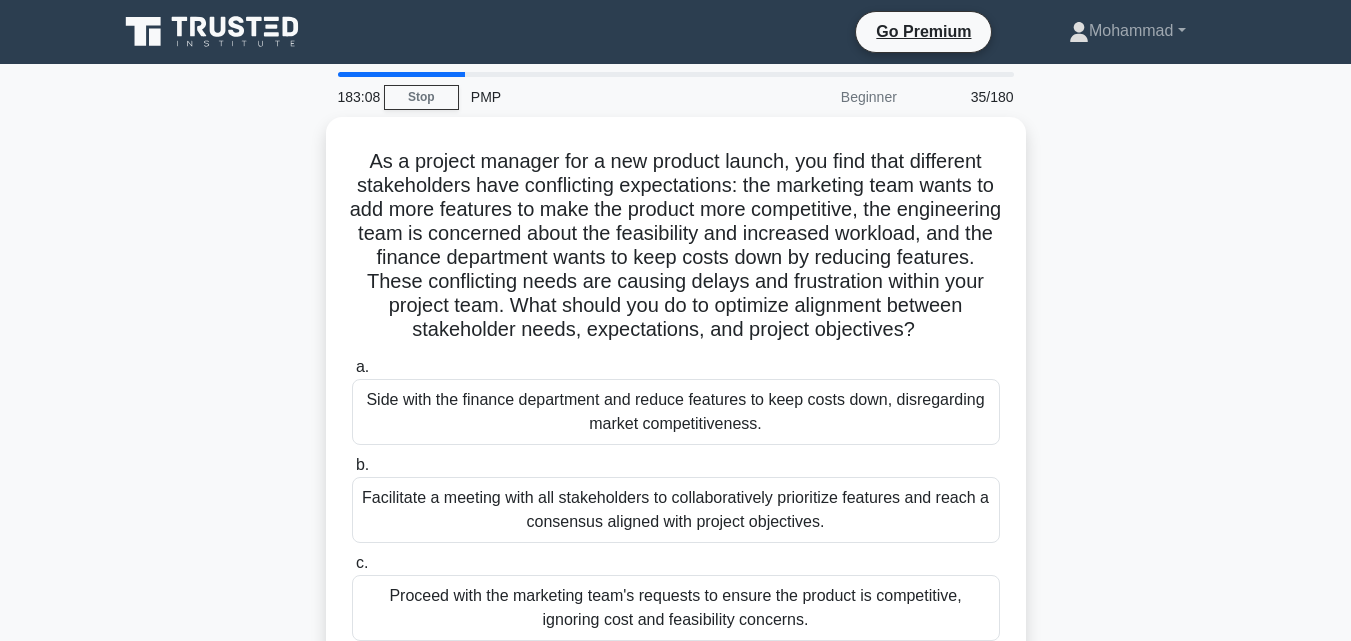 click on "As a project manager for a new product launch, you find that different stakeholders have conflicting expectations: the marketing team wants to add more features to make the product more competitive, the engineering team is concerned about the feasibility and increased workload, and the finance department wants to keep costs down by reducing features. These conflicting needs are causing delays and frustration within your project team. What should you do to optimize alignment between stakeholder needs, expectations, and project objectives?
.spinner_0XTQ{transform-origin:center;animation:spinner_y6GP .75s linear infinite}@keyframes spinner_y6GP{100%{transform:rotate(360deg)}}" at bounding box center [676, 454] 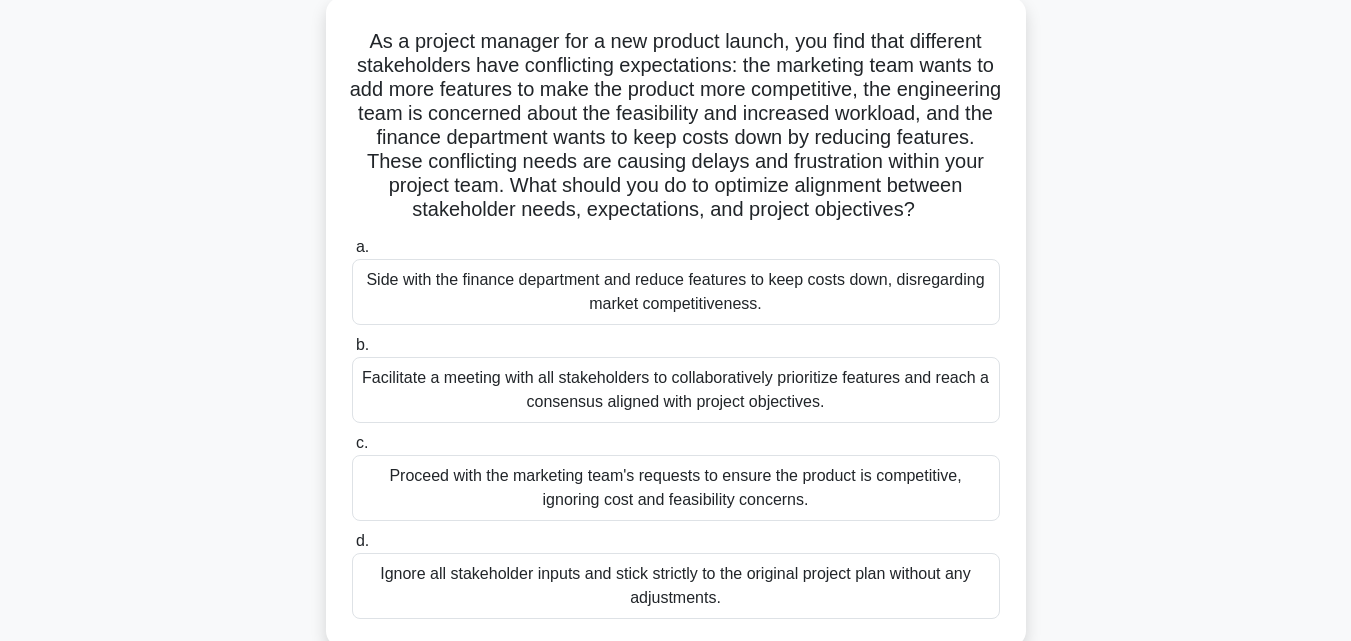 scroll, scrollTop: 160, scrollLeft: 0, axis: vertical 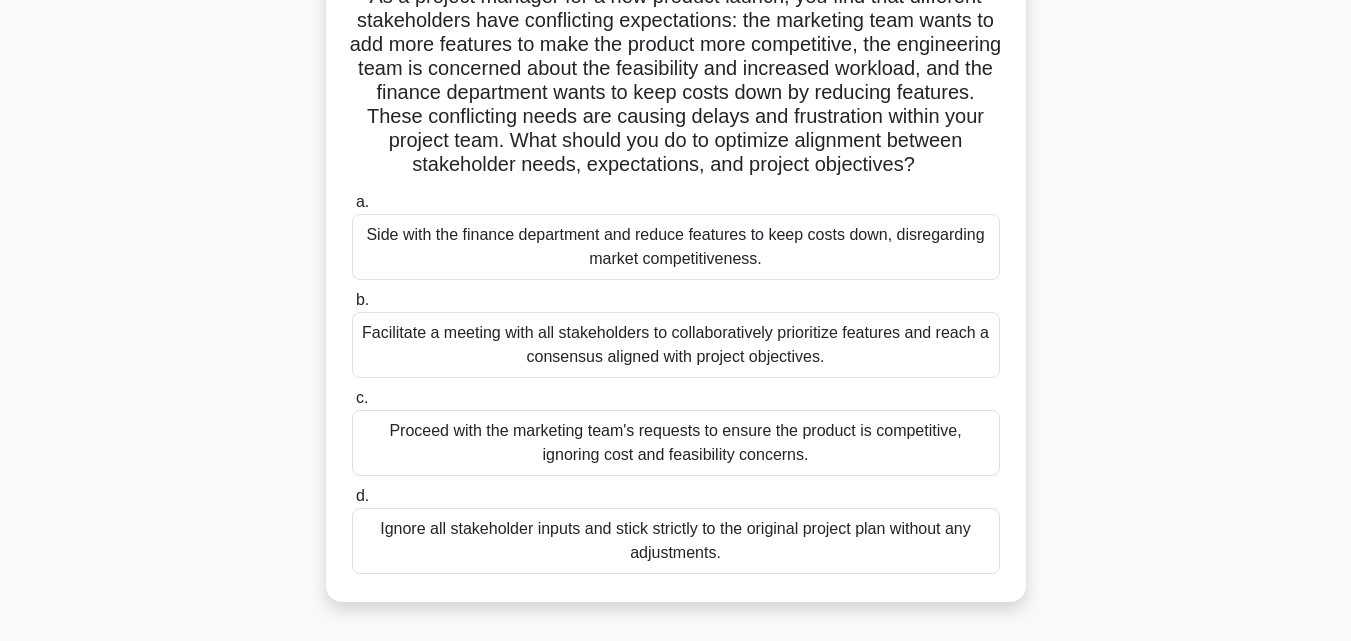 click on "Facilitate a meeting with all stakeholders to collaboratively prioritize features and reach a consensus aligned with project objectives." at bounding box center (676, 345) 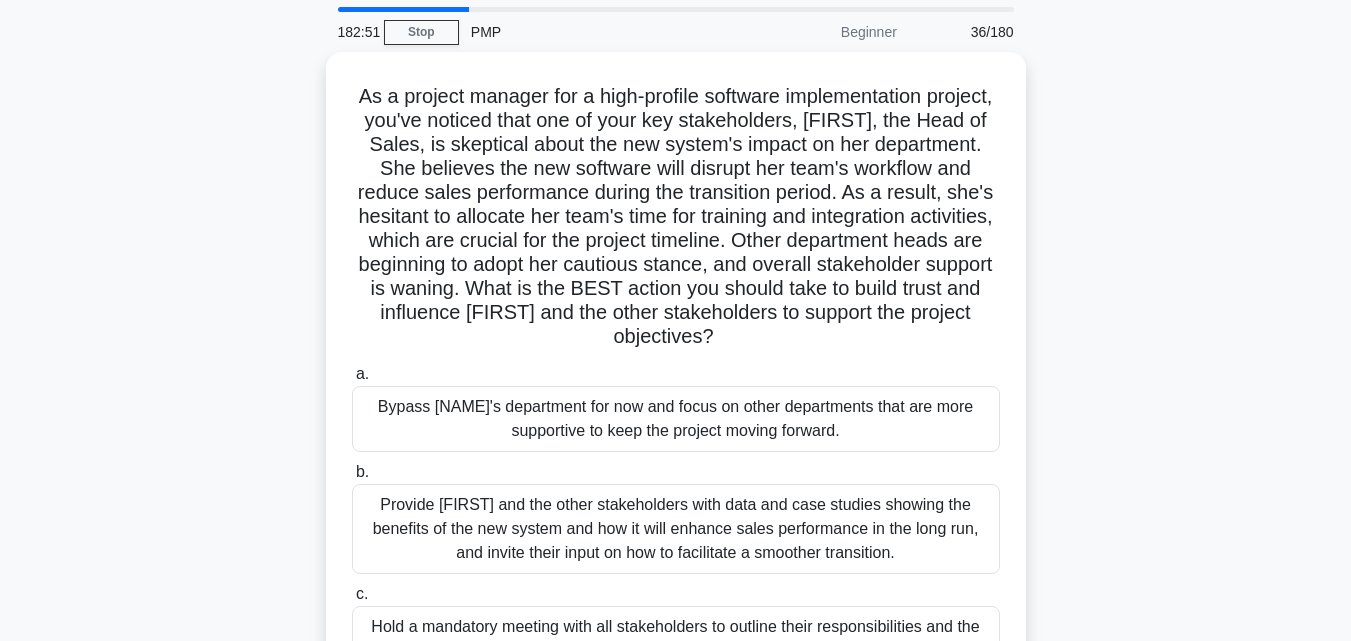 scroll, scrollTop: 0, scrollLeft: 0, axis: both 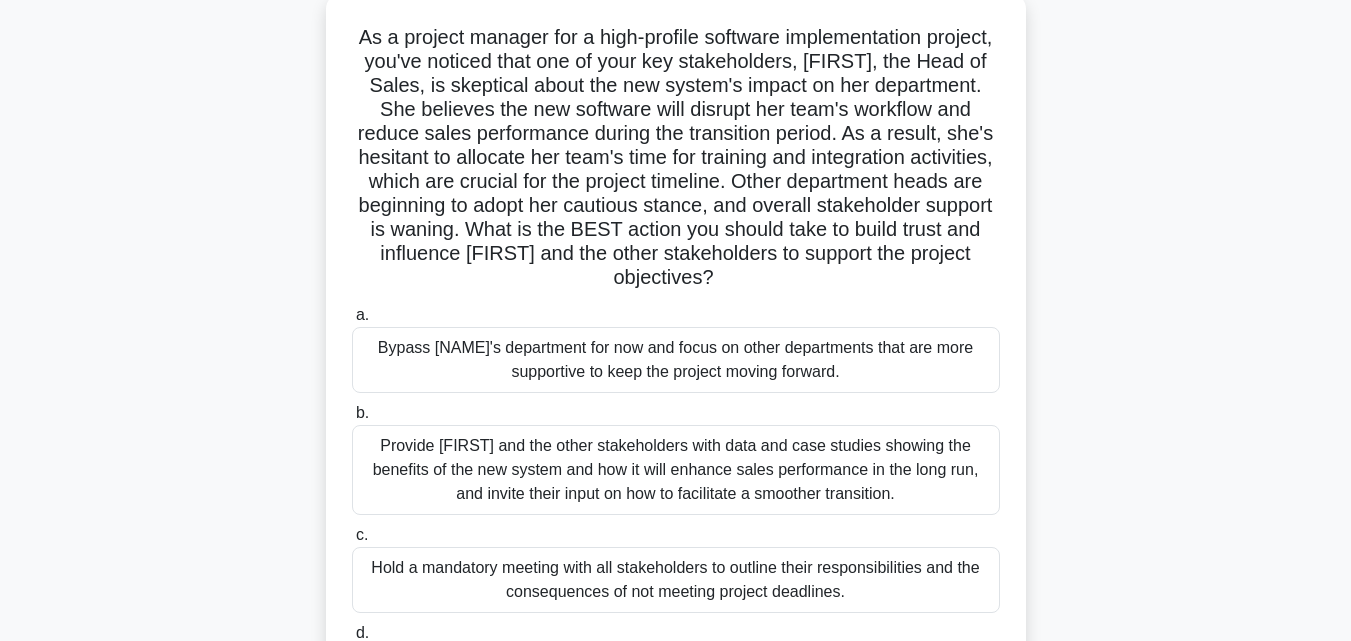 click on "Provide [FIRST] and the other stakeholders with data and case studies showing the benefits of the new system and how it will enhance sales performance in the long run, and invite their input on how to facilitate a smoother transition." at bounding box center (676, 470) 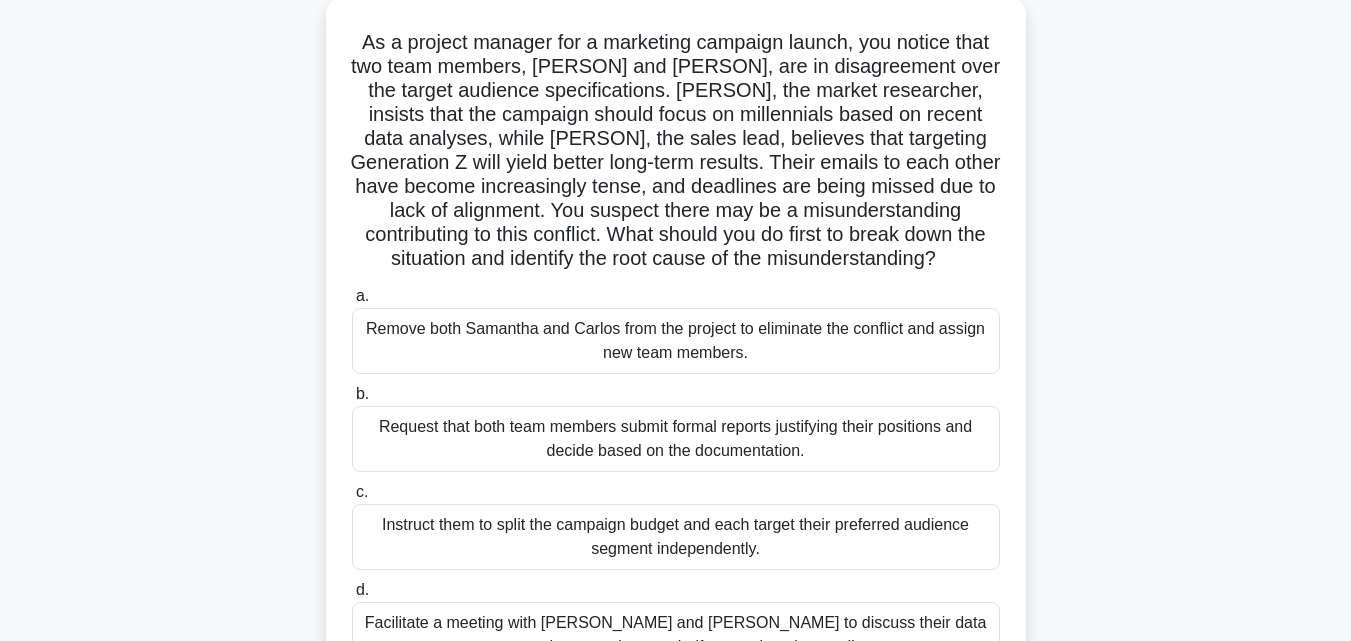 scroll, scrollTop: 0, scrollLeft: 0, axis: both 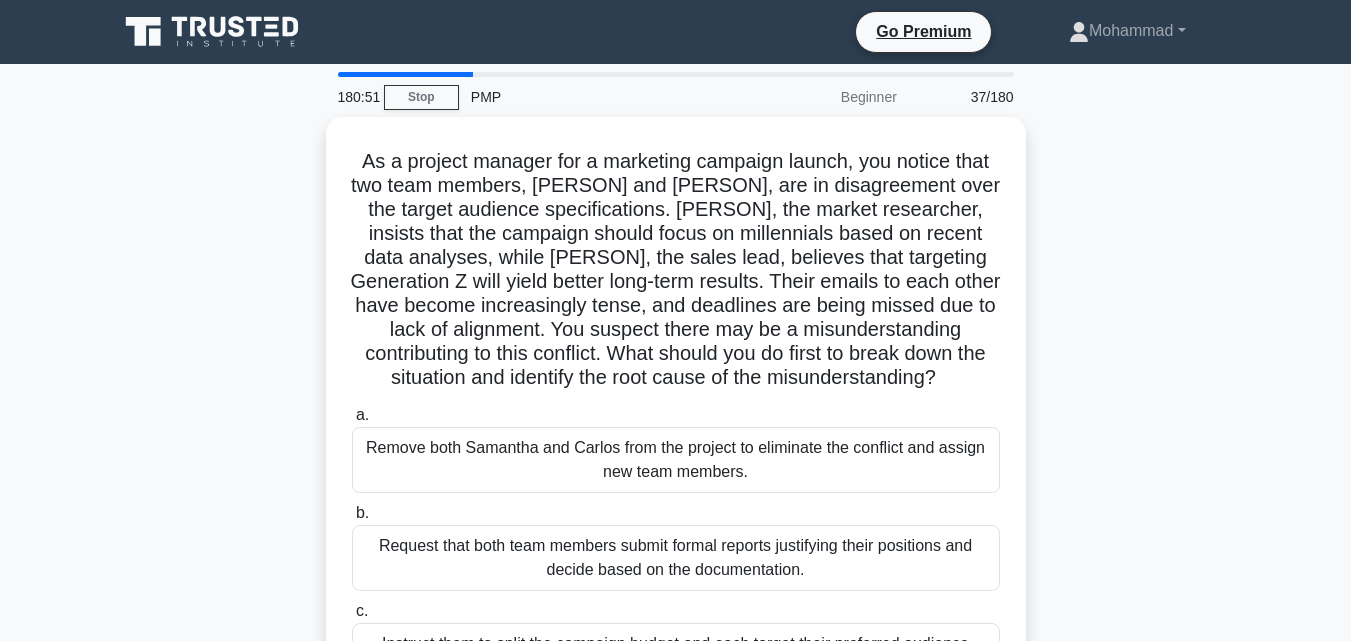 click on "As a project manager for a marketing campaign launch, you notice that two team members, [NAME] [LAST] and [NAME] [LAST], are in disagreement over the target audience specifications. [NAME] [LAST], the market researcher, insists that the campaign should focus on millennials based on recent data analyses, while [NAME] [LAST], the sales lead, believes that targeting Generation Z will yield better long-term results. Their emails to each other have become increasingly tense, and deadlines are being missed due to lack of alignment. You suspect there may be a misunderstanding contributing to this conflict. What should you do first to break down the situation and identify the root cause of the misunderstanding?
.spinner_0XTQ{transform-origin:center;animation:spinner_y6GP .75s linear infinite}@keyframes spinner_y6GP{100%{transform:rotate(360deg)}}
a. b. c." at bounding box center (676, 478) 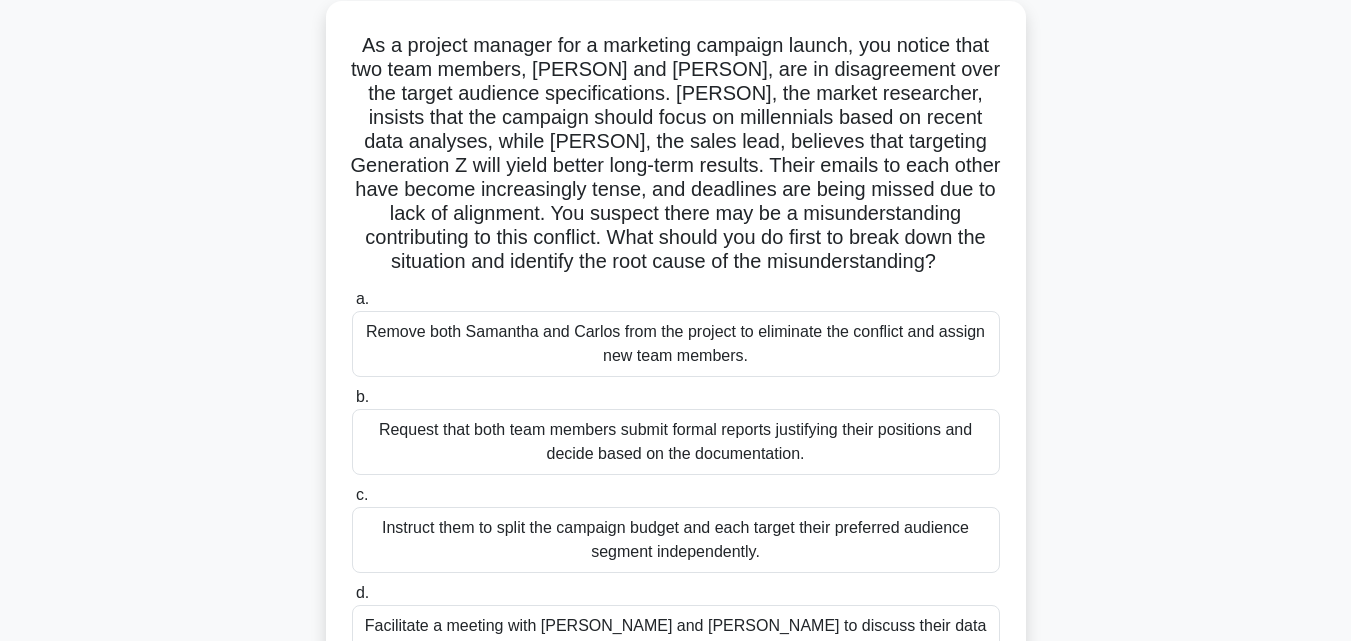 scroll, scrollTop: 160, scrollLeft: 0, axis: vertical 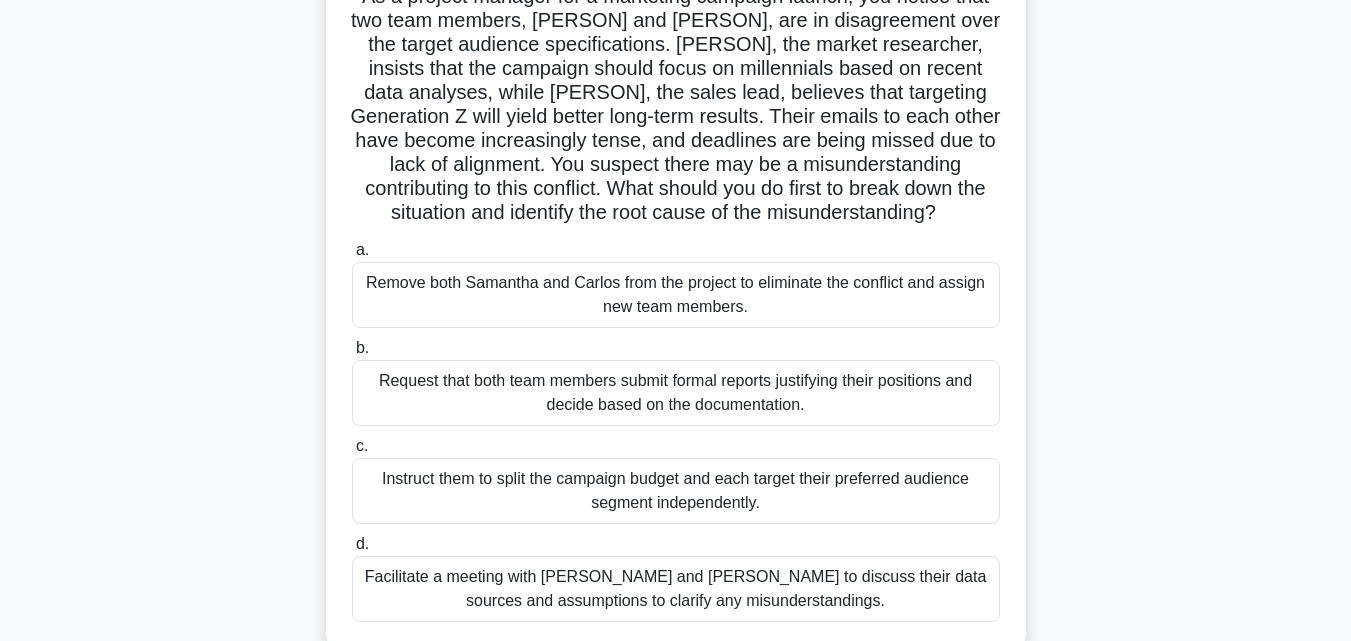 click on "Facilitate a meeting with [PERSON_NAME] and [PERSON_NAME] to discuss their data sources and assumptions to clarify any misunderstandings." at bounding box center [676, 589] 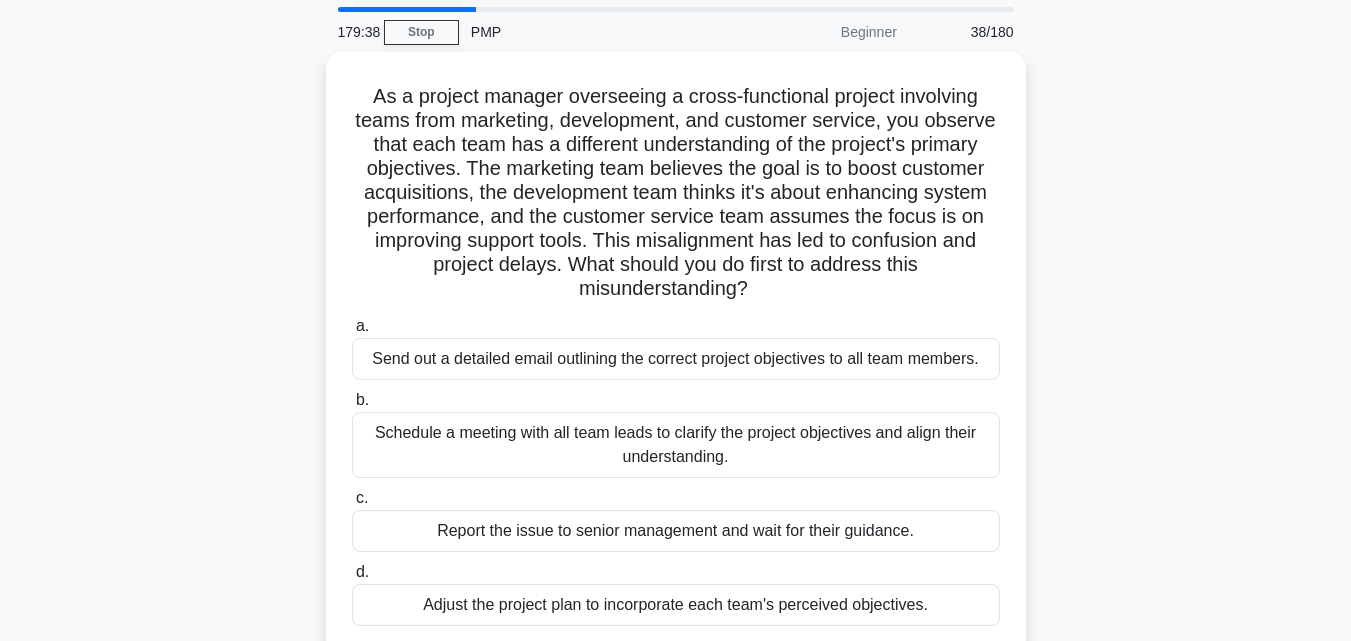 scroll, scrollTop: 0, scrollLeft: 0, axis: both 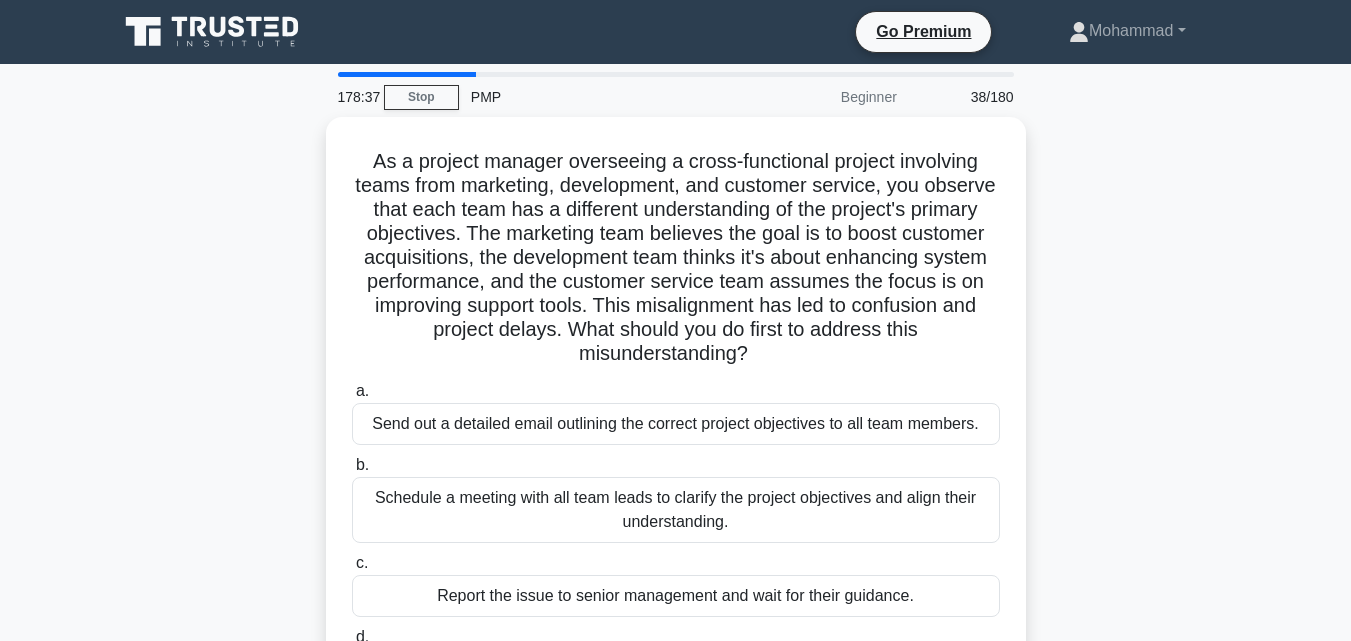 click on "As a project manager overseeing a cross-functional project involving teams from marketing, development, and customer service, you observe that each team has a different understanding of the project's primary objectives. The marketing team believes the goal is to boost customer acquisitions, the development team thinks it's about enhancing system performance, and the customer service team assumes the focus is on improving support tools. This misalignment has led to confusion and project delays.
What should you do first to address this misunderstanding?
.spinner_0XTQ{transform-origin:center;animation:spinner_y6GP .75s linear infinite}@keyframes spinner_y6GP{100%{transform:rotate(360deg)}}
a. b. c. d." at bounding box center (676, 430) 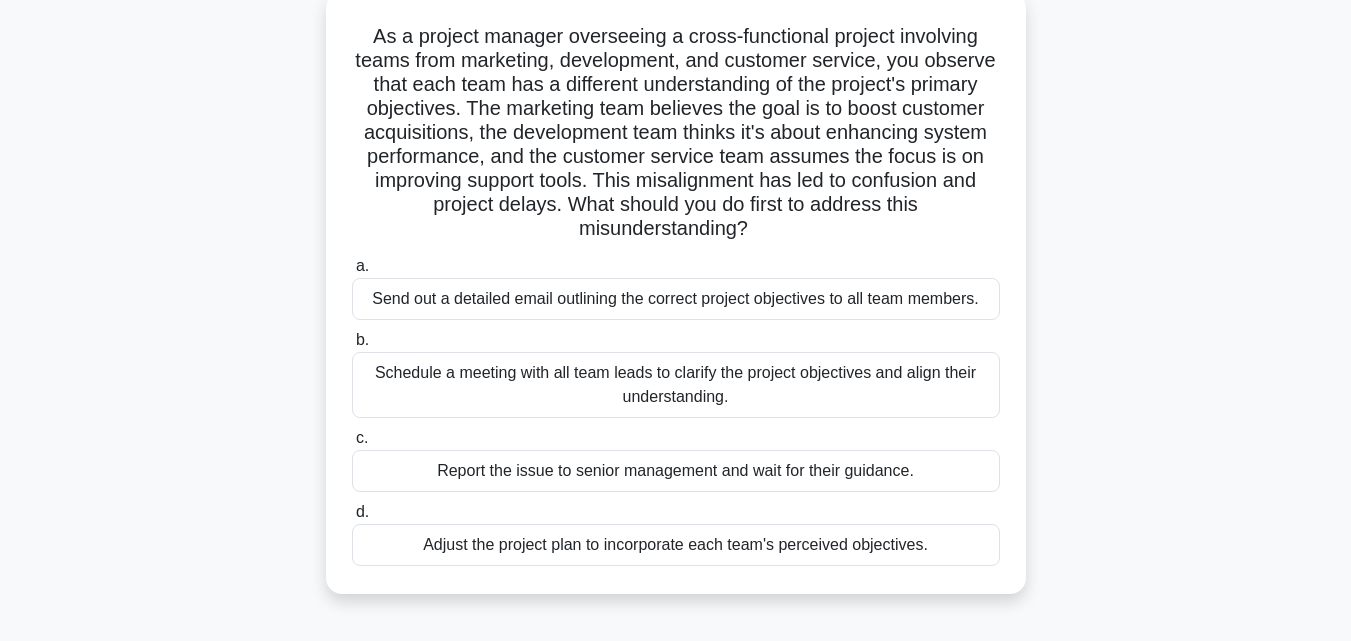 scroll, scrollTop: 160, scrollLeft: 0, axis: vertical 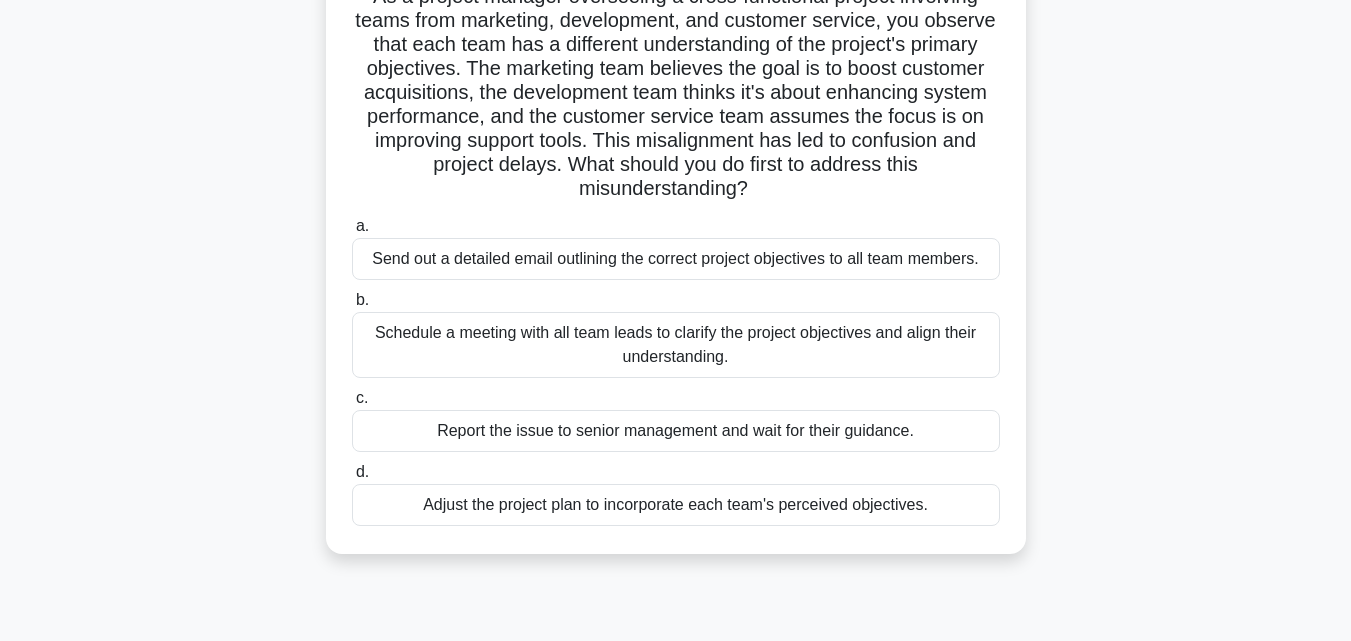 click on "Schedule a meeting with all team leads to clarify the project objectives and align their understanding." at bounding box center [676, 345] 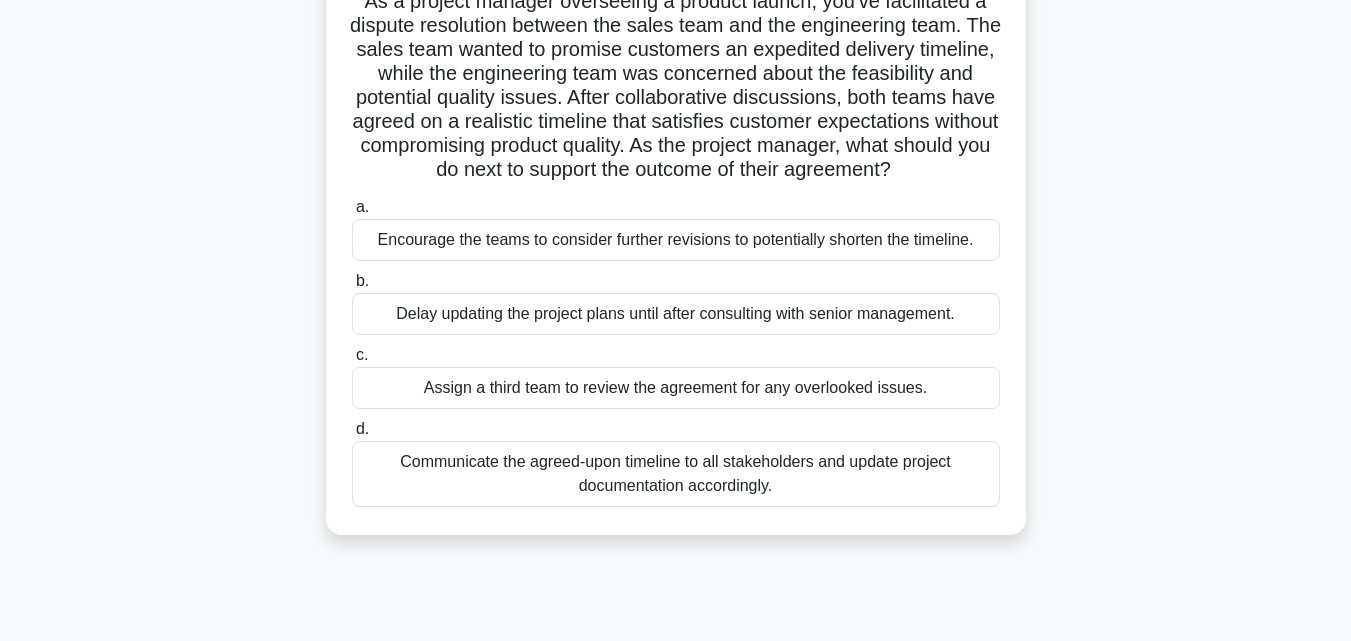 scroll, scrollTop: 0, scrollLeft: 0, axis: both 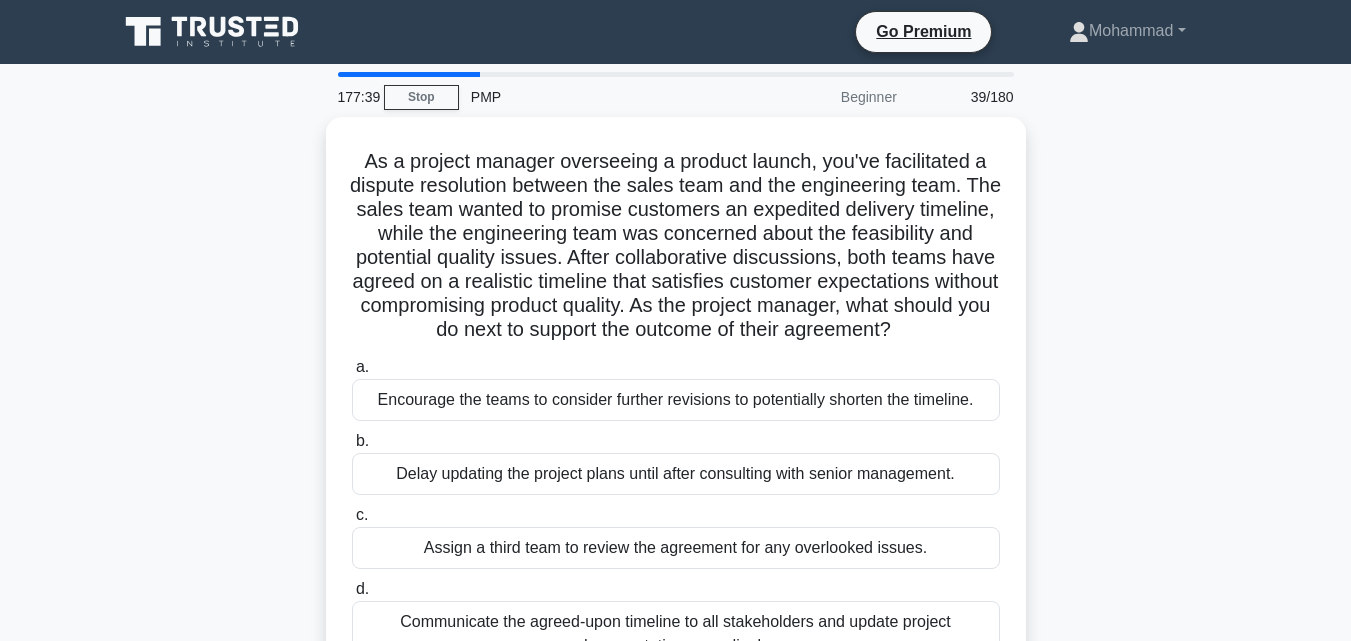 click on "As a project manager overseeing a product launch, you've facilitated a dispute resolution between the sales team and the engineering team. The sales team wanted to promise customers an expedited delivery timeline, while the engineering team was concerned about the feasibility and potential quality issues. After collaborative discussions, both teams have agreed on a realistic timeline that satisfies customer expectations without compromising product quality. As the project manager, what should you do next to support the outcome of their agreement?
.spinner_0XTQ{transform-origin:center;animation:spinner_y6GP .75s linear infinite}@keyframes spinner_y6GP{100%{transform:rotate(360deg)}}
a. b. c. d." at bounding box center [676, 418] 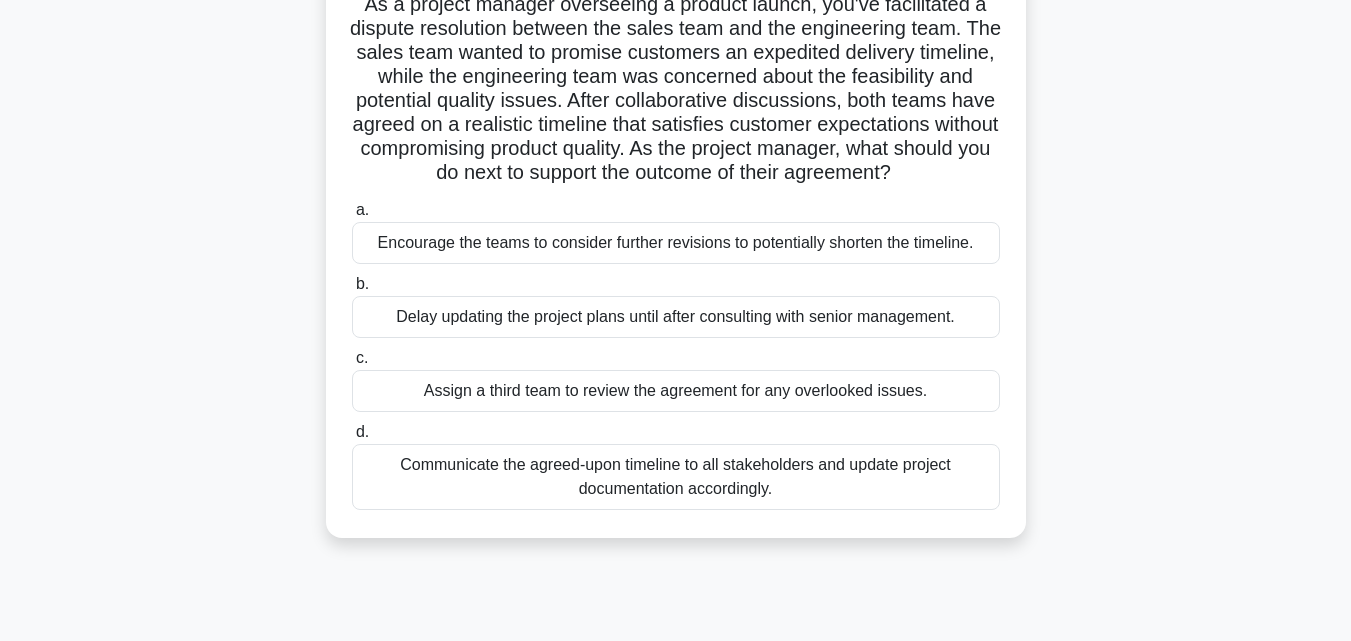 scroll, scrollTop: 160, scrollLeft: 0, axis: vertical 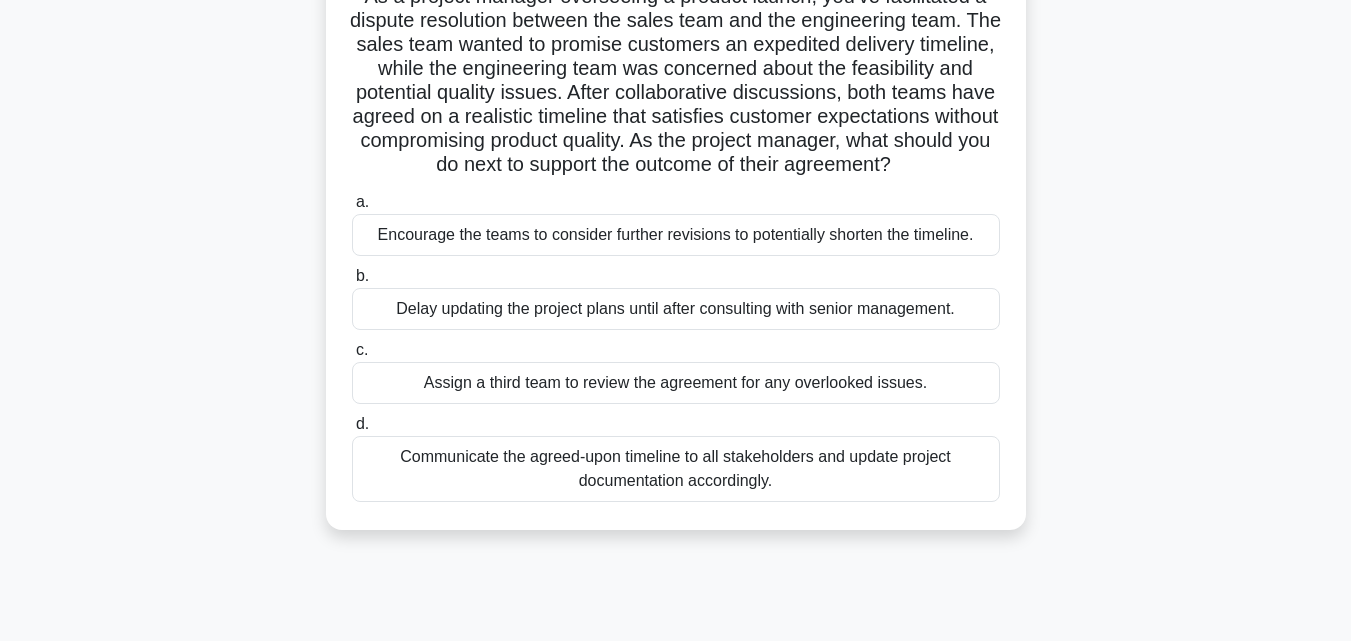 click on "Encourage the teams to consider further revisions to potentially shorten the timeline." at bounding box center (676, 235) 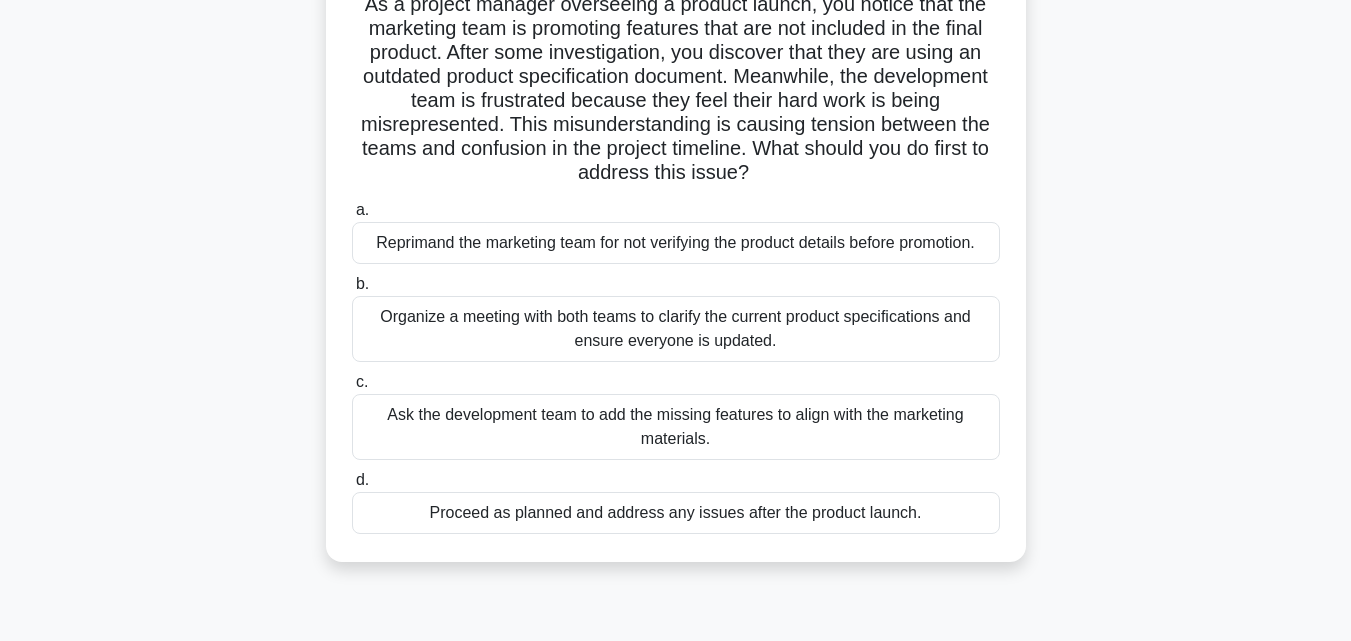 scroll, scrollTop: 160, scrollLeft: 0, axis: vertical 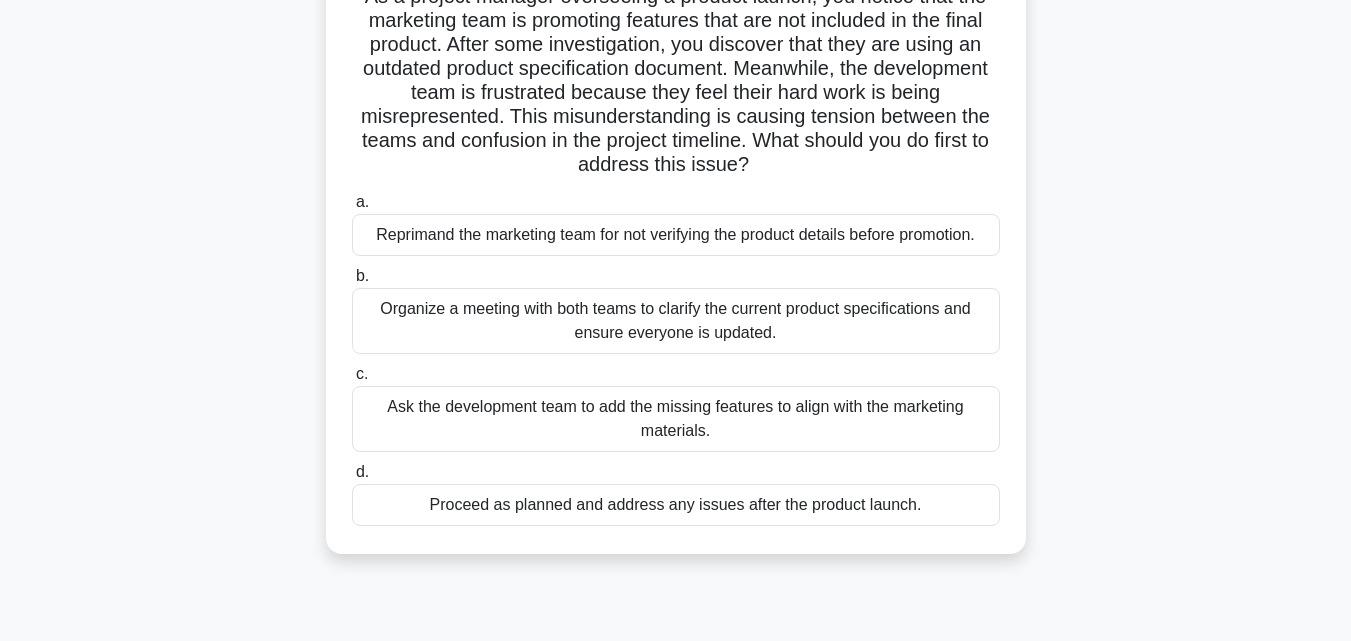 click on "Organize a meeting with both teams to clarify the current product specifications and ensure everyone is updated." at bounding box center (676, 321) 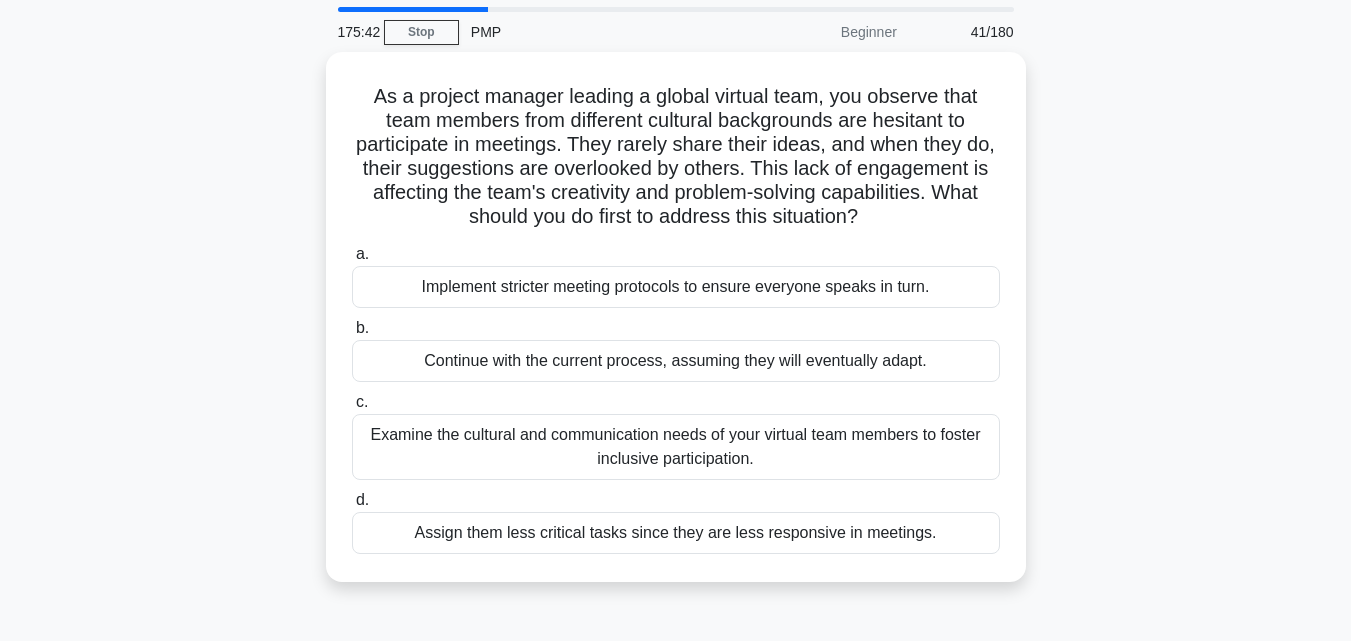 scroll, scrollTop: 0, scrollLeft: 0, axis: both 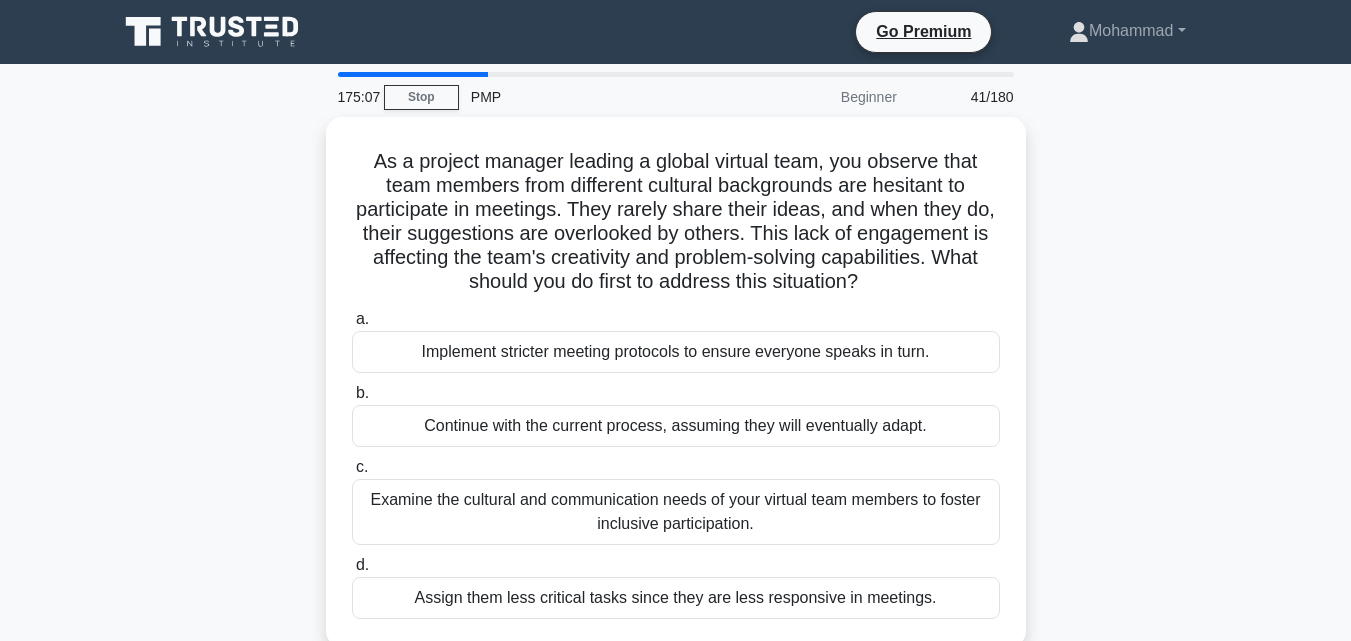click on "As a project manager leading a global virtual team, you observe that team members from different cultural backgrounds are hesitant to participate in meetings. They rarely share their ideas, and when they do, their suggestions are overlooked by others. This lack of engagement is affecting the team's creativity and problem-solving capabilities. What should you do first to address this situation?
.spinner_0XTQ{transform-origin:center;animation:spinner_y6GP .75s linear infinite}@keyframes spinner_y6GP{100%{transform:rotate(360deg)}}
a.
b. c. d." at bounding box center (676, 394) 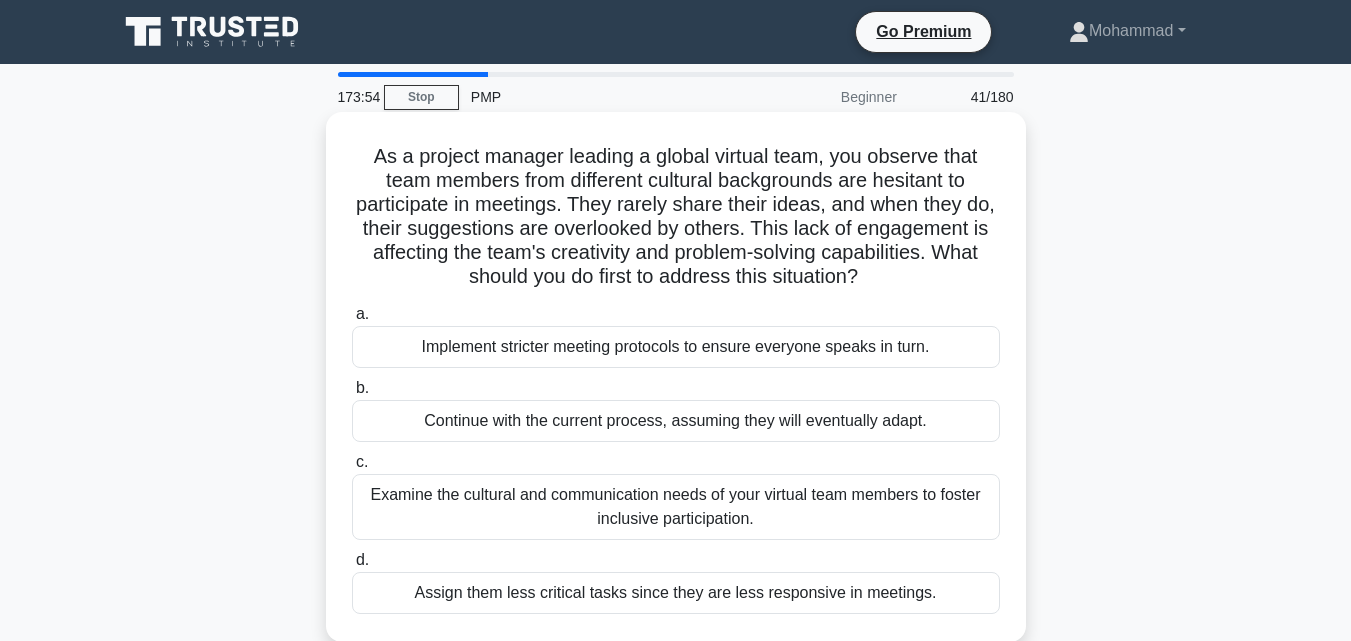 click on "Examine the cultural and communication needs of your virtual team members to foster inclusive participation." at bounding box center (676, 507) 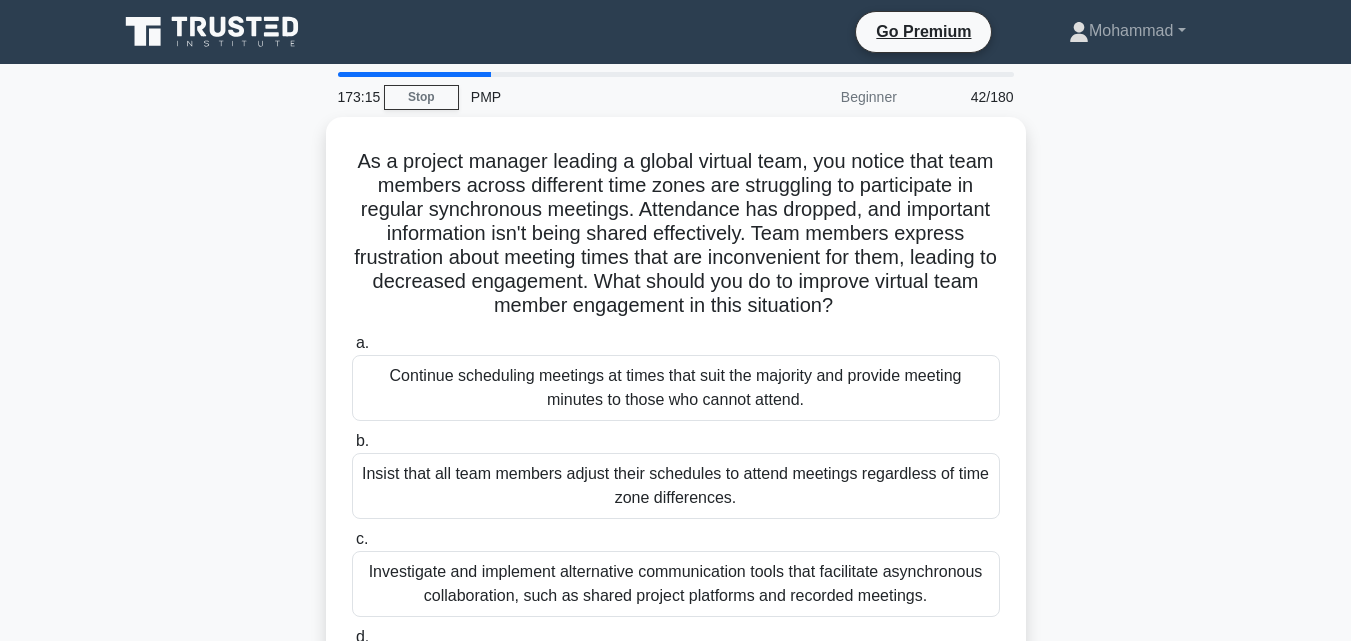 click on "As a project manager leading a global virtual team, you notice that team members across different time zones are struggling to participate in regular synchronous meetings. Attendance has dropped, and important information isn't being shared effectively. Team members express frustration about meeting times that are inconvenient for them, leading to decreased engagement. What should you do to improve virtual team member engagement in this situation?
.spinner_0XTQ{transform-origin:center;animation:spinner_y6GP .75s linear infinite}@keyframes spinner_y6GP{100%{transform:rotate(360deg)}}
a. b. c. d." at bounding box center (676, 430) 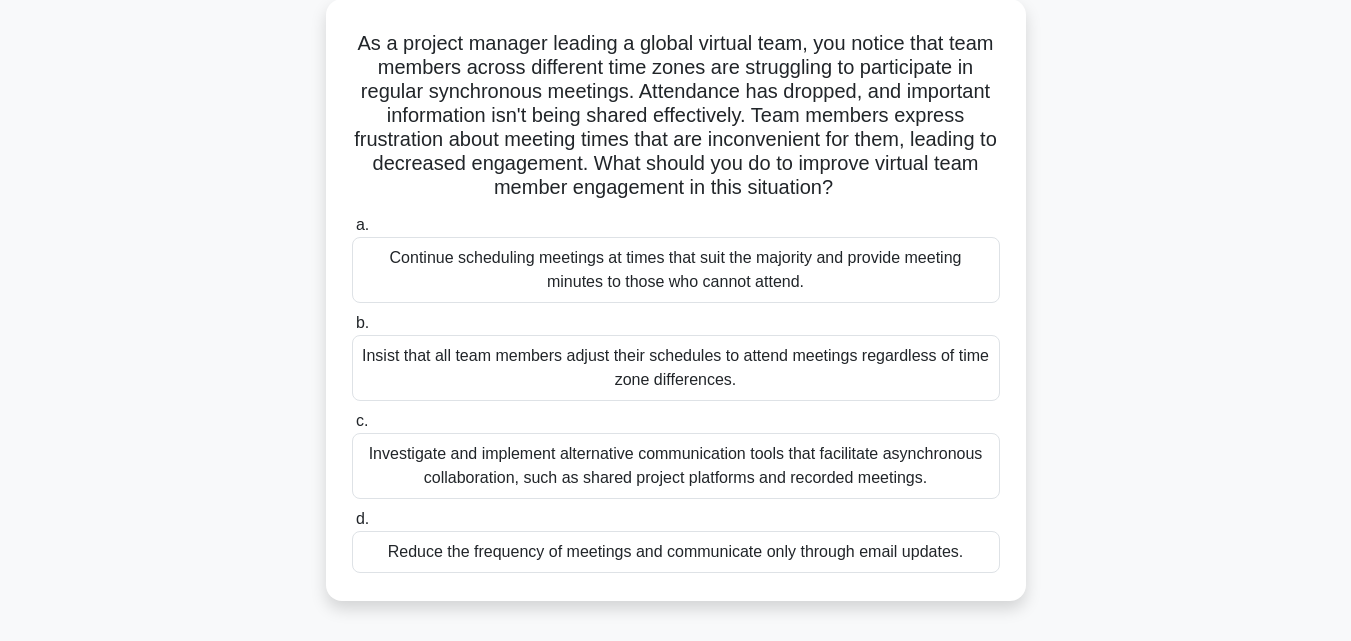 scroll, scrollTop: 120, scrollLeft: 0, axis: vertical 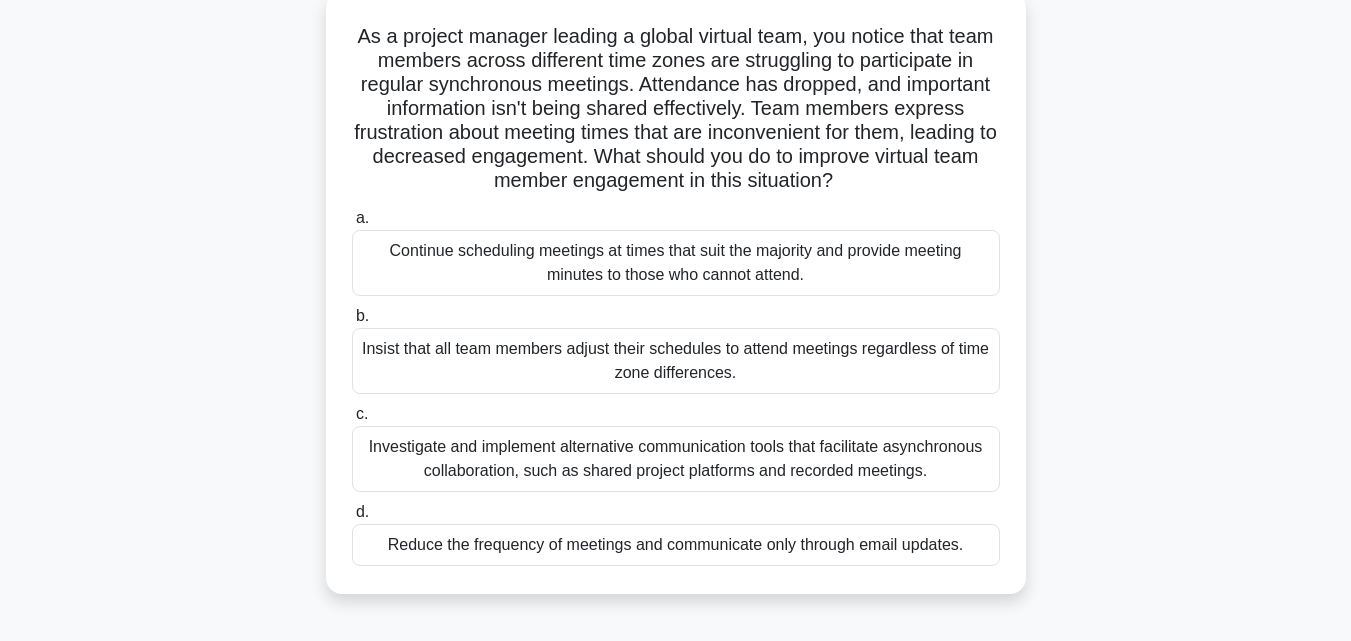 click on "Investigate and implement alternative communication tools that facilitate asynchronous collaboration, such as shared project platforms and recorded meetings." at bounding box center (676, 459) 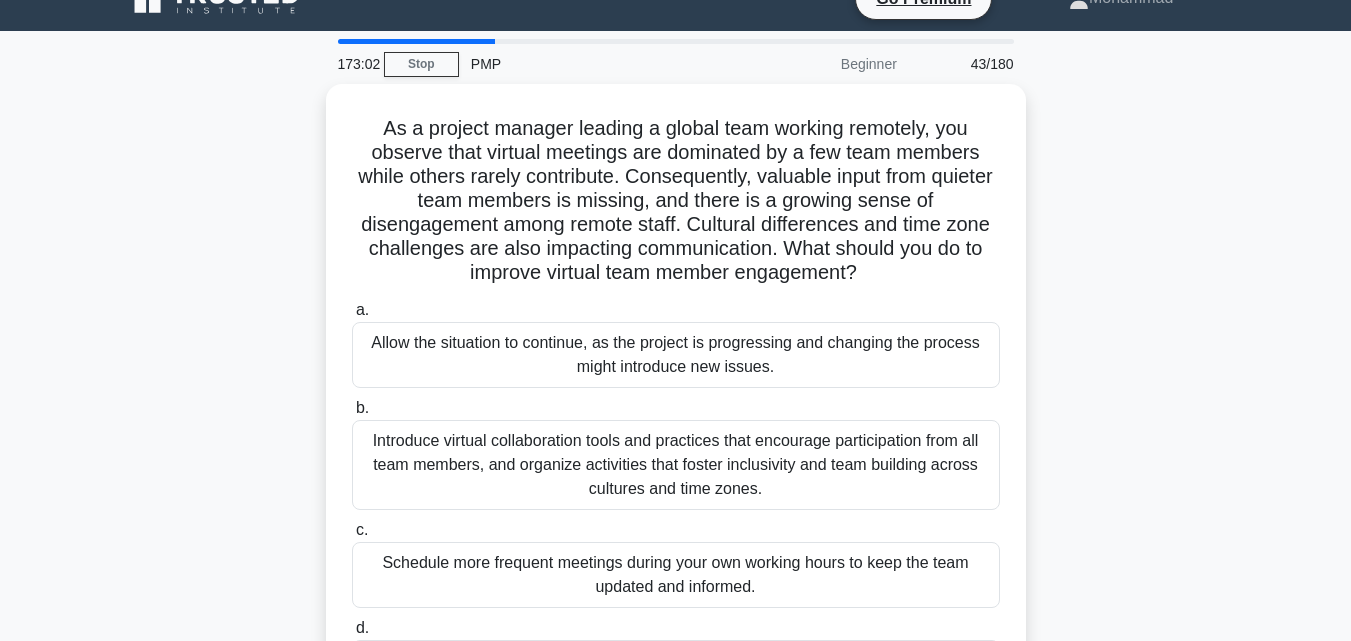 scroll, scrollTop: 0, scrollLeft: 0, axis: both 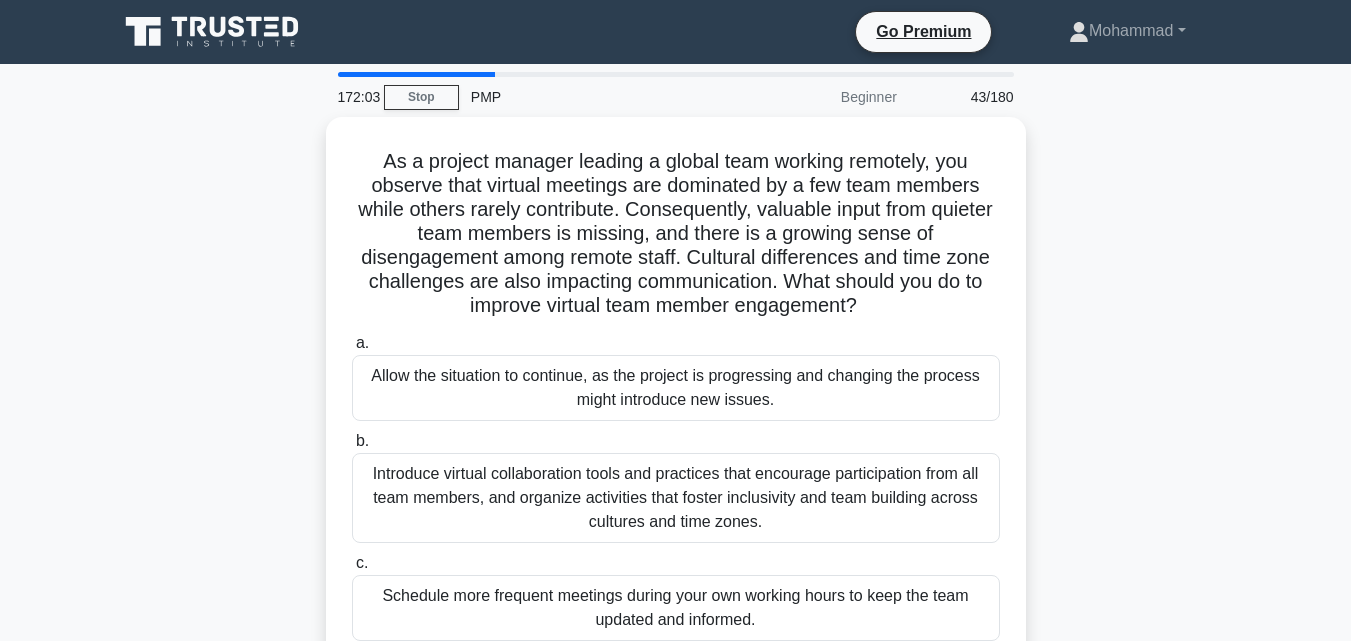 click on "As a project manager leading a global team working remotely, you observe that virtual meetings are dominated by a few team members while others rarely contribute. Consequently, valuable input from quieter team members is missing, and there is a growing sense of disengagement among remote staff. Cultural differences and time zone challenges are also impacting communication. What should you do to improve virtual team member engagement?
.spinner_0XTQ{transform-origin:center;animation:spinner_y6GP .75s linear infinite}@keyframes spinner_y6GP{100%{transform:rotate(360deg)}}
a.
b." at bounding box center [676, 454] 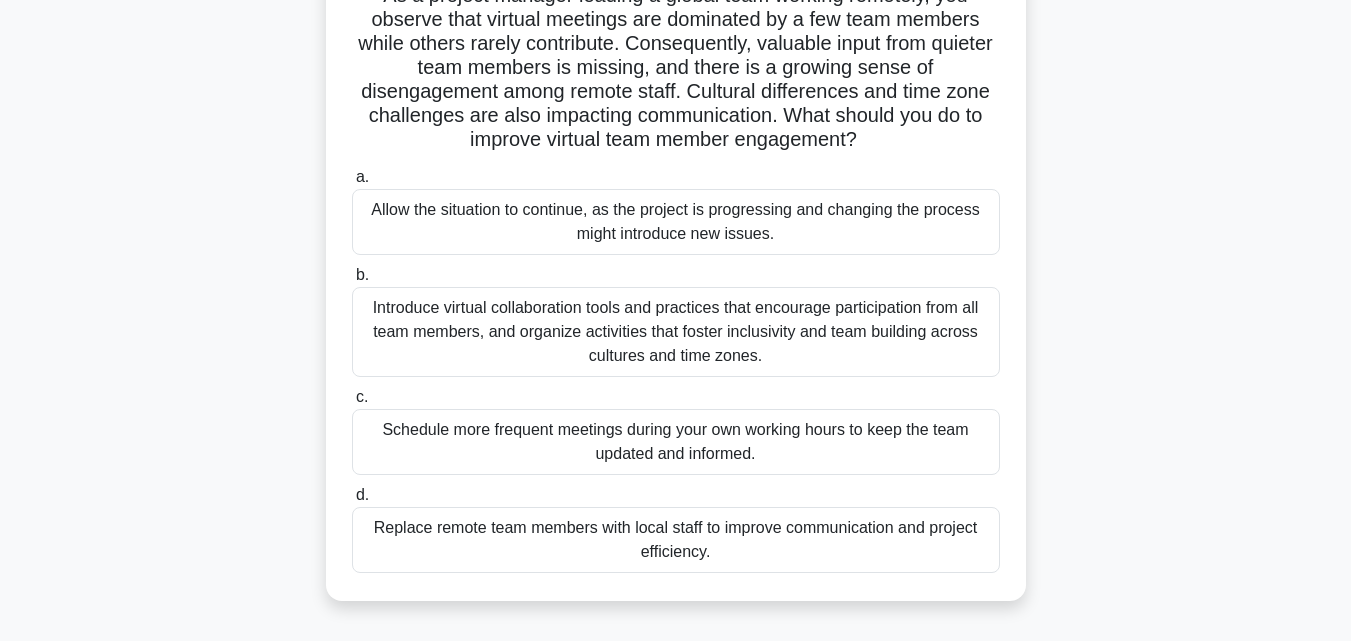 scroll, scrollTop: 200, scrollLeft: 0, axis: vertical 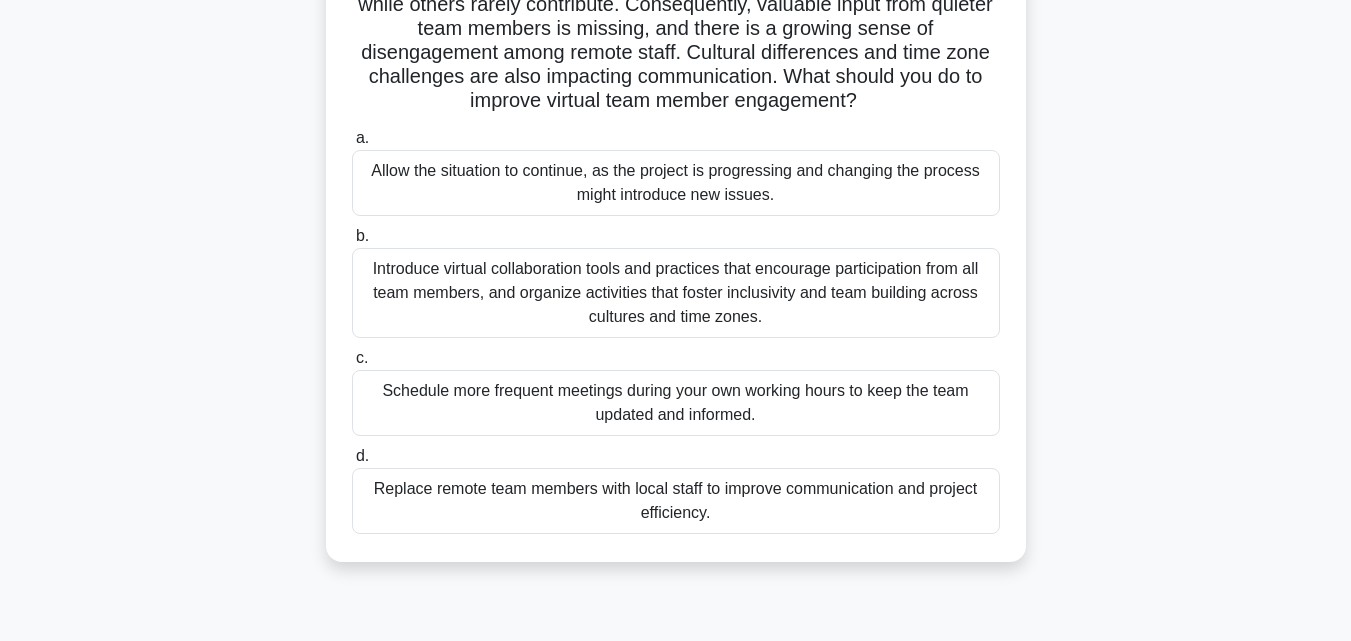 click on "Introduce virtual collaboration tools and practices that encourage participation from all team members, and organize activities that foster inclusivity and team building across cultures and time zones." at bounding box center (676, 293) 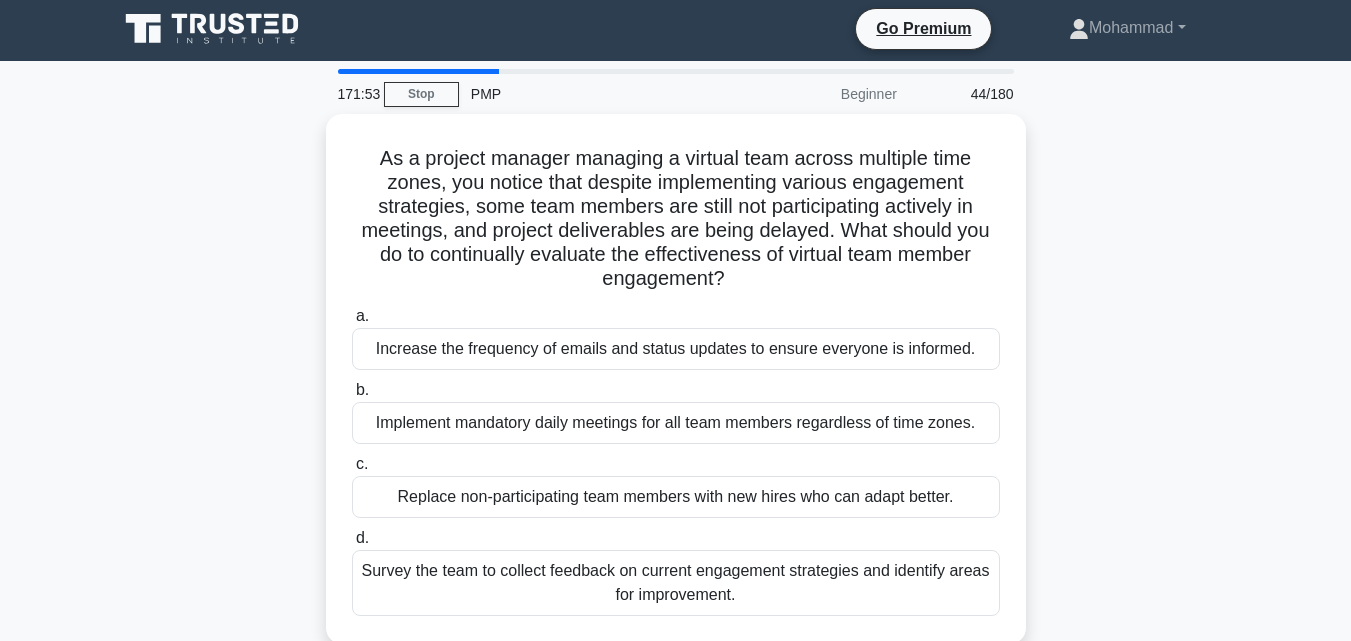 scroll, scrollTop: 0, scrollLeft: 0, axis: both 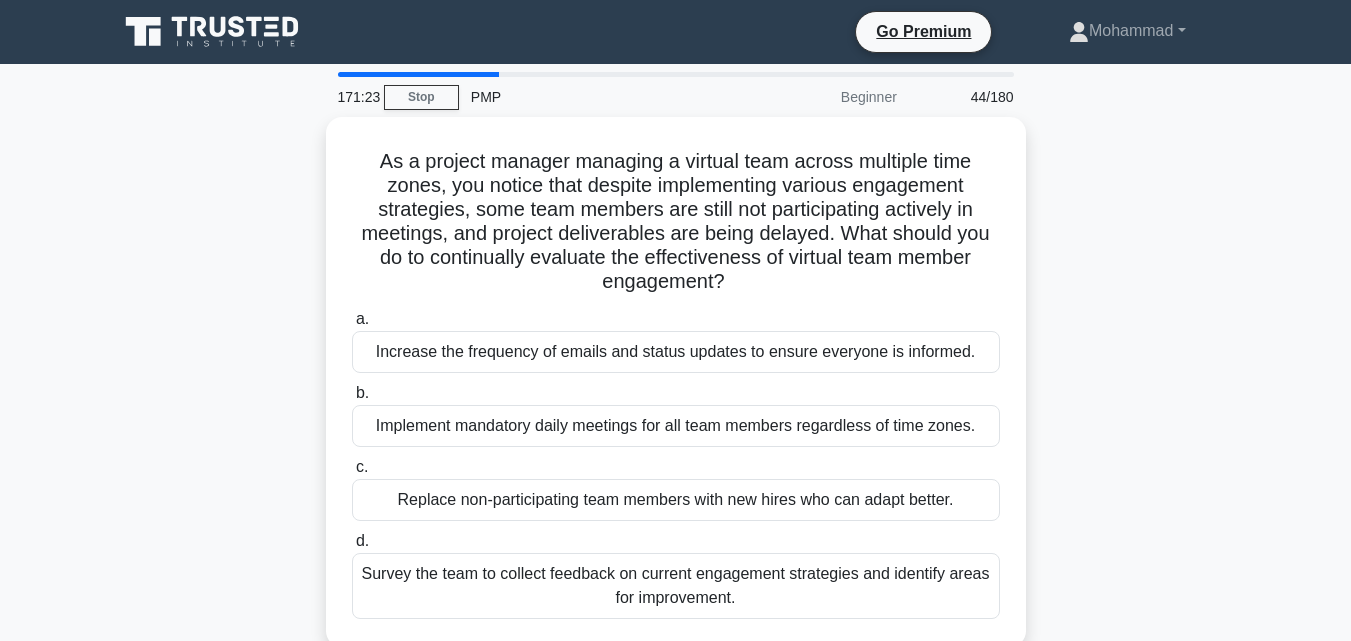 click on "As a project manager managing a virtual team across multiple time zones, you notice that despite implementing various engagement strategies, some team members are still not participating actively in meetings, and project deliverables are being delayed. What should you do to continually evaluate the effectiveness of virtual team member engagement?
.spinner_0XTQ{transform-origin:center;animation:spinner_y6GP .75s linear infinite}@keyframes spinner_y6GP{100%{transform:rotate(360deg)}}
a.
b. c." at bounding box center (676, 394) 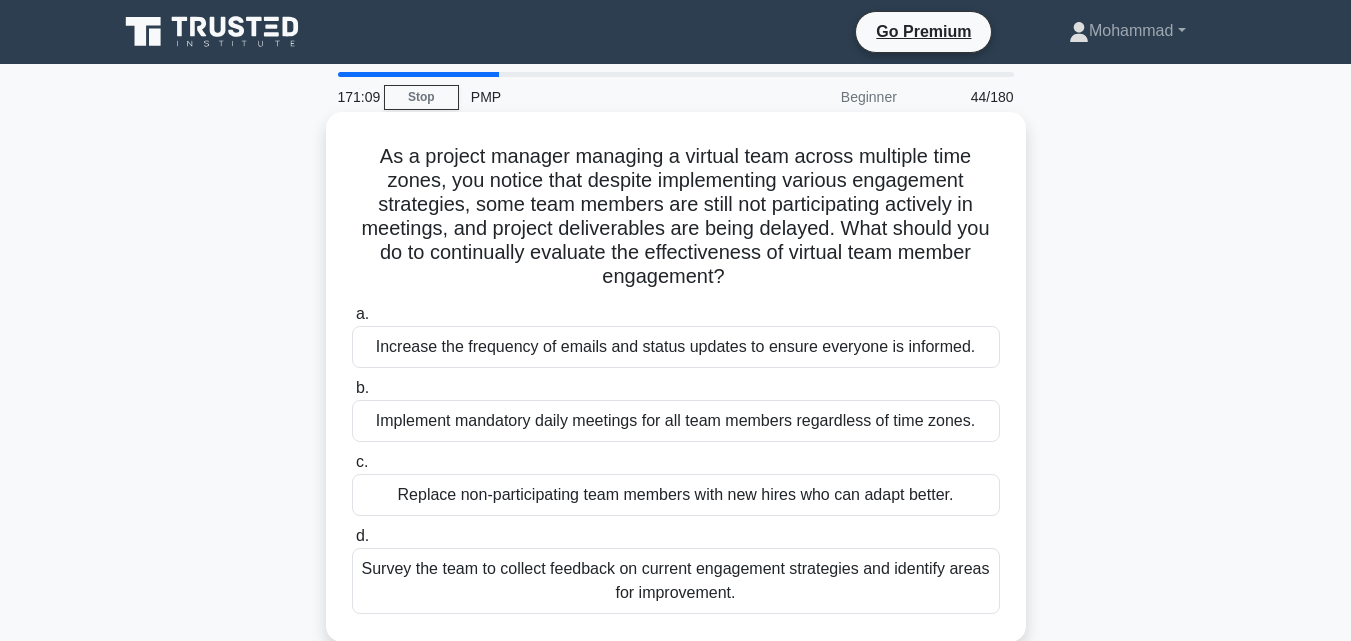 click on "Survey the team to collect feedback on current engagement strategies and identify areas for improvement." at bounding box center (676, 581) 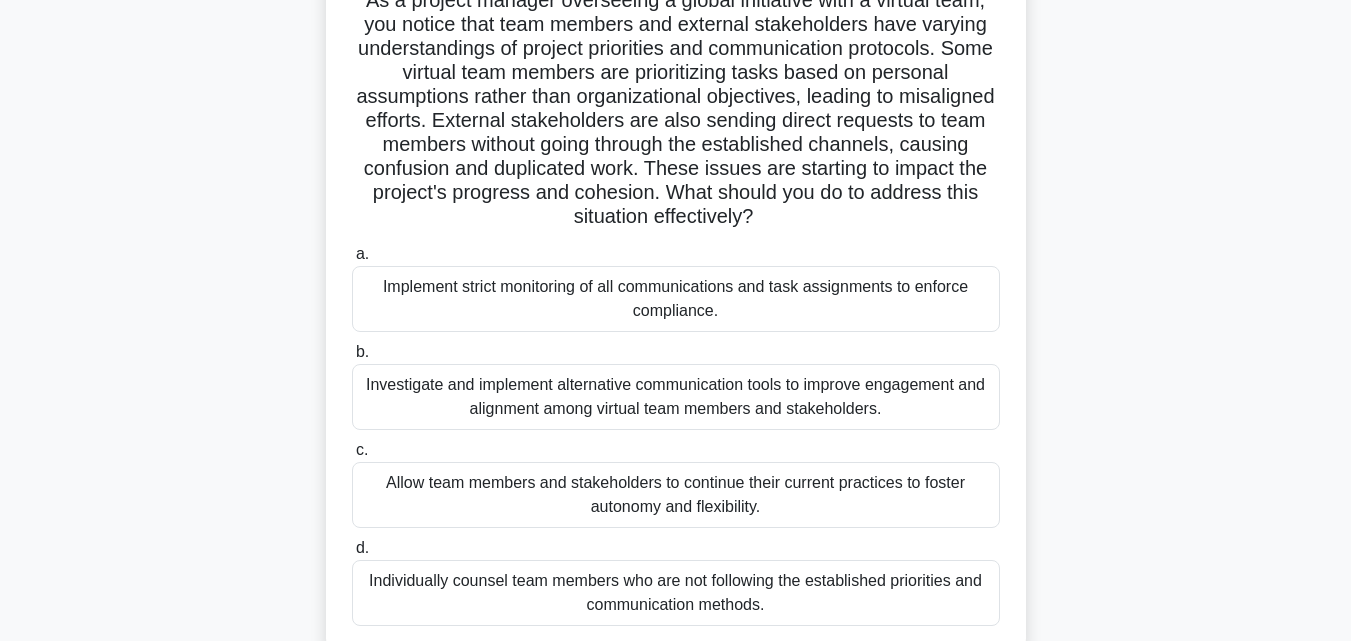 scroll, scrollTop: 160, scrollLeft: 0, axis: vertical 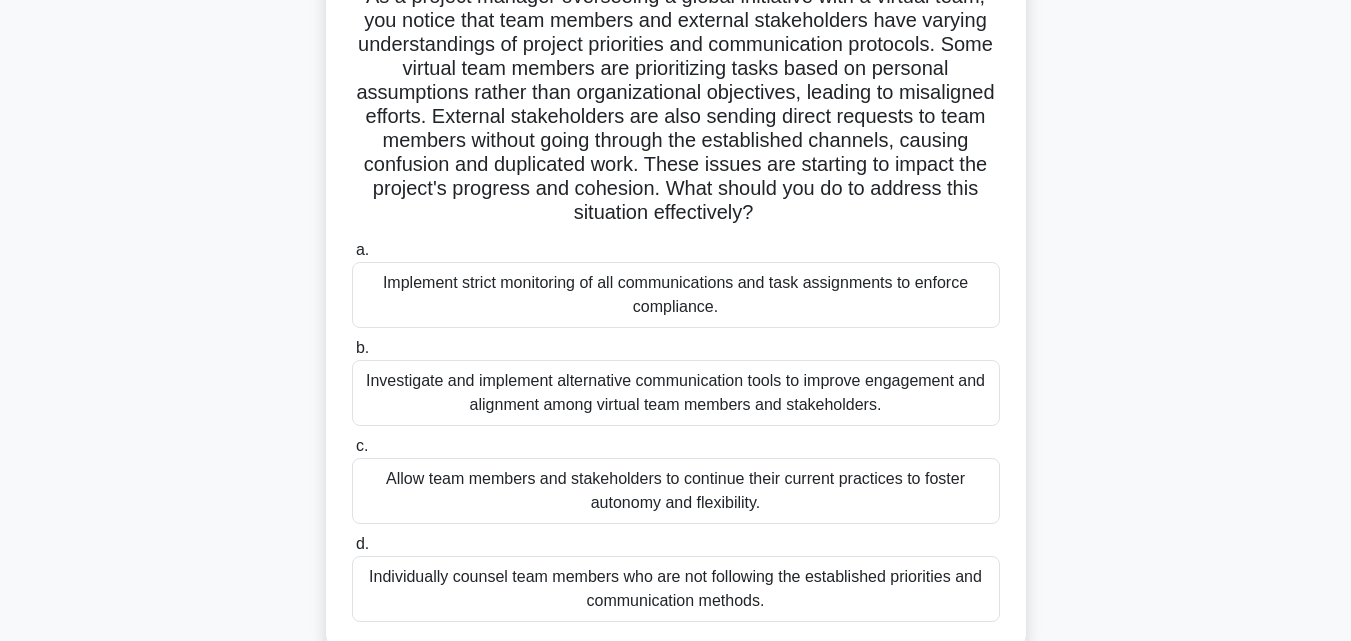 click on "Investigate and implement alternative communication tools to improve engagement and alignment among virtual team members and stakeholders." at bounding box center [676, 393] 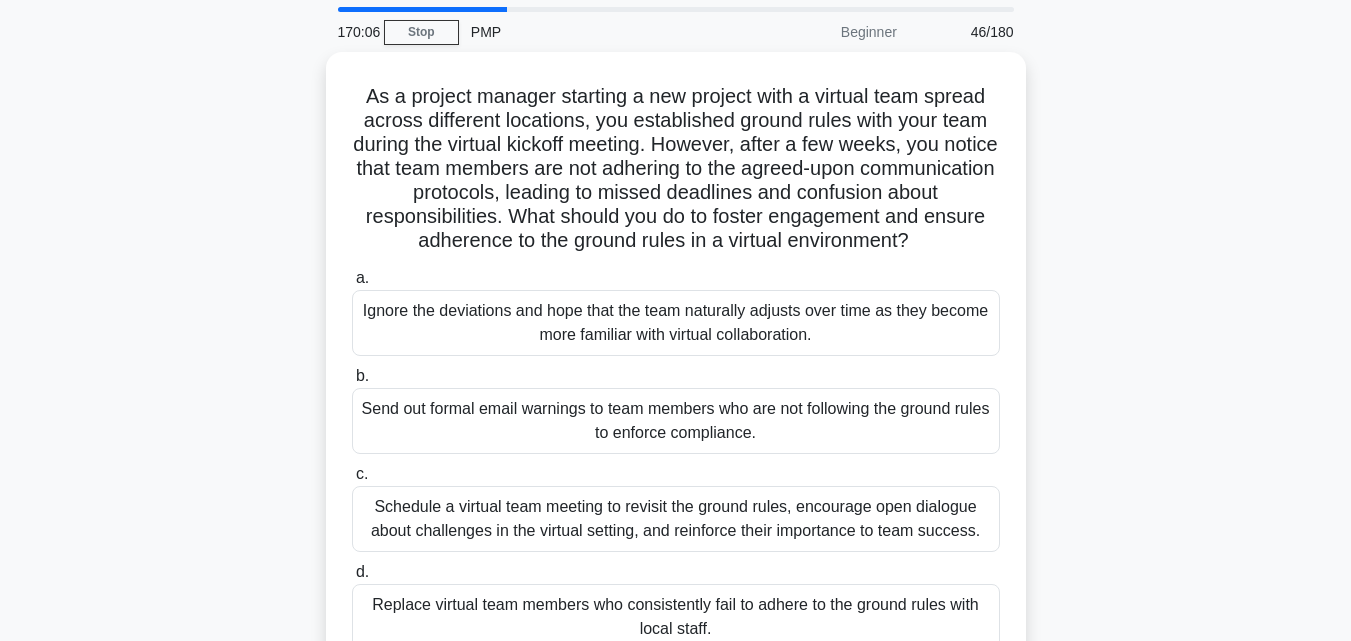 scroll, scrollTop: 0, scrollLeft: 0, axis: both 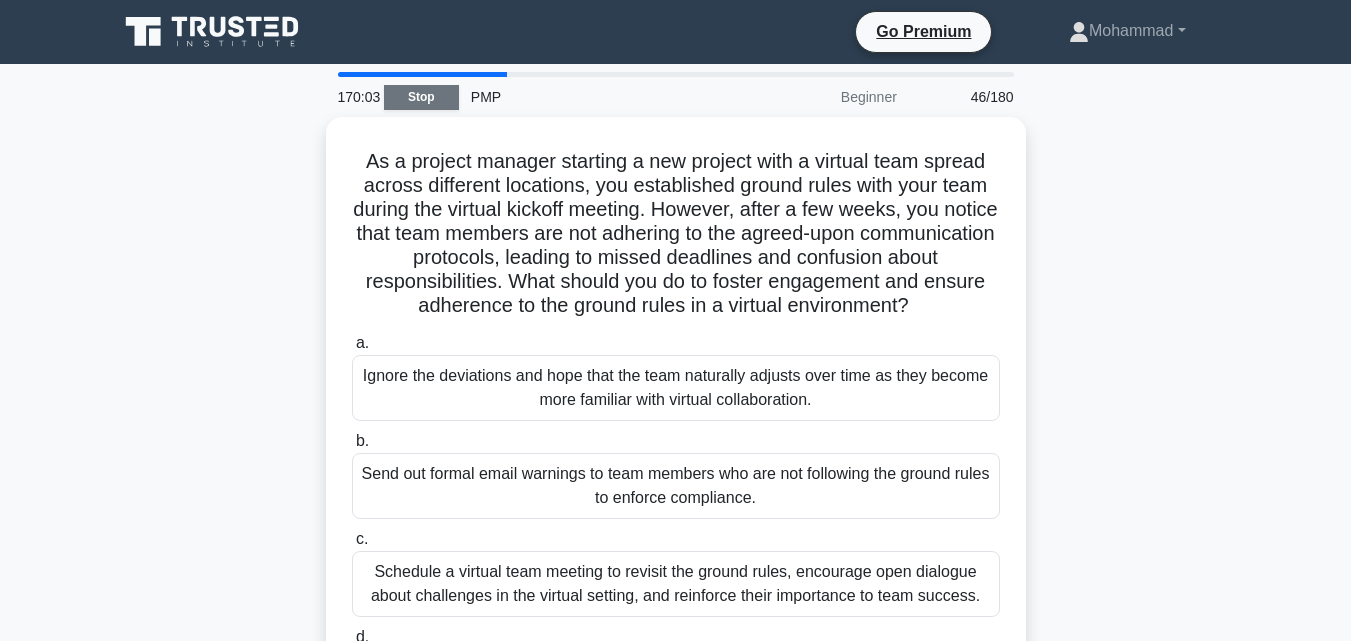 click on "Stop" at bounding box center (421, 97) 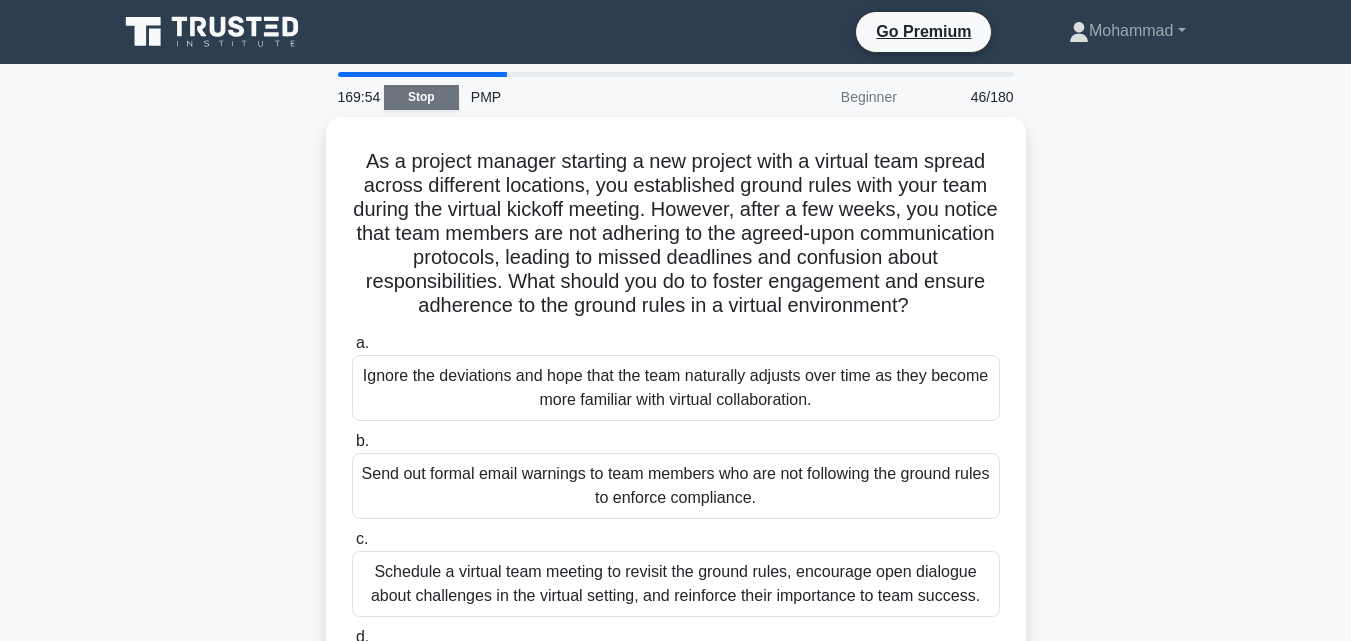 click on "Stop" at bounding box center (421, 97) 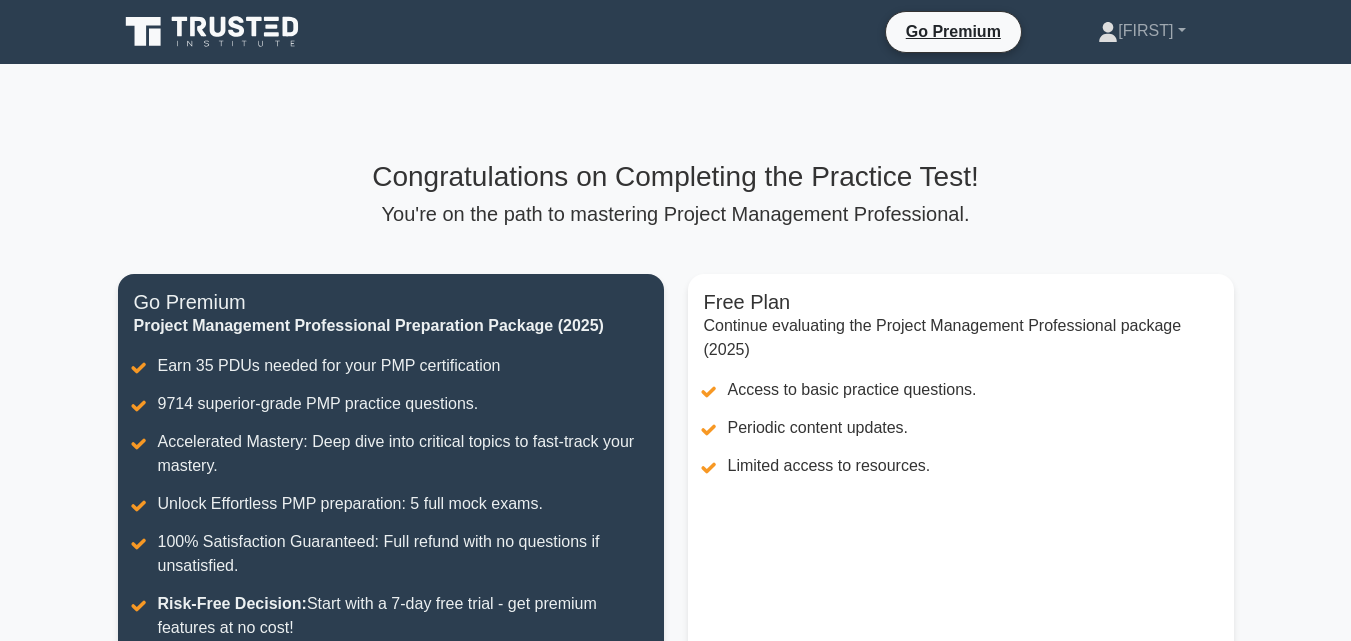 scroll, scrollTop: 0, scrollLeft: 0, axis: both 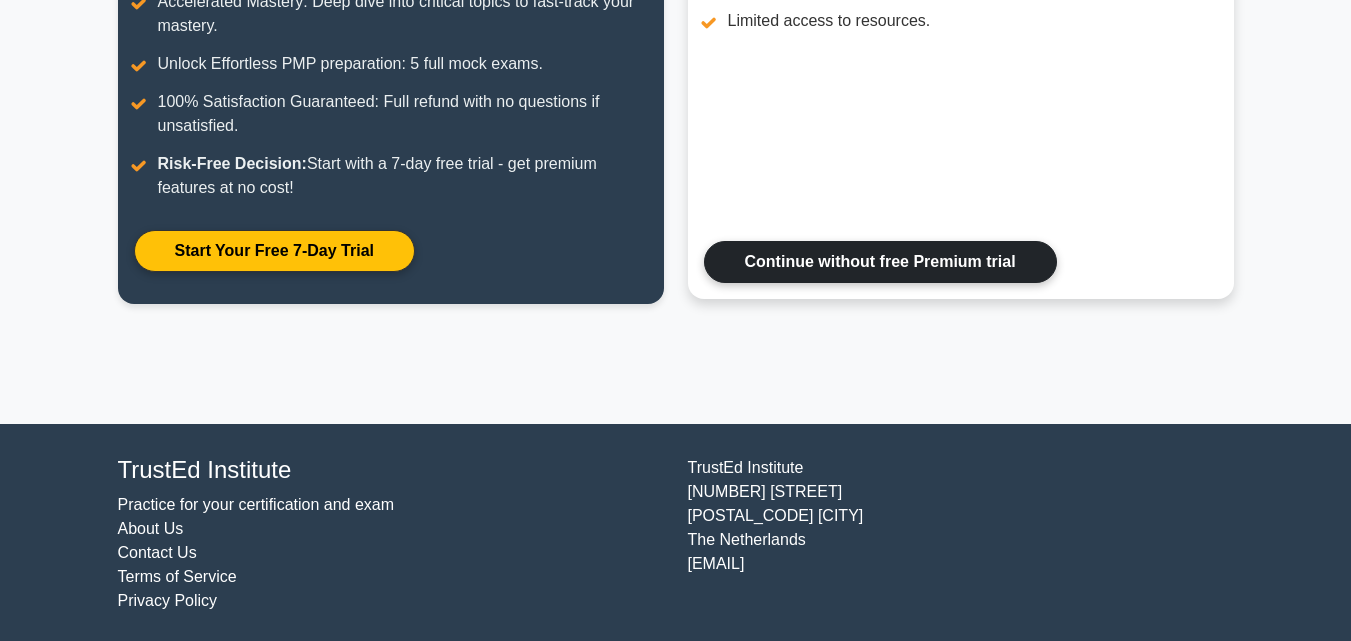 click on "Continue without free Premium trial" at bounding box center (880, 262) 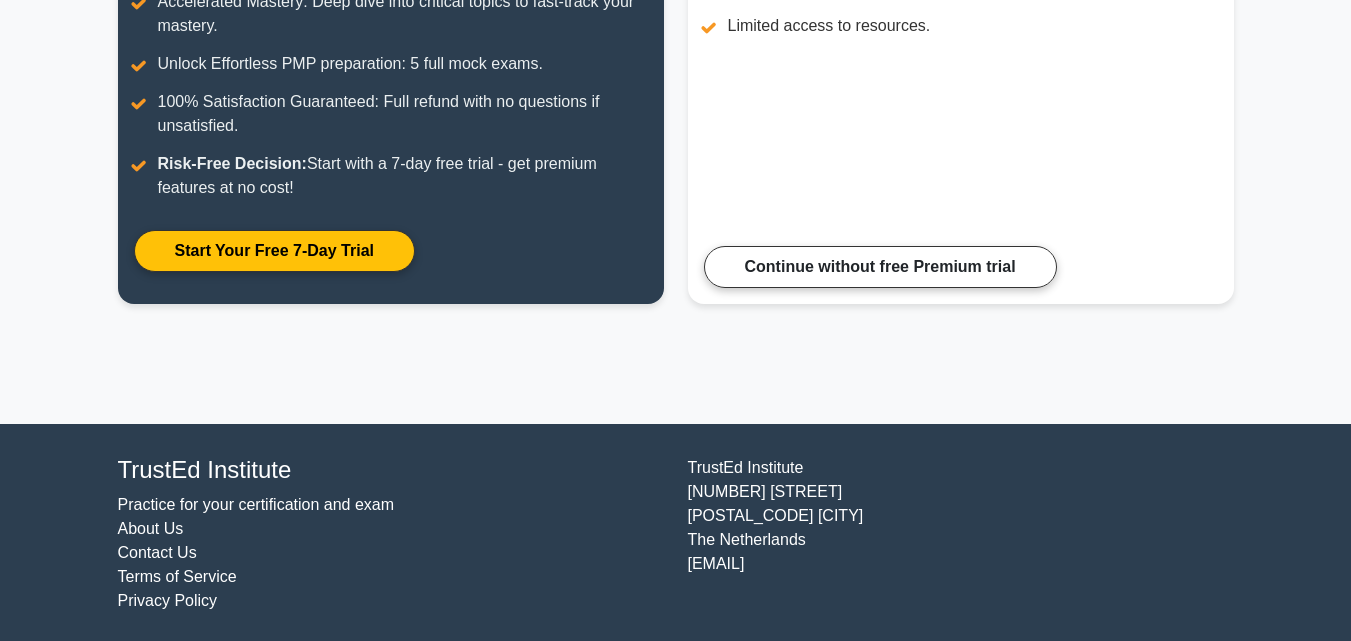click on "Congratulations on Completing the Practice Test!
You're on the path to mastering Project Management Professional.
Free Plan
Continue evaluating the Project Management Professional package (2025)
Access to basic practice questions.
Periodic content updates.
Limited access to resources.
Continue without free Premium trial
Go Premium
Project Management Professional Preparation Package (2025) Risk-Free Decision:" at bounding box center [676, 24] 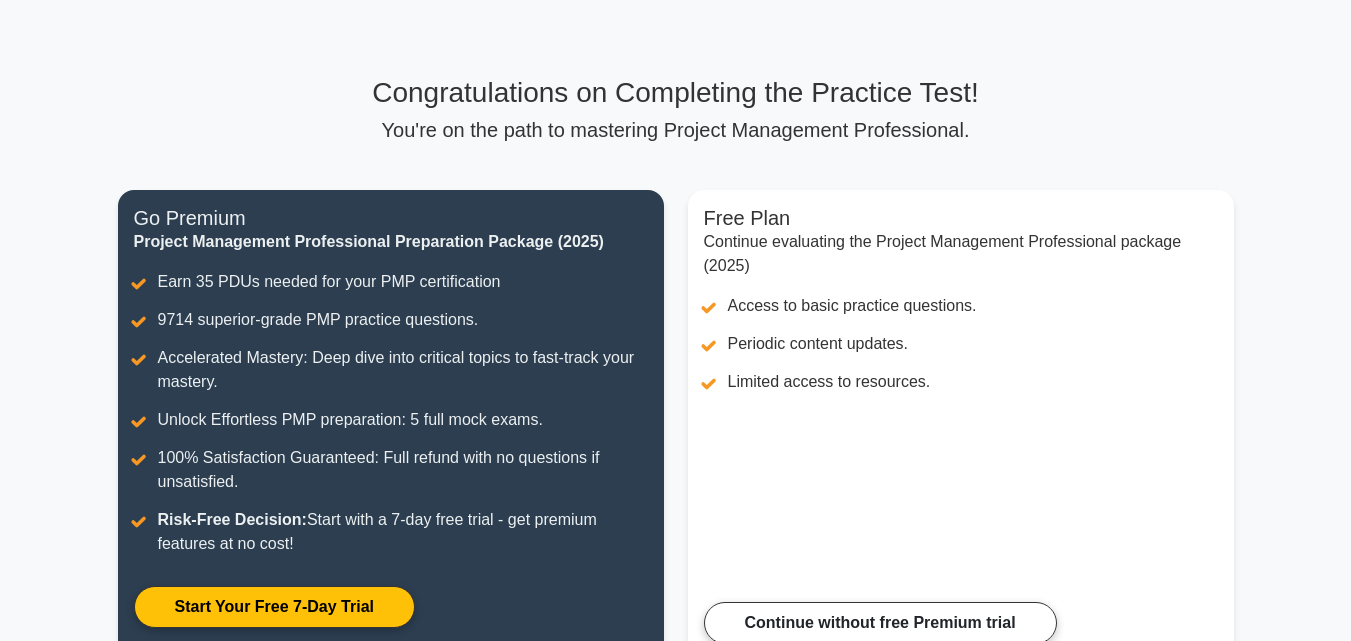 scroll, scrollTop: 0, scrollLeft: 0, axis: both 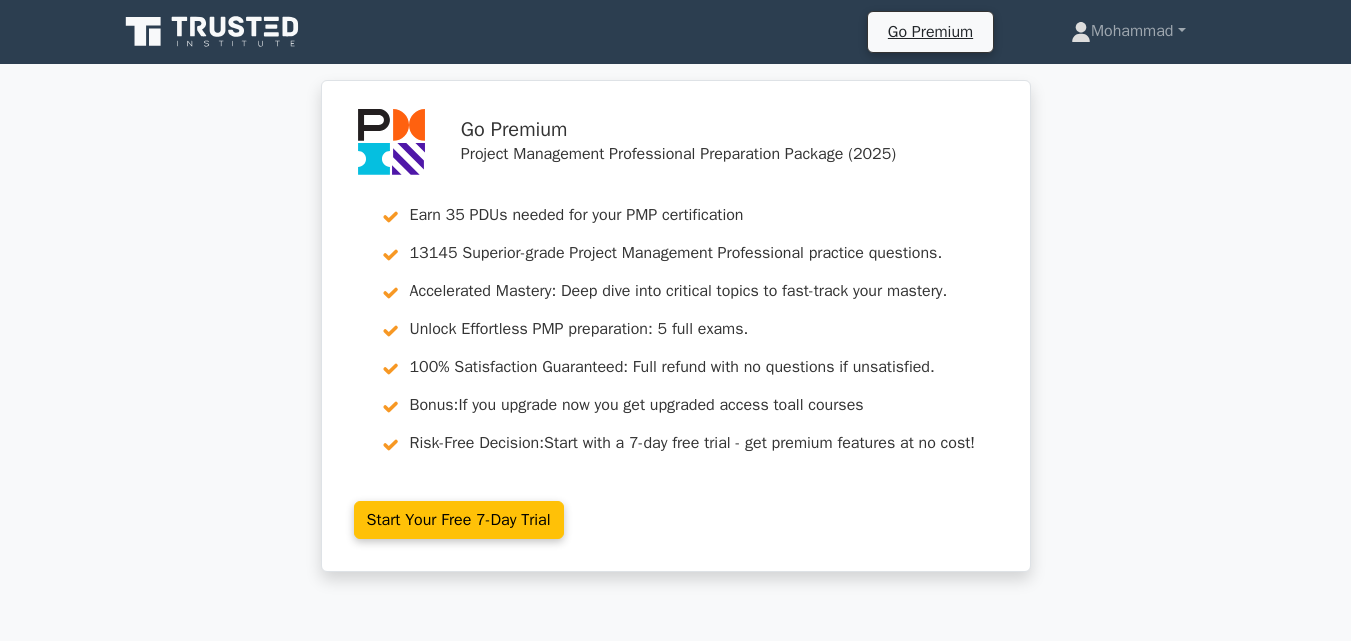 click on "Go Premium
Project Management Professional Preparation Package (2025)
Earn 35 PDUs needed for your PMP certification
13145 Superior-grade  Project Management Professional practice questions.
Accelerated Mastery: Deep dive into critical topics to fast-track your mastery.
Unlock Effortless PMP preparation: 5 full exams.
100% Satisfaction Guaranteed: Full refund with no questions if unsatisfied.
Bonus: all courses Risk-Free Decision:" at bounding box center (675, 338) 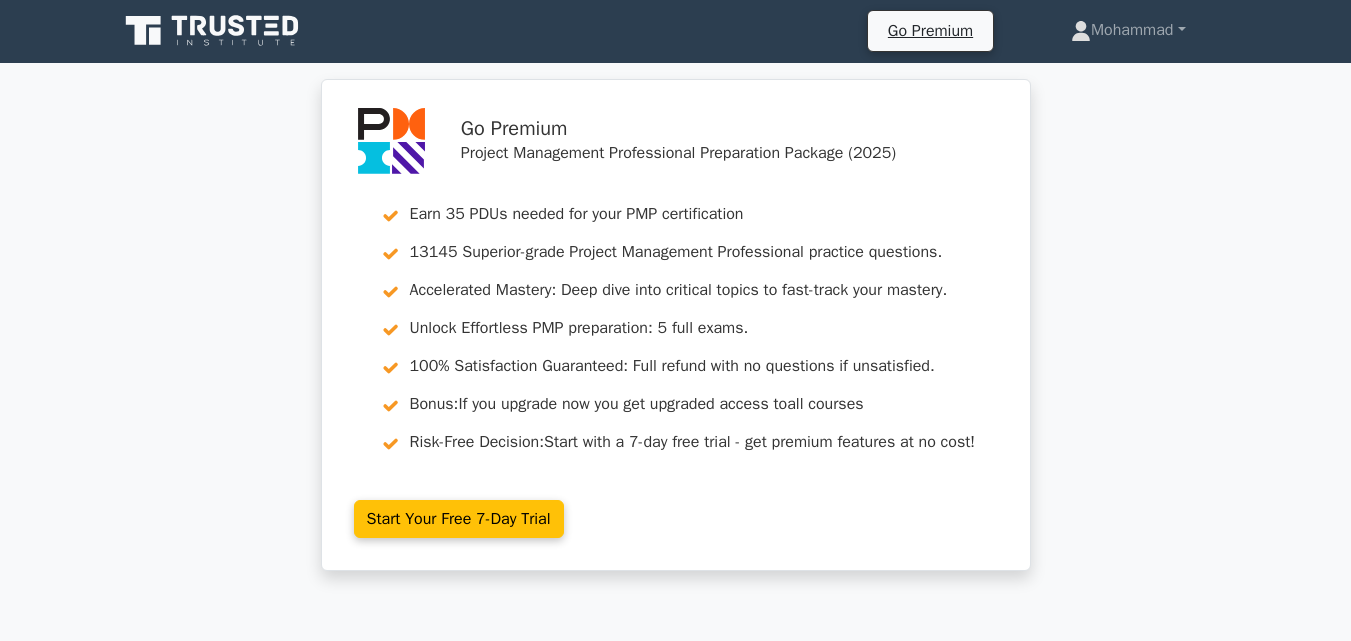 scroll, scrollTop: 0, scrollLeft: 0, axis: both 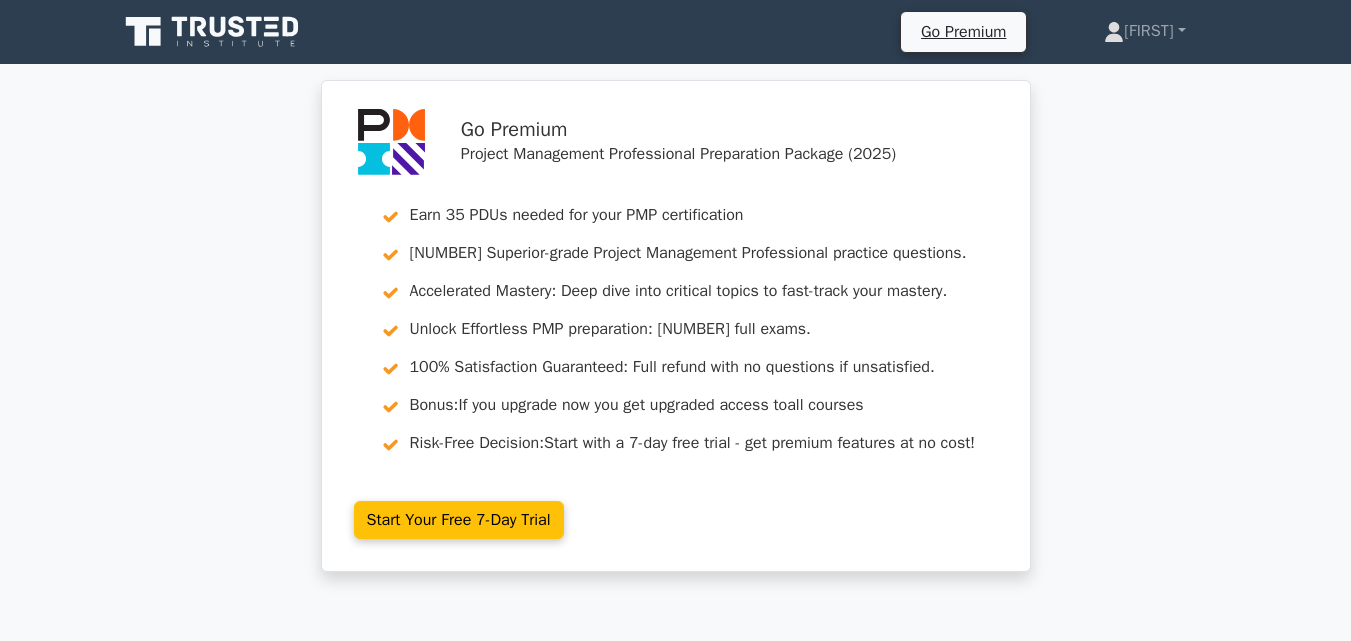 click on "Go Premium
Project Management Professional Preparation Package (2025)
Earn 35 PDUs needed for your PMP certification
13147 Superior-grade  Project Management Professional practice questions.
Accelerated Mastery: Deep dive into critical topics to fast-track your mastery.
Unlock Effortless PMP preparation: 5 full exams.
100% Satisfaction Guaranteed: Full refund with no questions if unsatisfied.
Bonus: all courses Risk-Free Decision:" at bounding box center (675, 338) 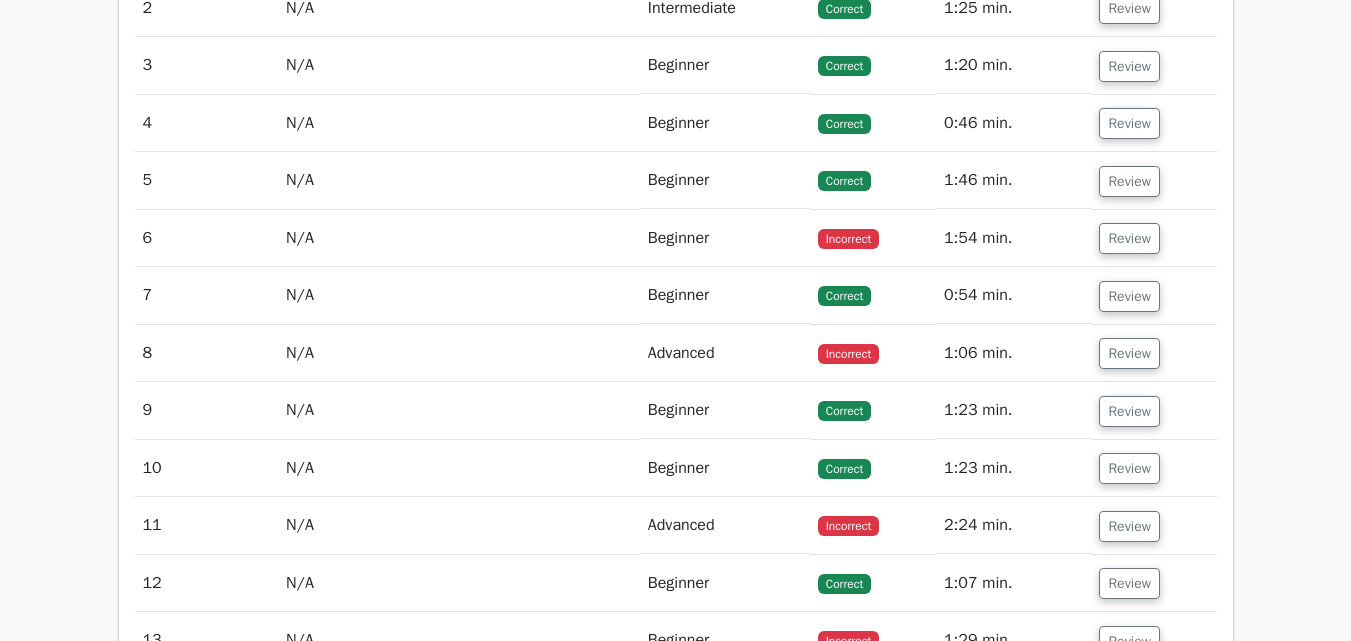 scroll, scrollTop: 2840, scrollLeft: 0, axis: vertical 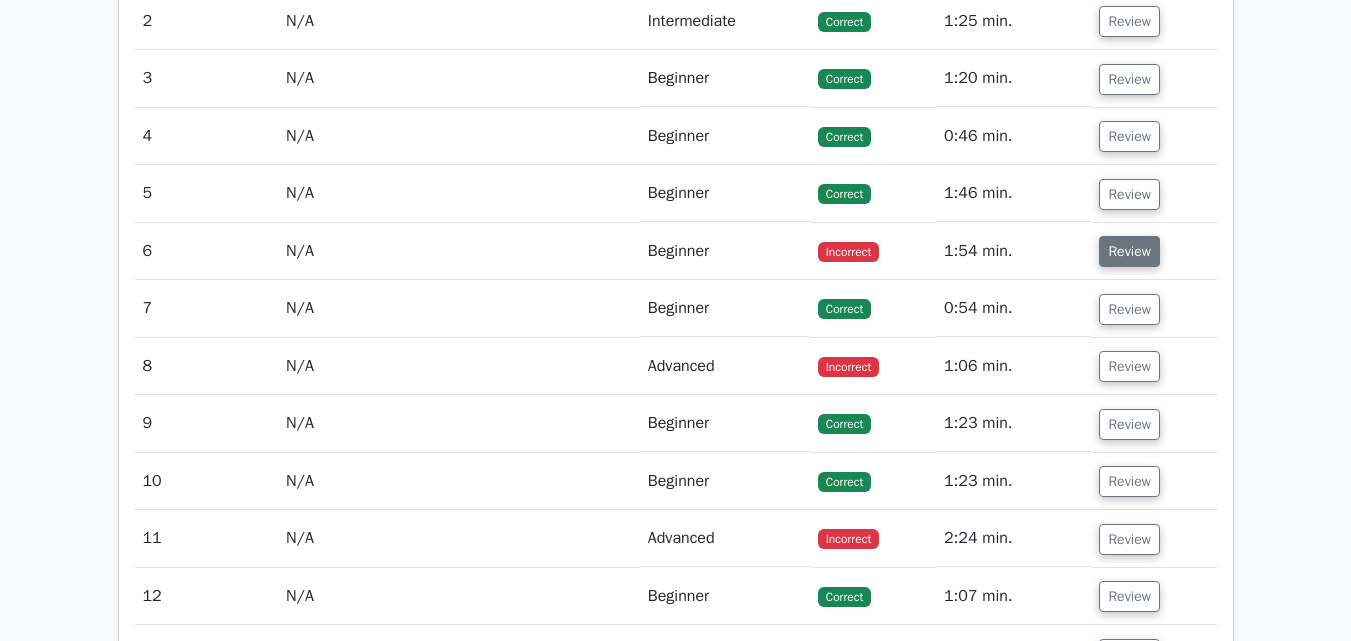click on "Review" at bounding box center [1129, 251] 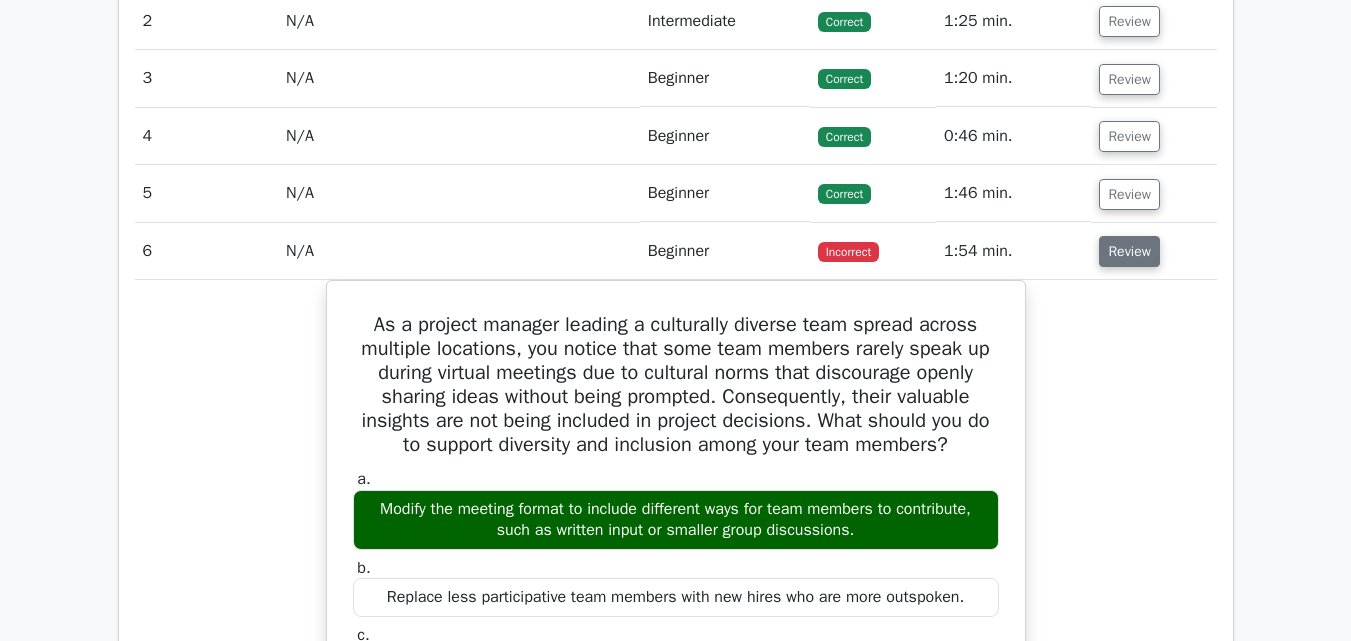 type 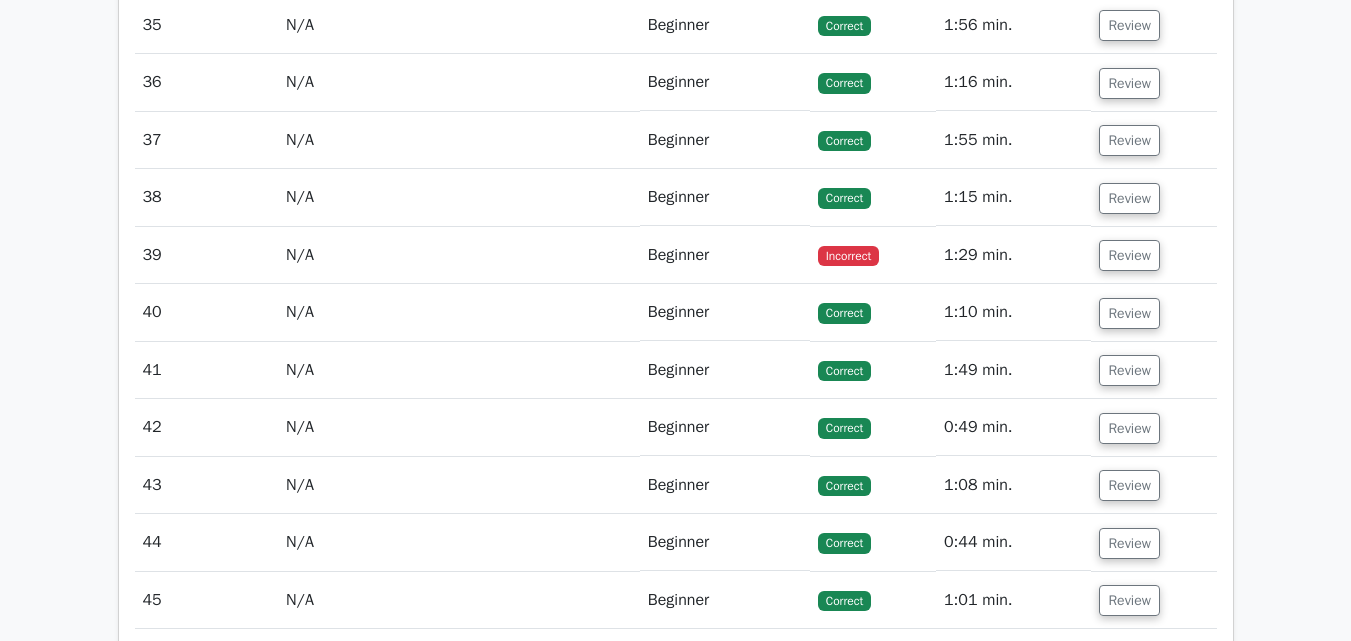 scroll, scrollTop: 5680, scrollLeft: 0, axis: vertical 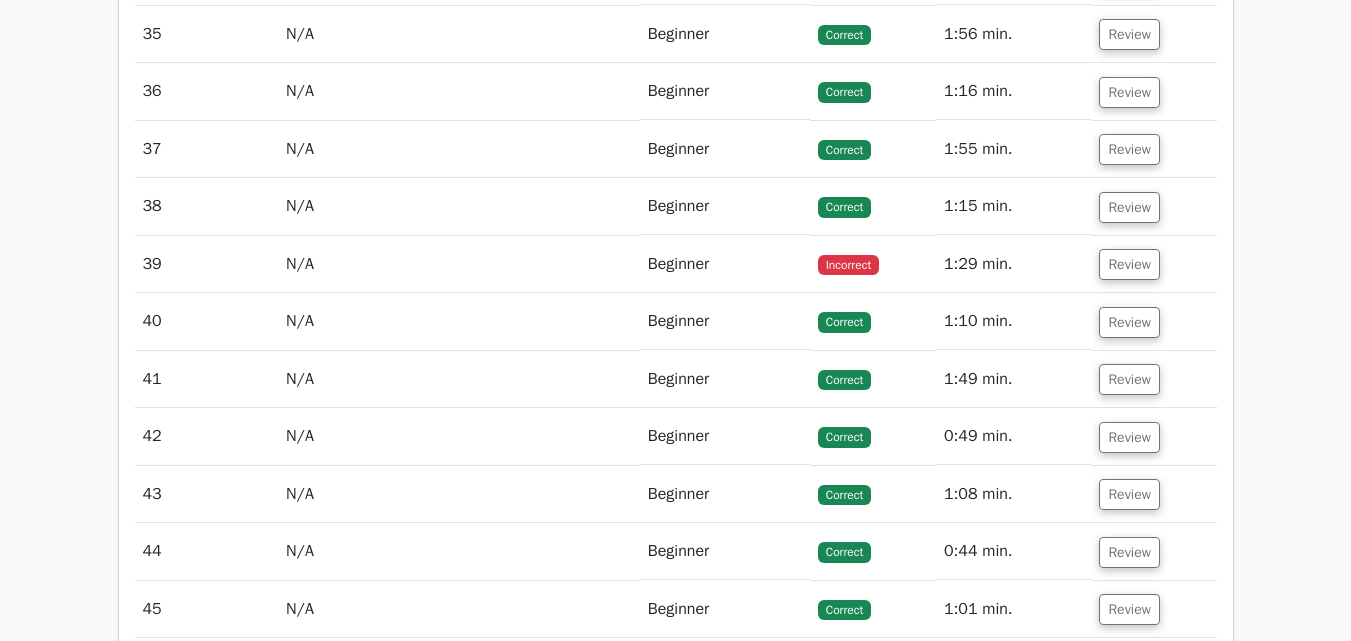click on "Go Premium
Project Management Professional Preparation Package (2025)
Earn 35 PDUs needed for your PMP certification
13147 Superior-grade  Project Management Professional practice questions.
Accelerated Mastery: Deep dive into critical topics to fast-track your mastery.
Unlock Effortless PMP preparation: 5 full exams.
100% Satisfaction Guaranteed: Full refund with no questions if unsatisfied.
Bonus: all courses" at bounding box center [675, -2112] 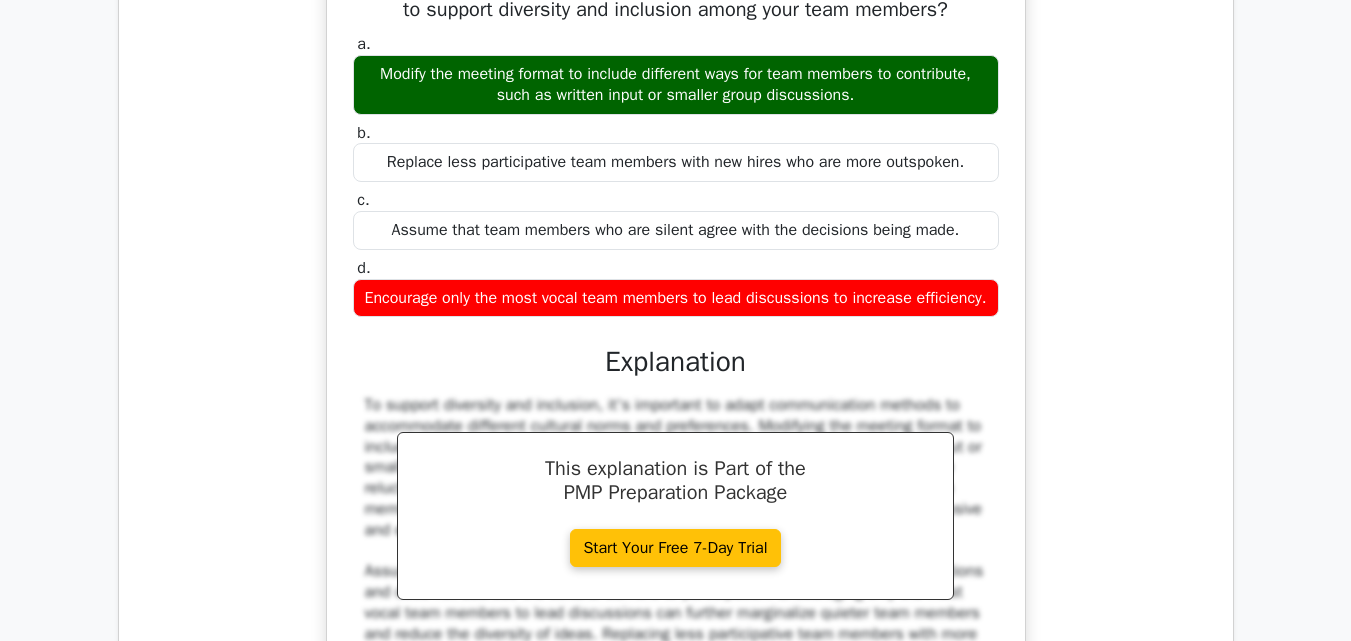 scroll, scrollTop: 3240, scrollLeft: 0, axis: vertical 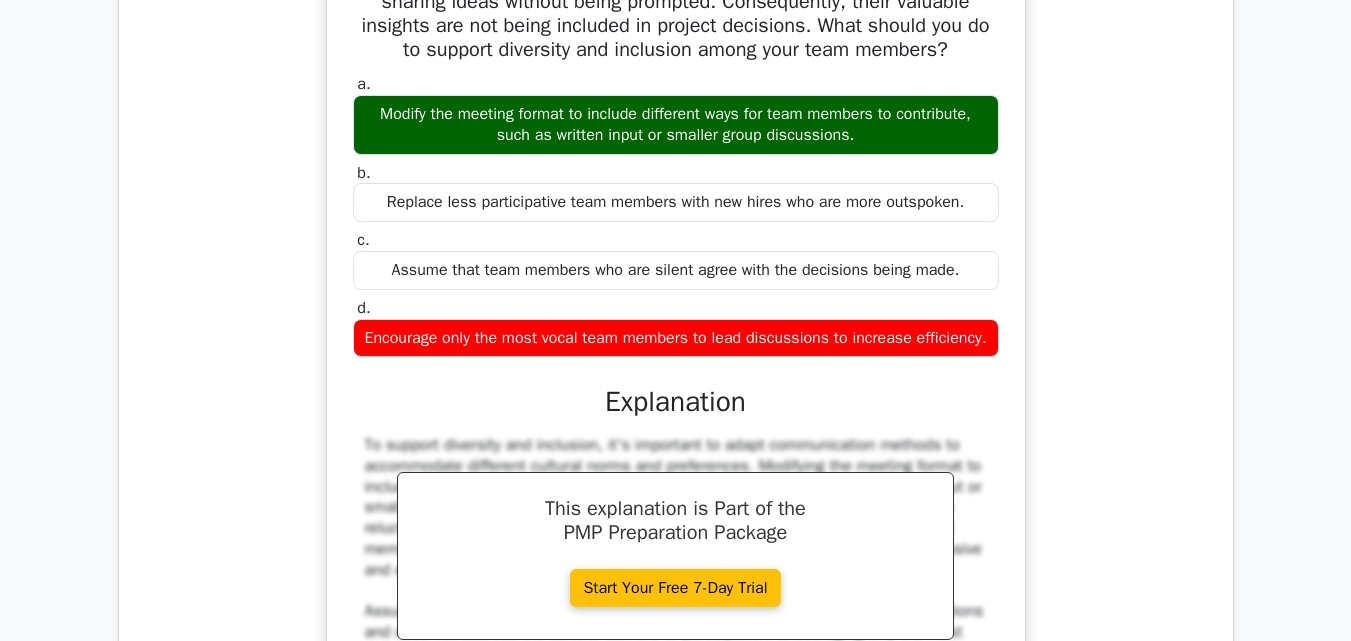 click on "Go Premium
Project Management Professional Preparation Package (2025)
Earn 35 PDUs needed for your PMP certification
13147 Superior-grade  Project Management Professional practice questions.
Accelerated Mastery: Deep dive into critical topics to fast-track your mastery.
Unlock Effortless PMP preparation: 5 full exams.
100% Satisfaction Guaranteed: Full refund with no questions if unsatisfied.
Bonus: all courses" at bounding box center (675, 328) 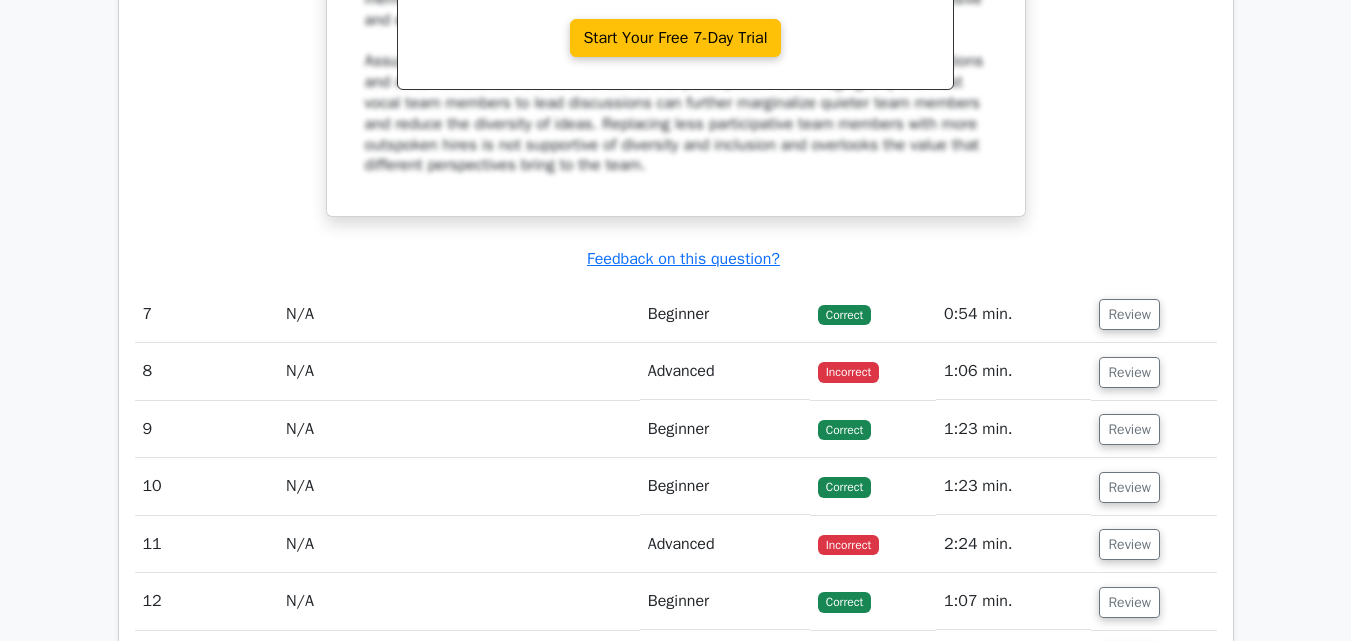 scroll, scrollTop: 3760, scrollLeft: 0, axis: vertical 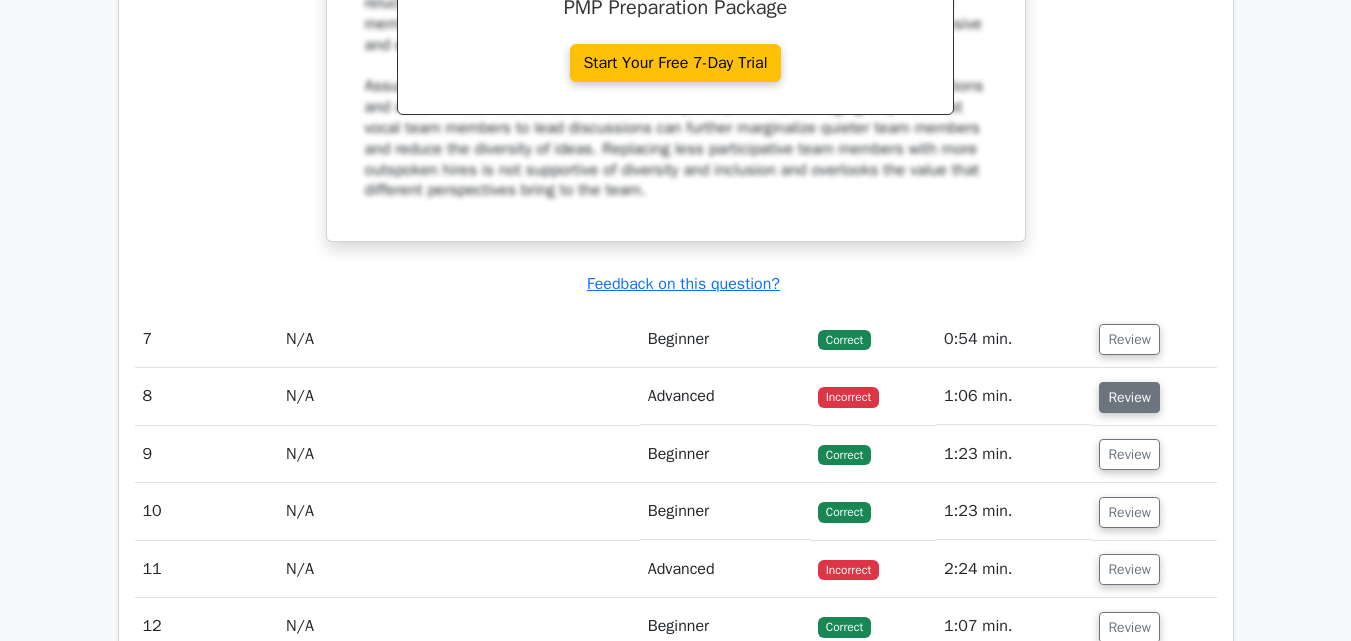 click on "Review" at bounding box center [1129, 397] 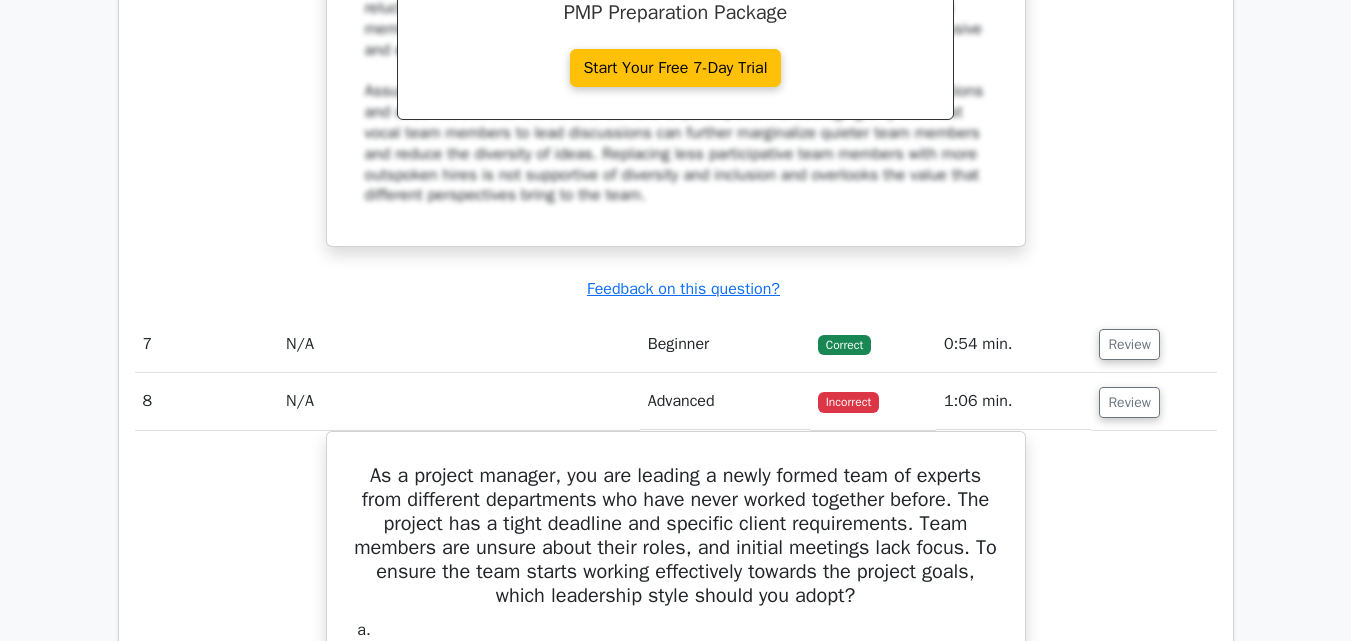 type 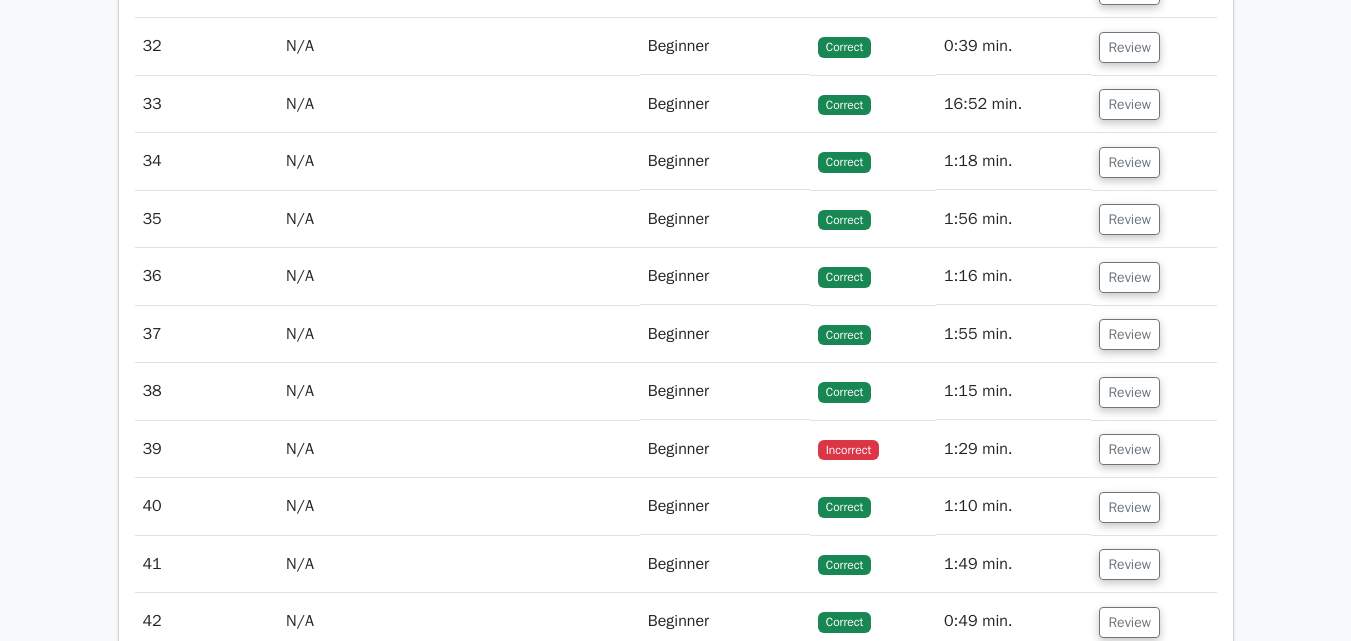 scroll, scrollTop: 6640, scrollLeft: 0, axis: vertical 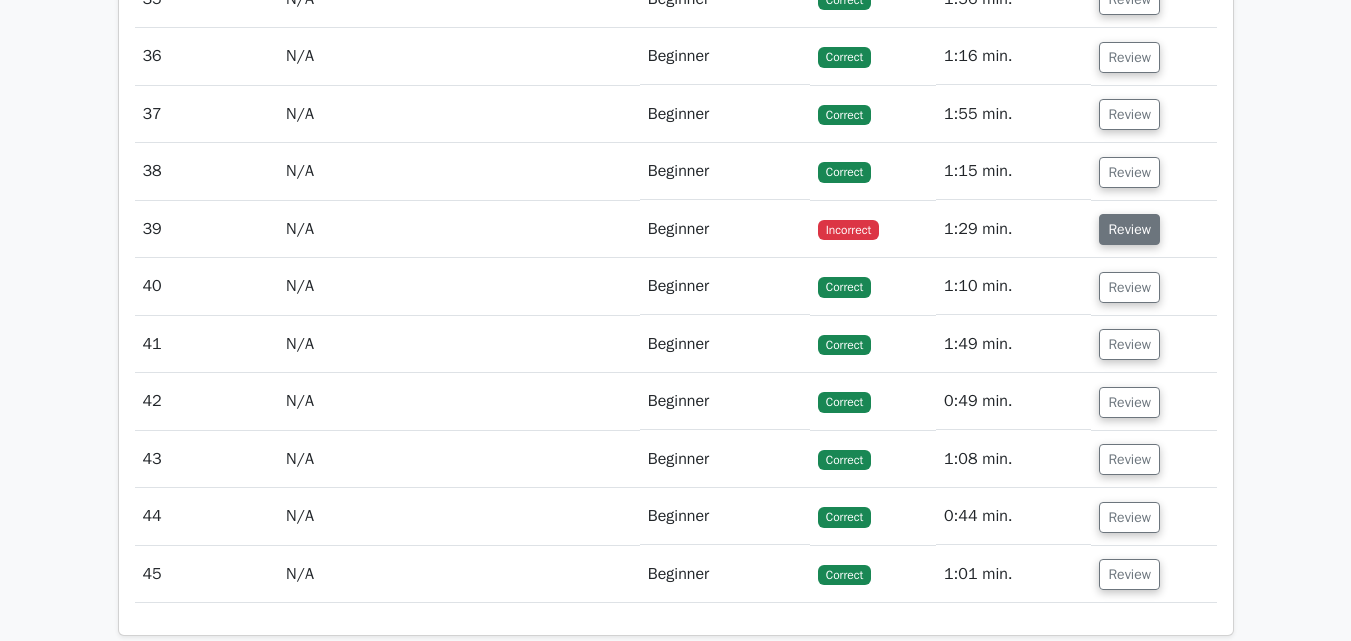 click on "Review" at bounding box center (1129, 229) 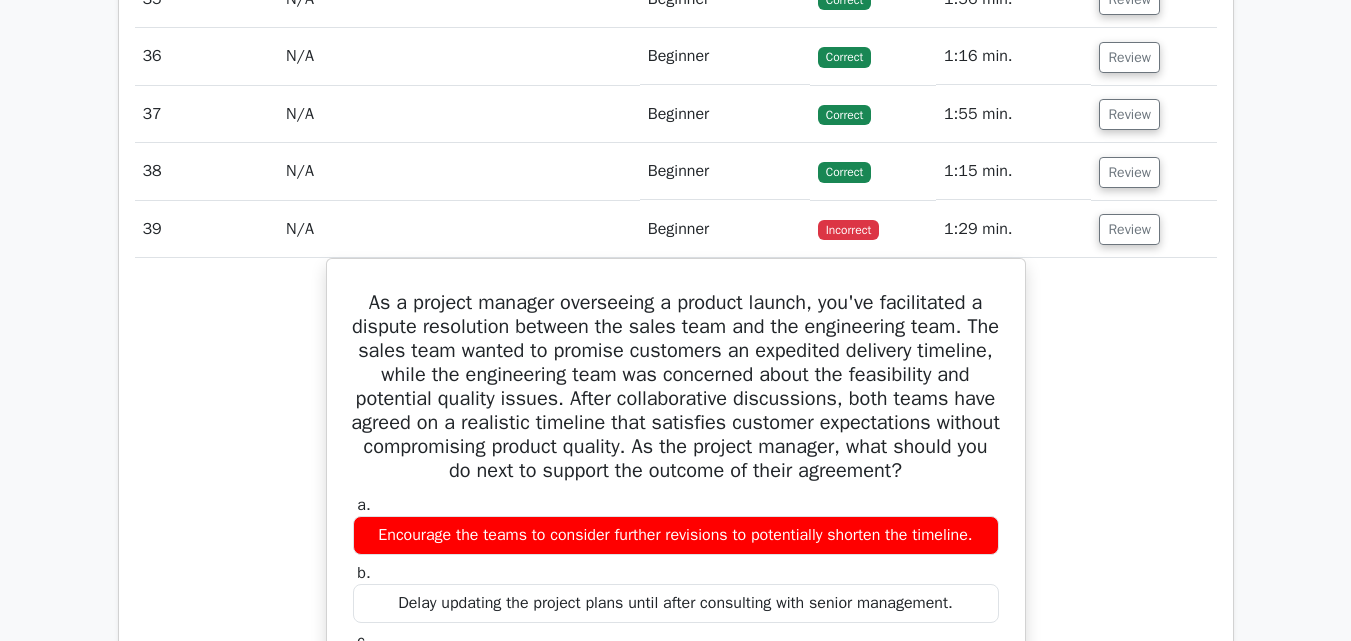 click on "As a project manager overseeing a product launch, you've facilitated a dispute resolution between the sales team and the engineering team. The sales team wanted to promise customers an expedited delivery timeline, while the engineering team was concerned about the feasibility and potential quality issues. After collaborative discussions, both teams have agreed on a realistic timeline that satisfies customer expectations without compromising product quality. As the project manager, what should you do next to support the outcome of their agreement?
a.
b. c. d." at bounding box center (676, 721) 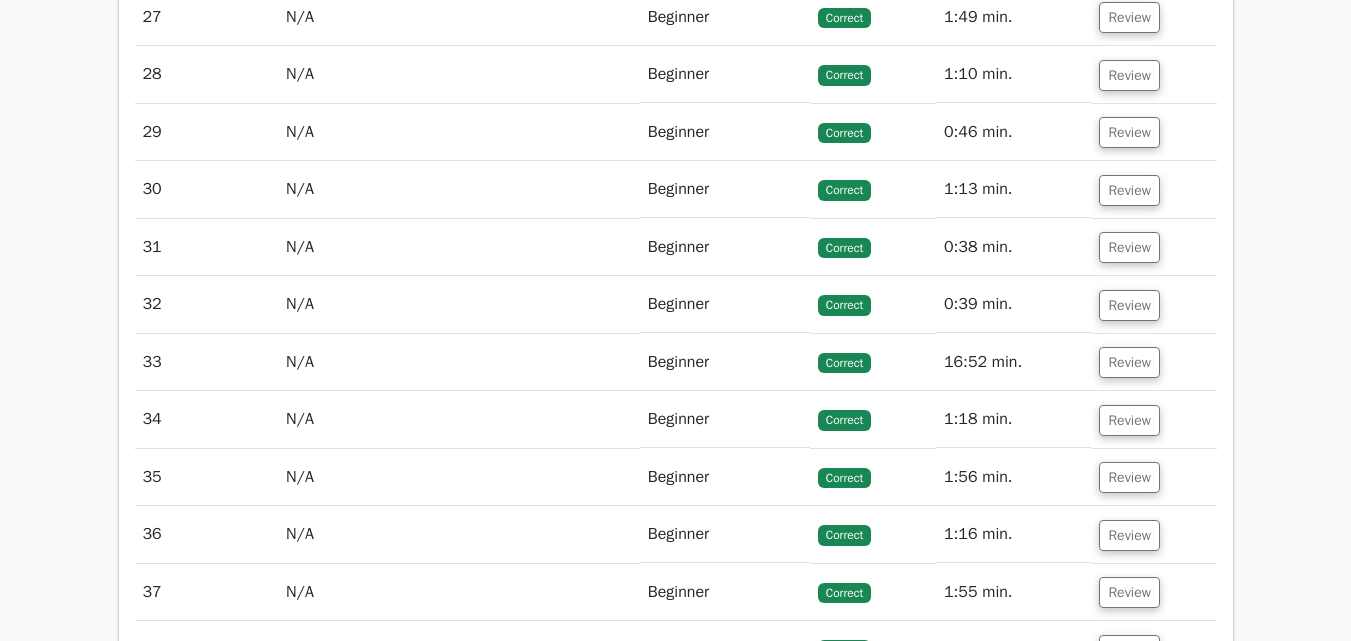 scroll, scrollTop: 6160, scrollLeft: 0, axis: vertical 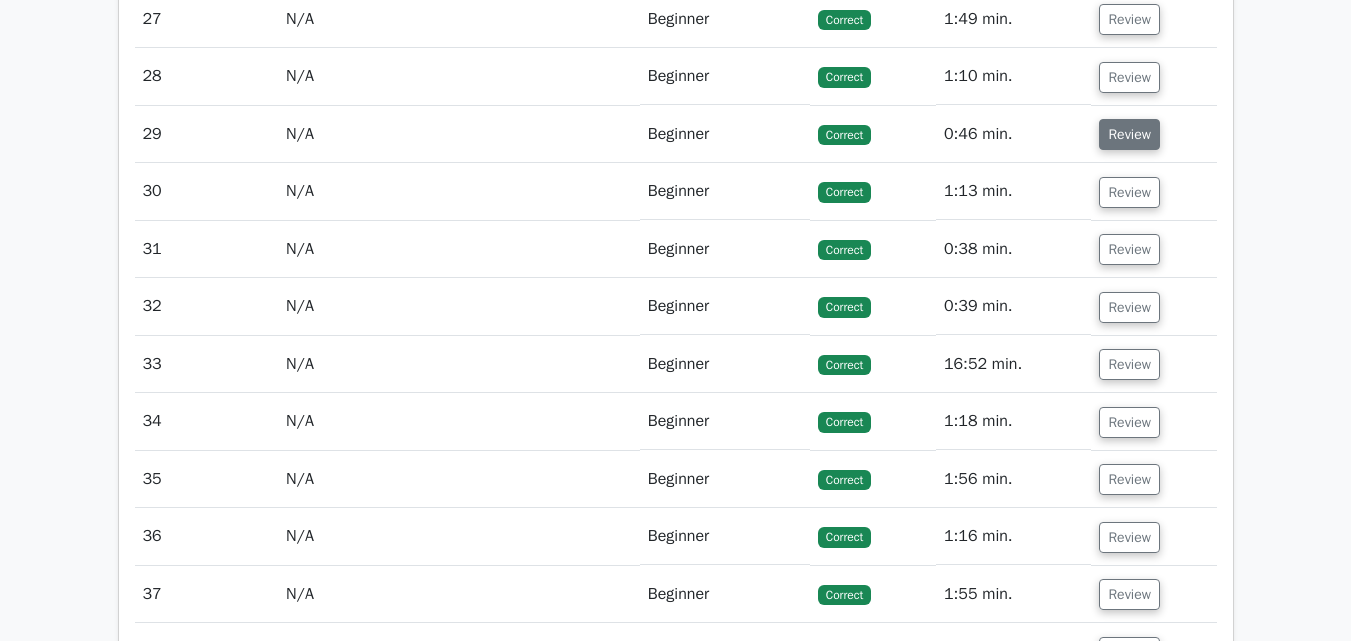 click on "Review" at bounding box center (1129, 134) 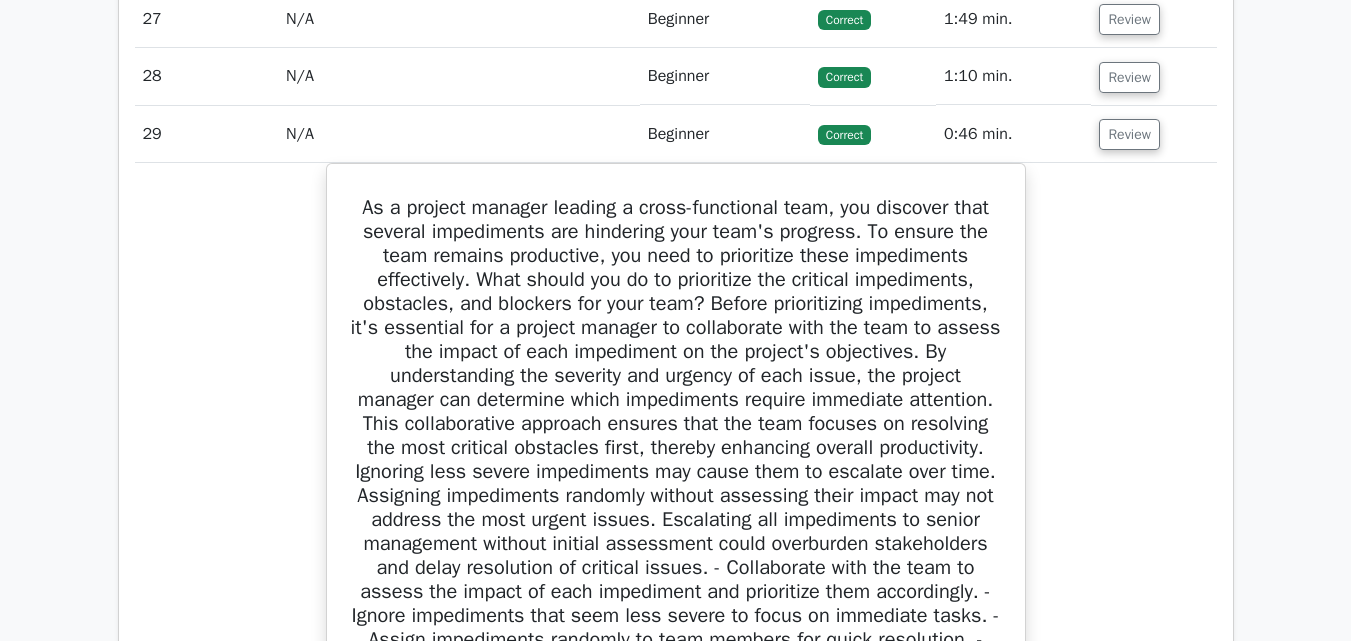 click on "Question Analysis
Question  #
Topic
Difficulty
Result
Time Spent
Action
1
Tailoring - PMBOK 7th edition
Intermediate
Incorrect
a." at bounding box center [676, -665] 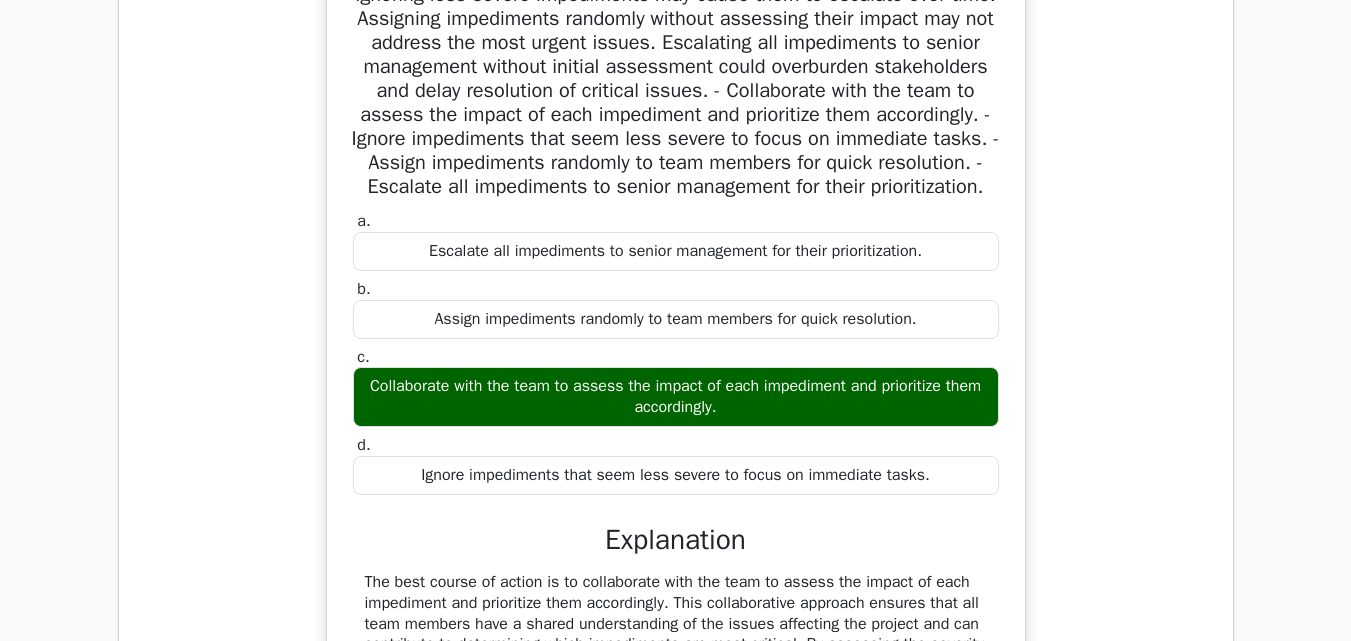 scroll, scrollTop: 6640, scrollLeft: 0, axis: vertical 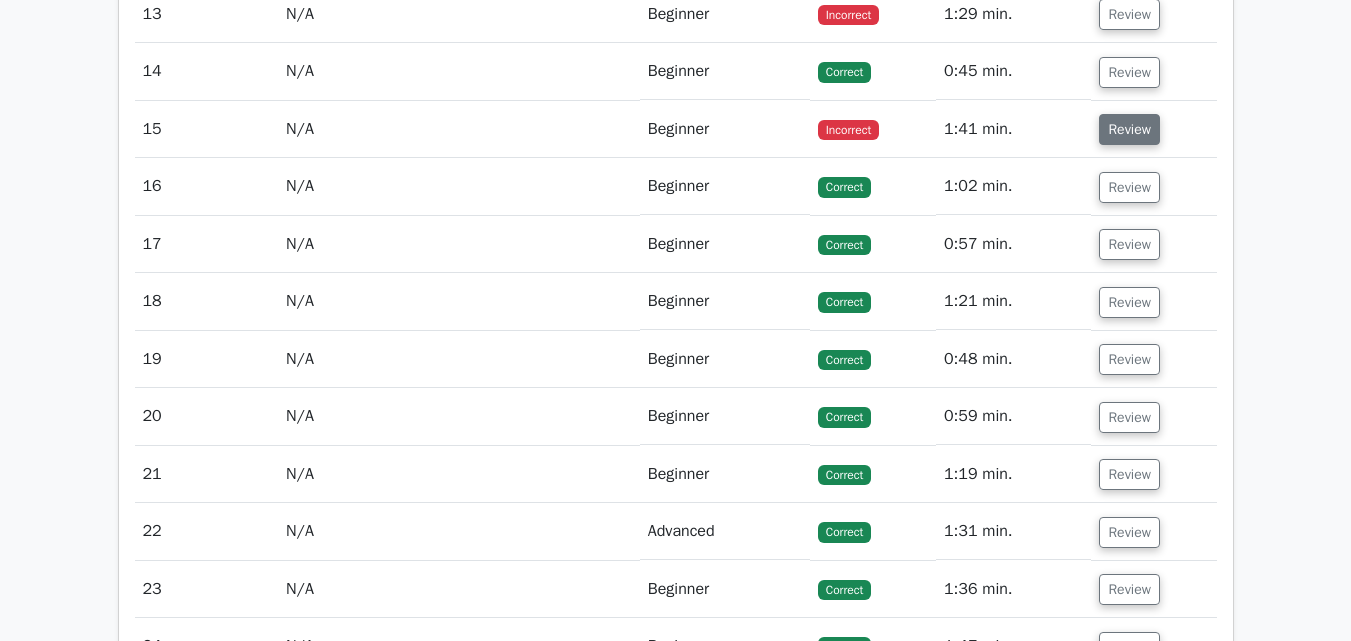 click on "Review" at bounding box center (1129, 129) 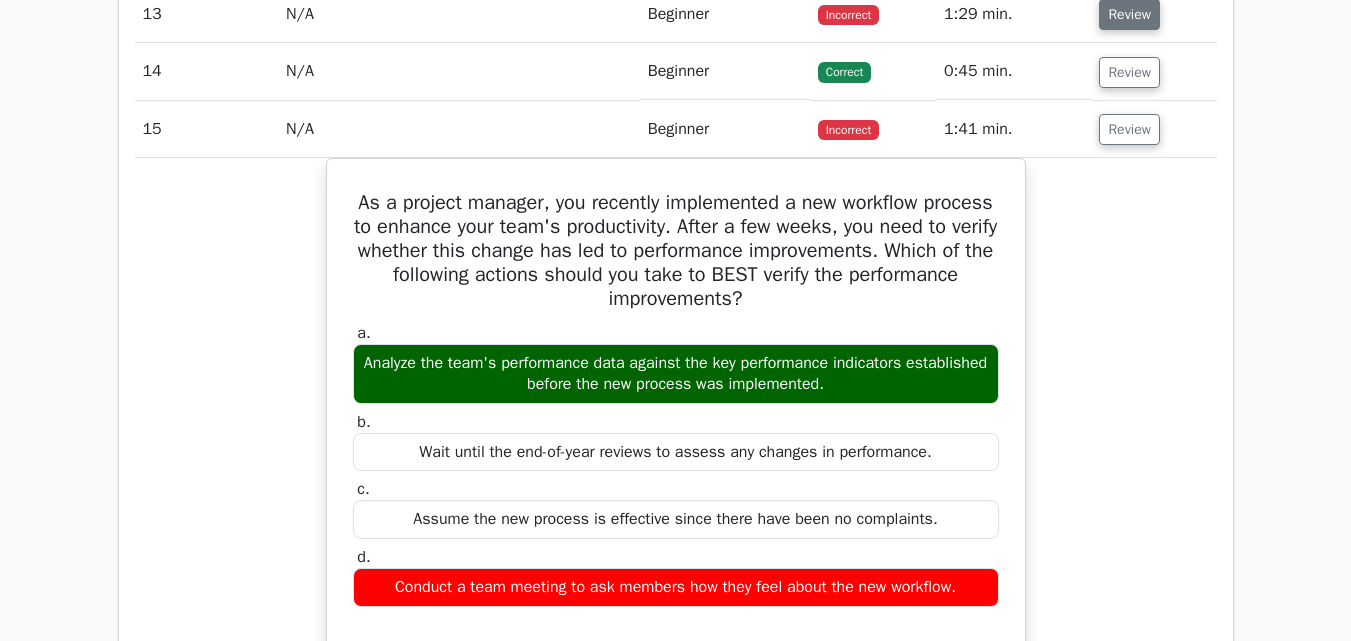 click on "Review" at bounding box center [1129, 14] 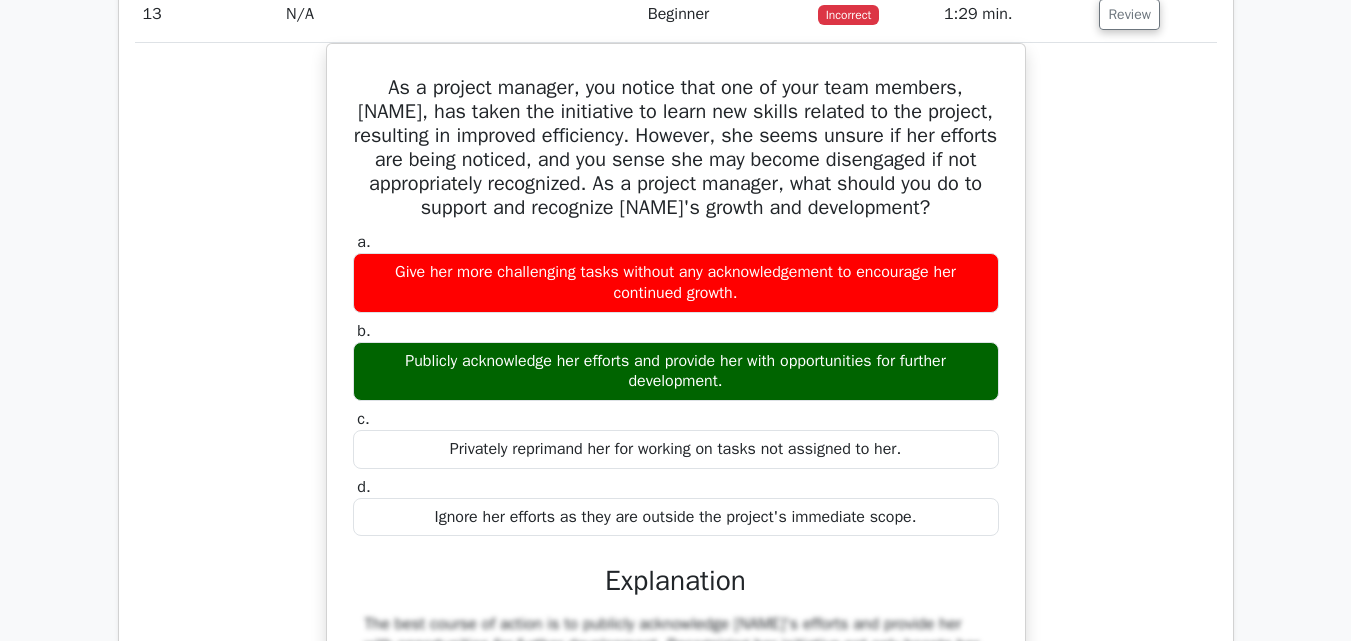 type 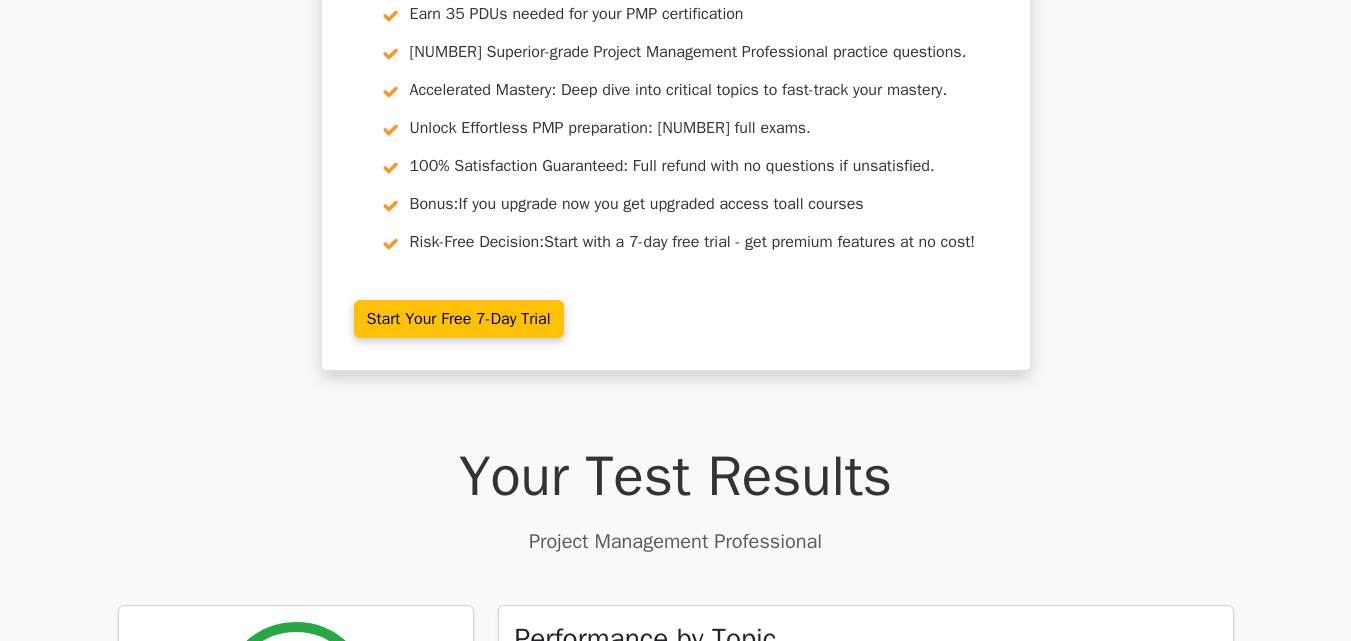 scroll, scrollTop: 200, scrollLeft: 0, axis: vertical 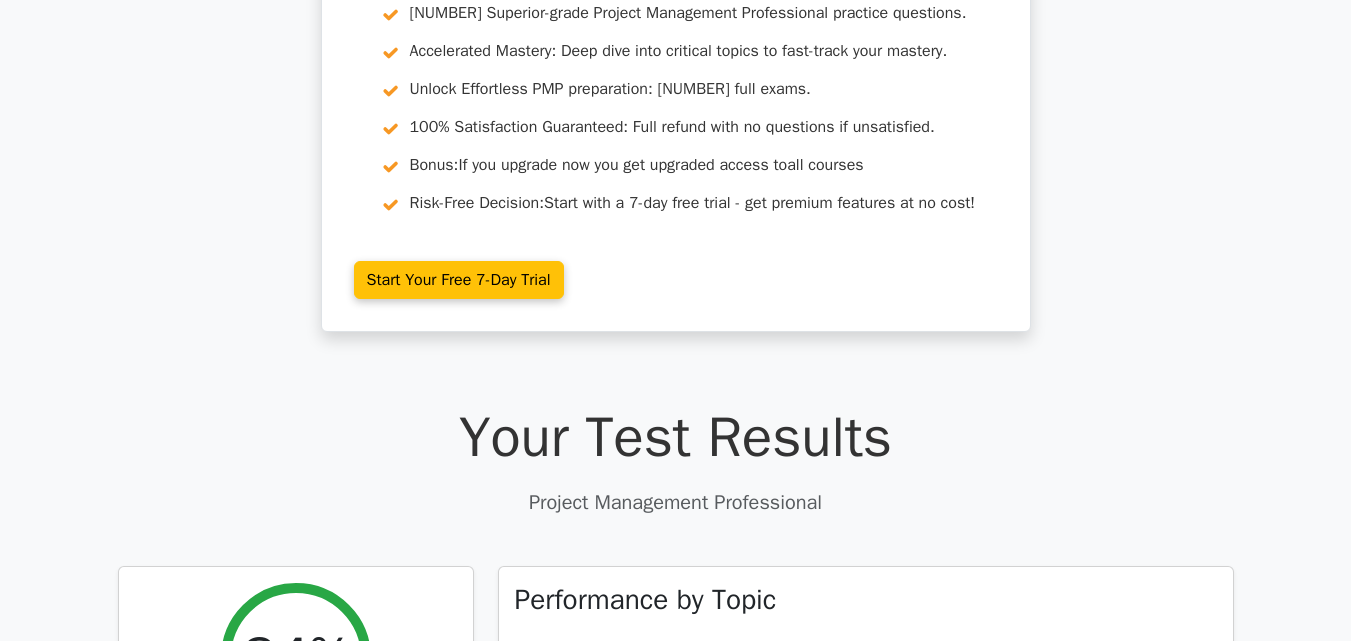 click on "Your Test Results
Project Management Professional
84%
Your Score
Keep practicing!
Performance by Topic
Tailoring - PMBOK 7th edition
0%
Quick Statistics 76 min 38/45" at bounding box center (676, 6121) 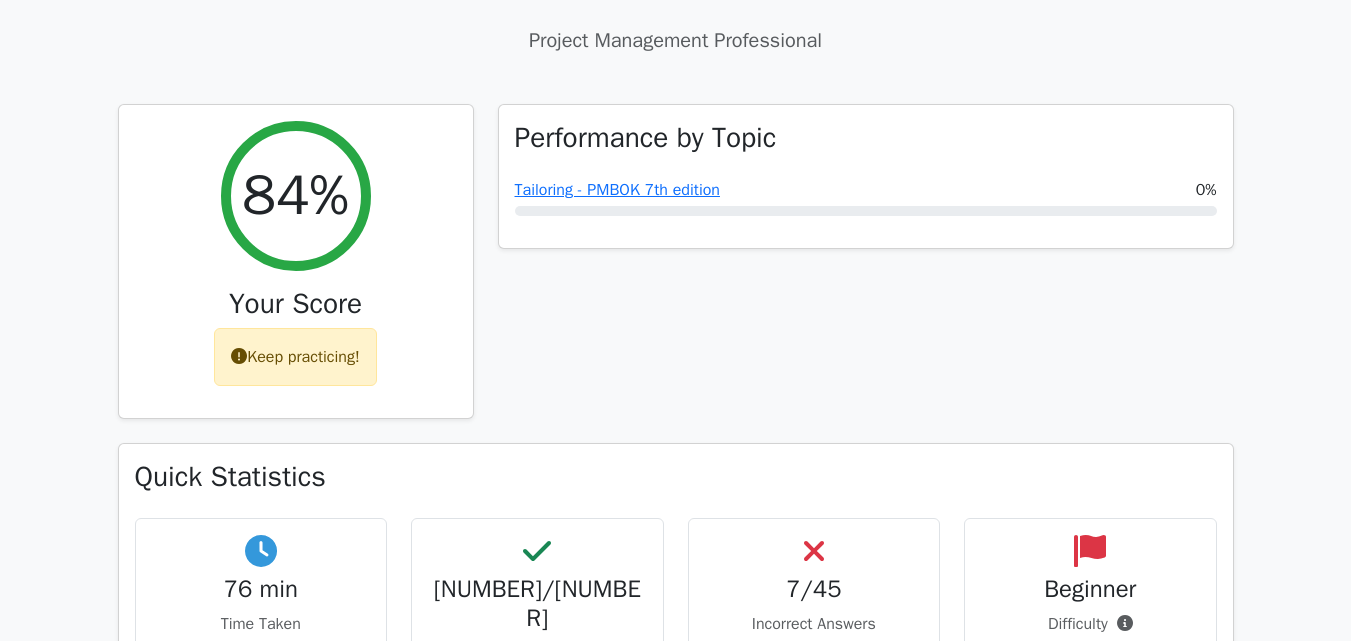 scroll, scrollTop: 920, scrollLeft: 0, axis: vertical 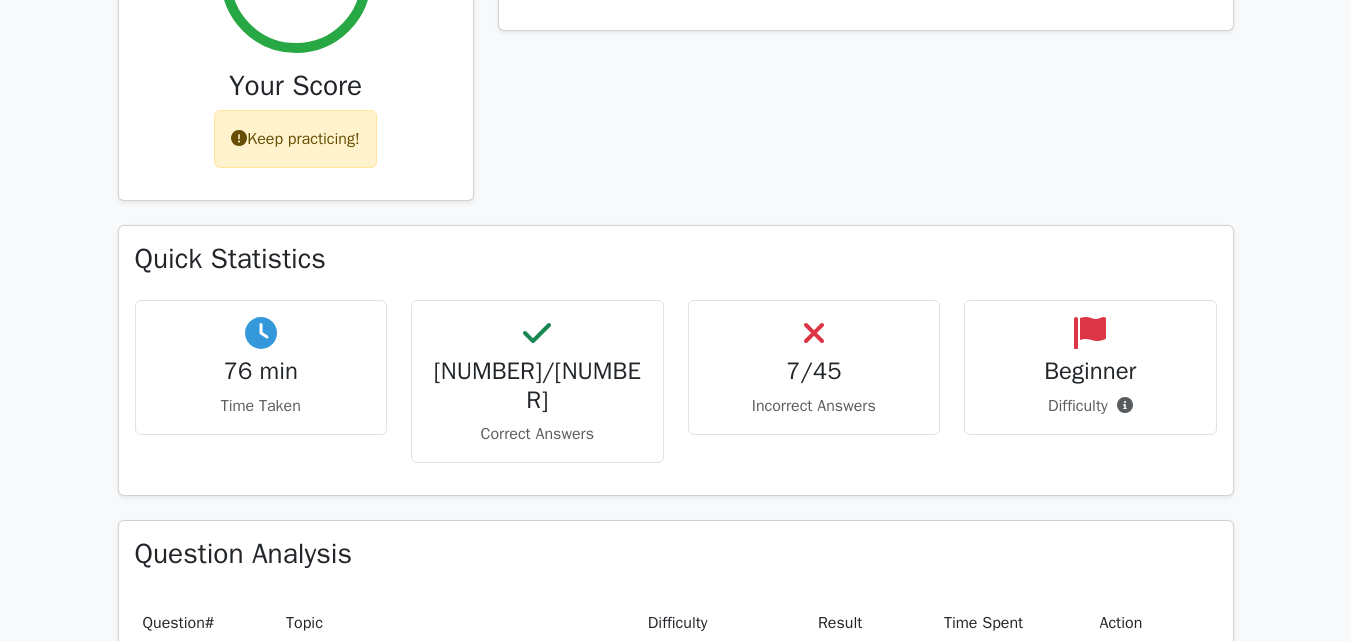 click on "Performance by Topic
Tailoring - PMBOK 7th edition
0%" at bounding box center [866, 56] 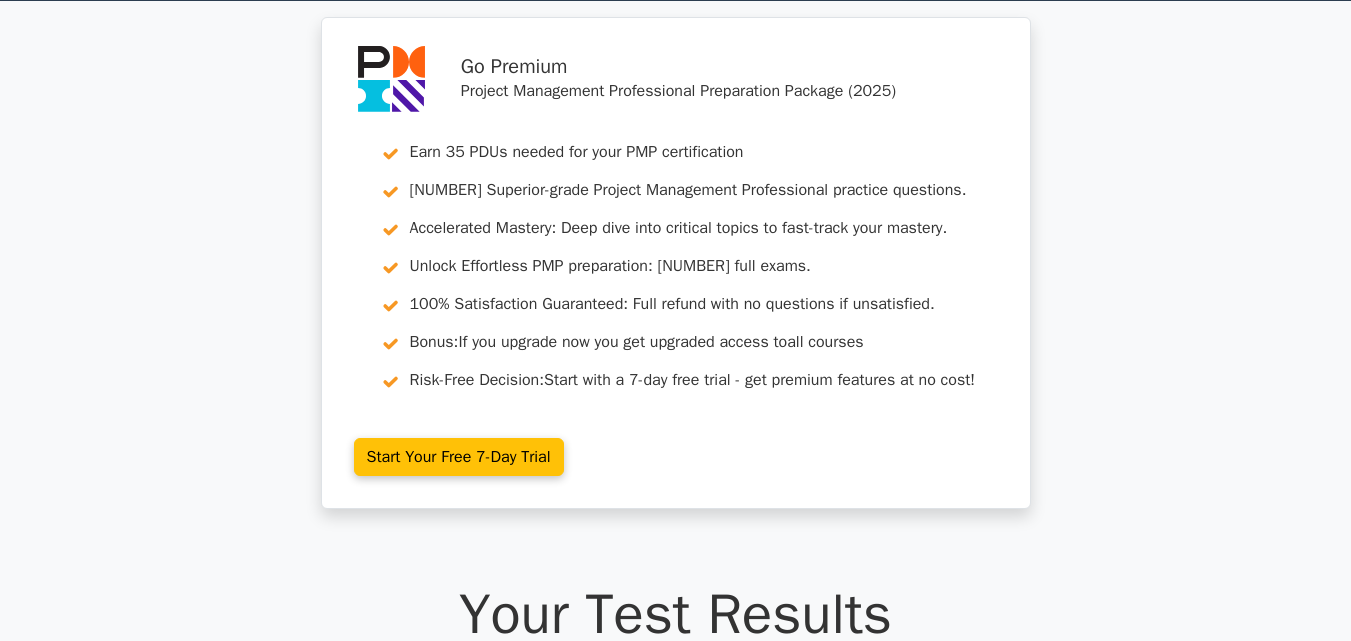 scroll, scrollTop: 0, scrollLeft: 0, axis: both 